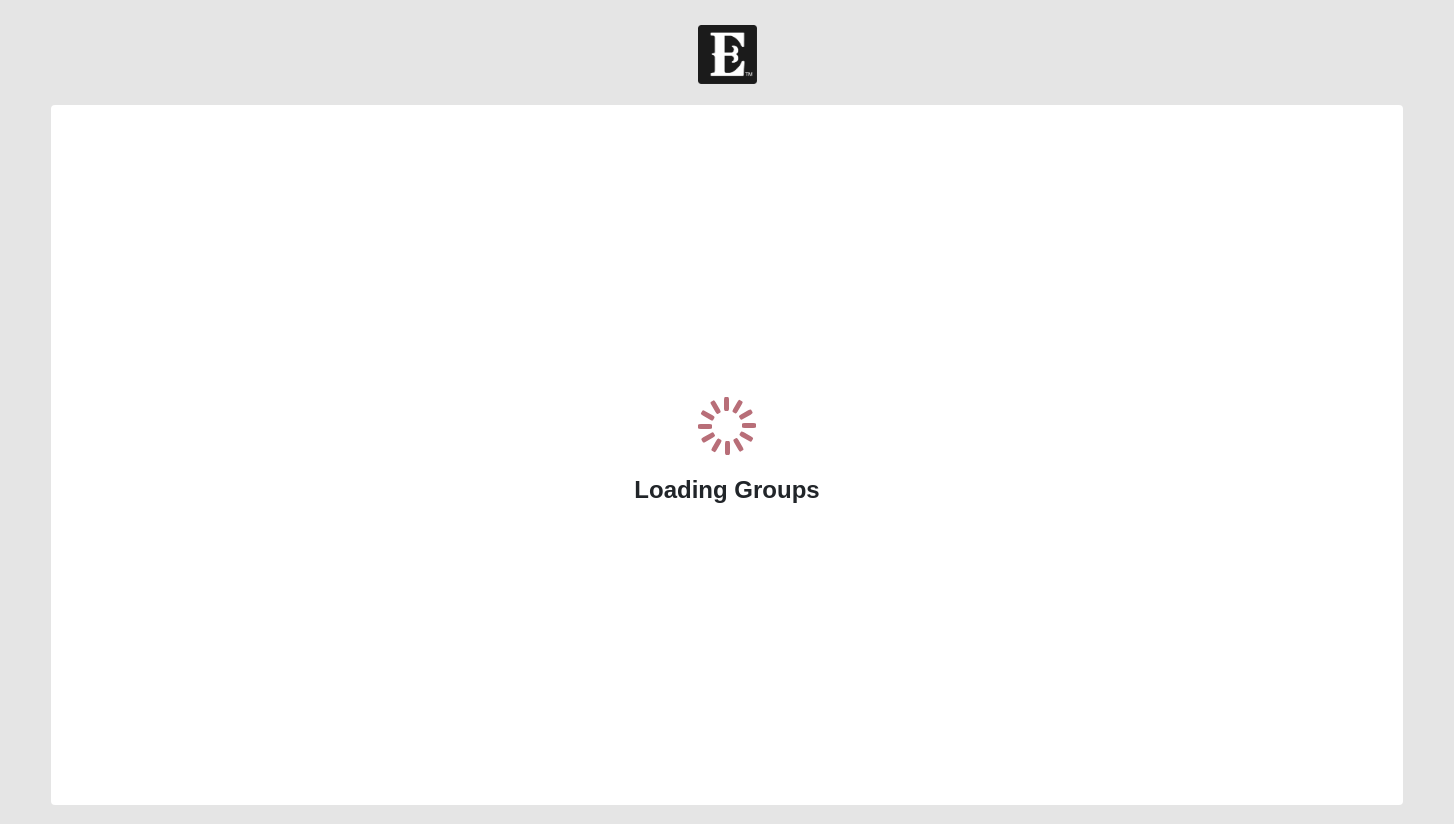 scroll, scrollTop: 0, scrollLeft: 0, axis: both 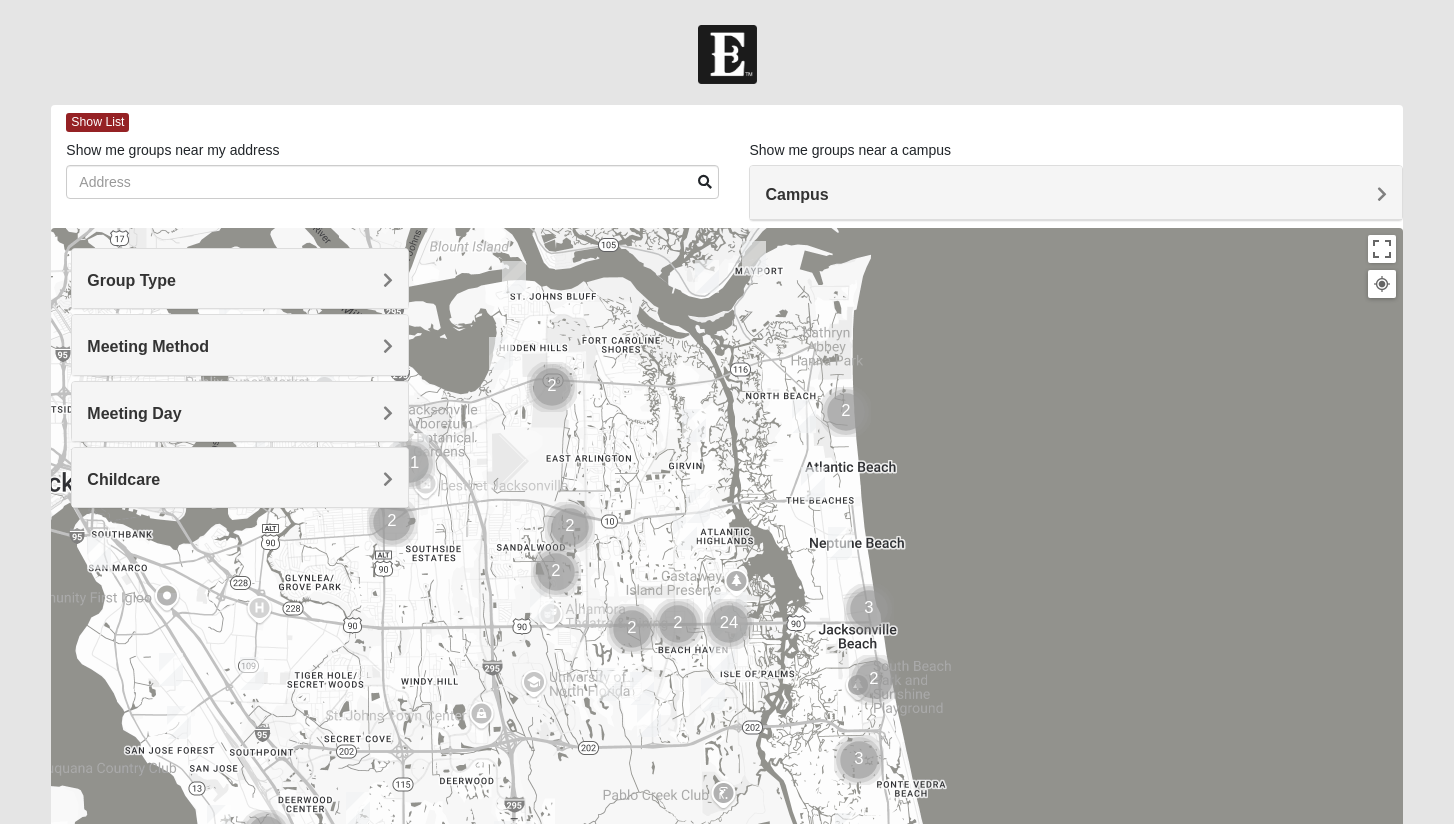 drag, startPoint x: 568, startPoint y: 464, endPoint x: 590, endPoint y: 254, distance: 211.14923 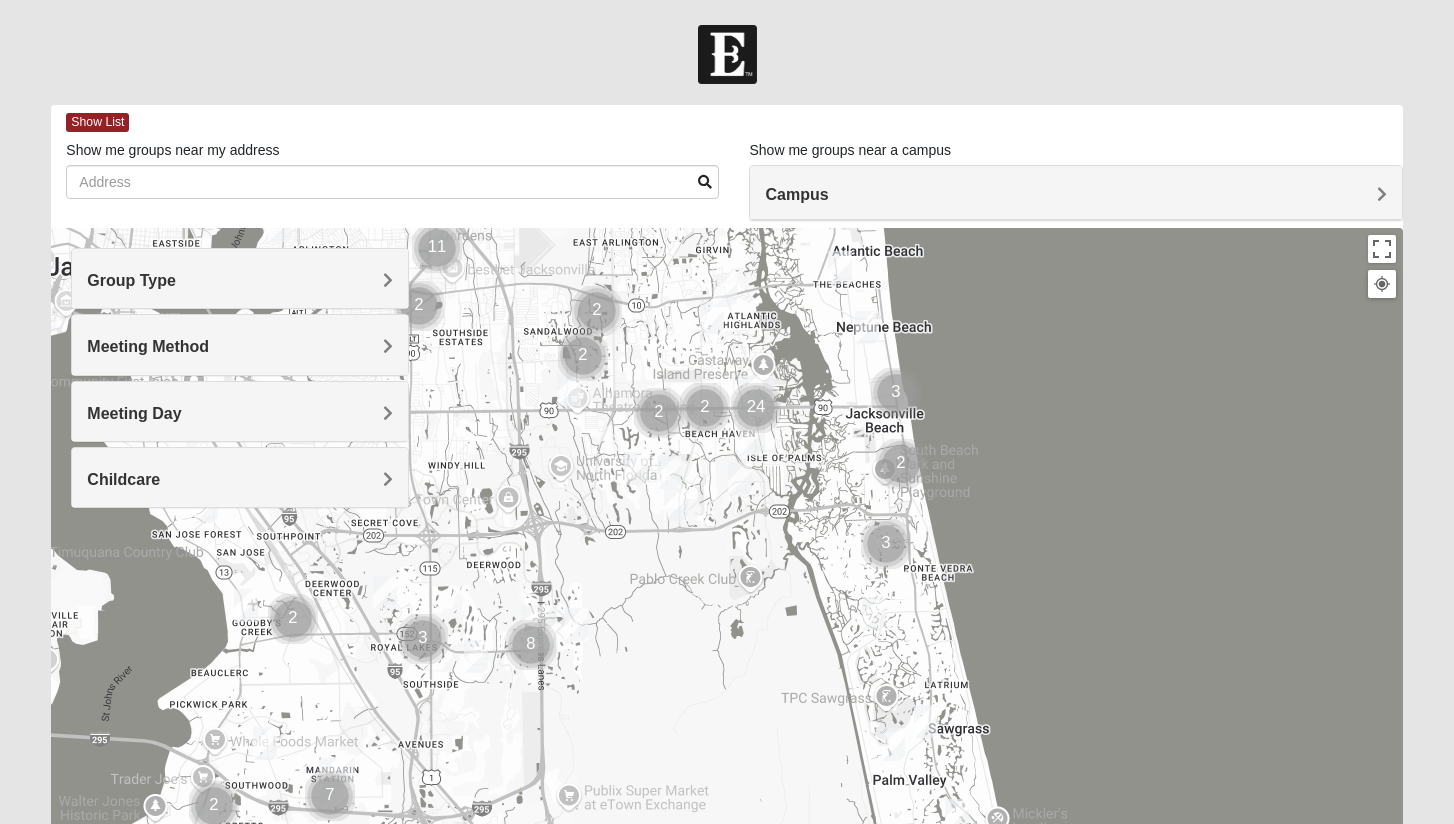 drag, startPoint x: 576, startPoint y: 579, endPoint x: 594, endPoint y: 519, distance: 62.641838 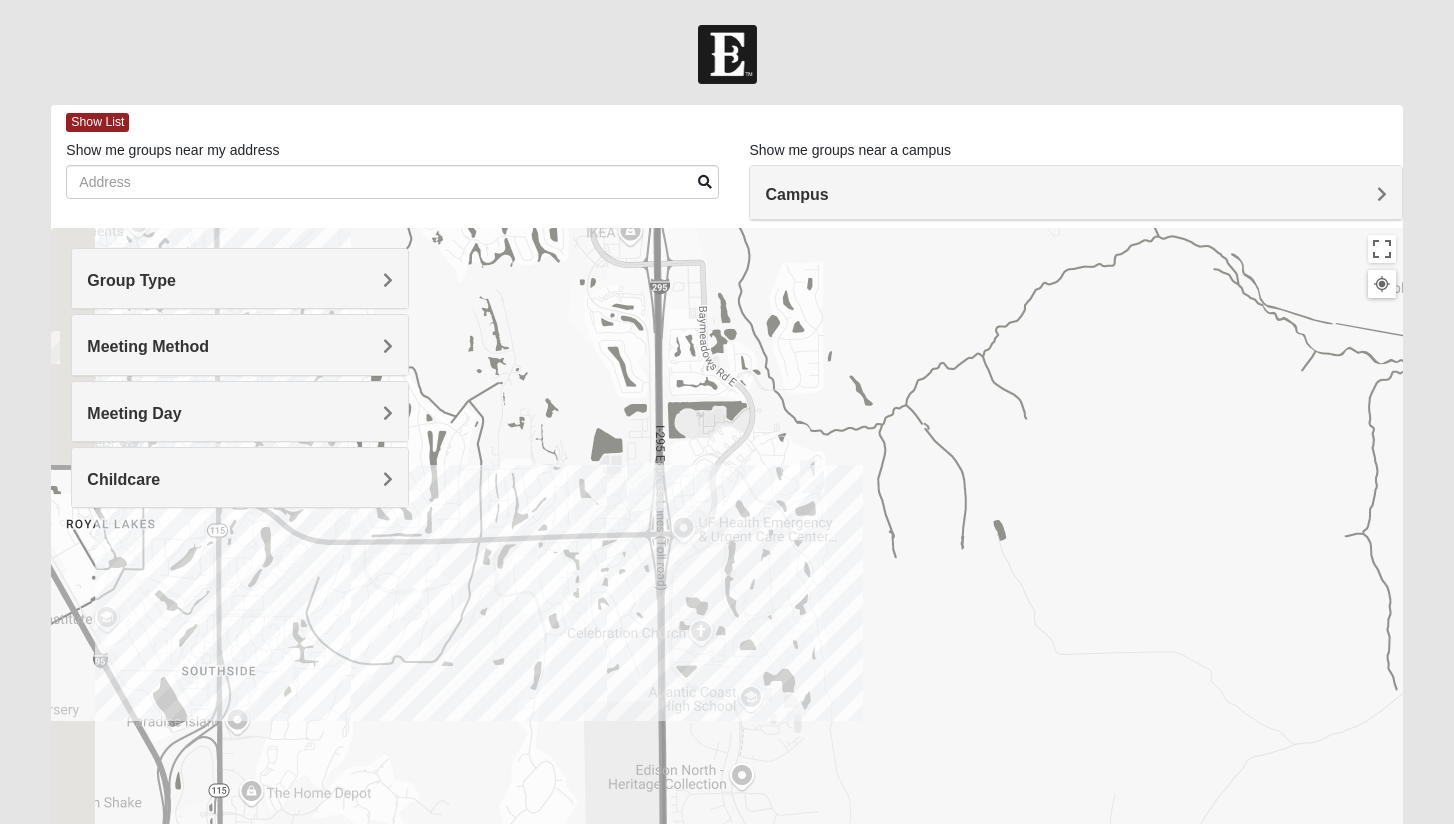 drag, startPoint x: 461, startPoint y: 621, endPoint x: 676, endPoint y: 550, distance: 226.41997 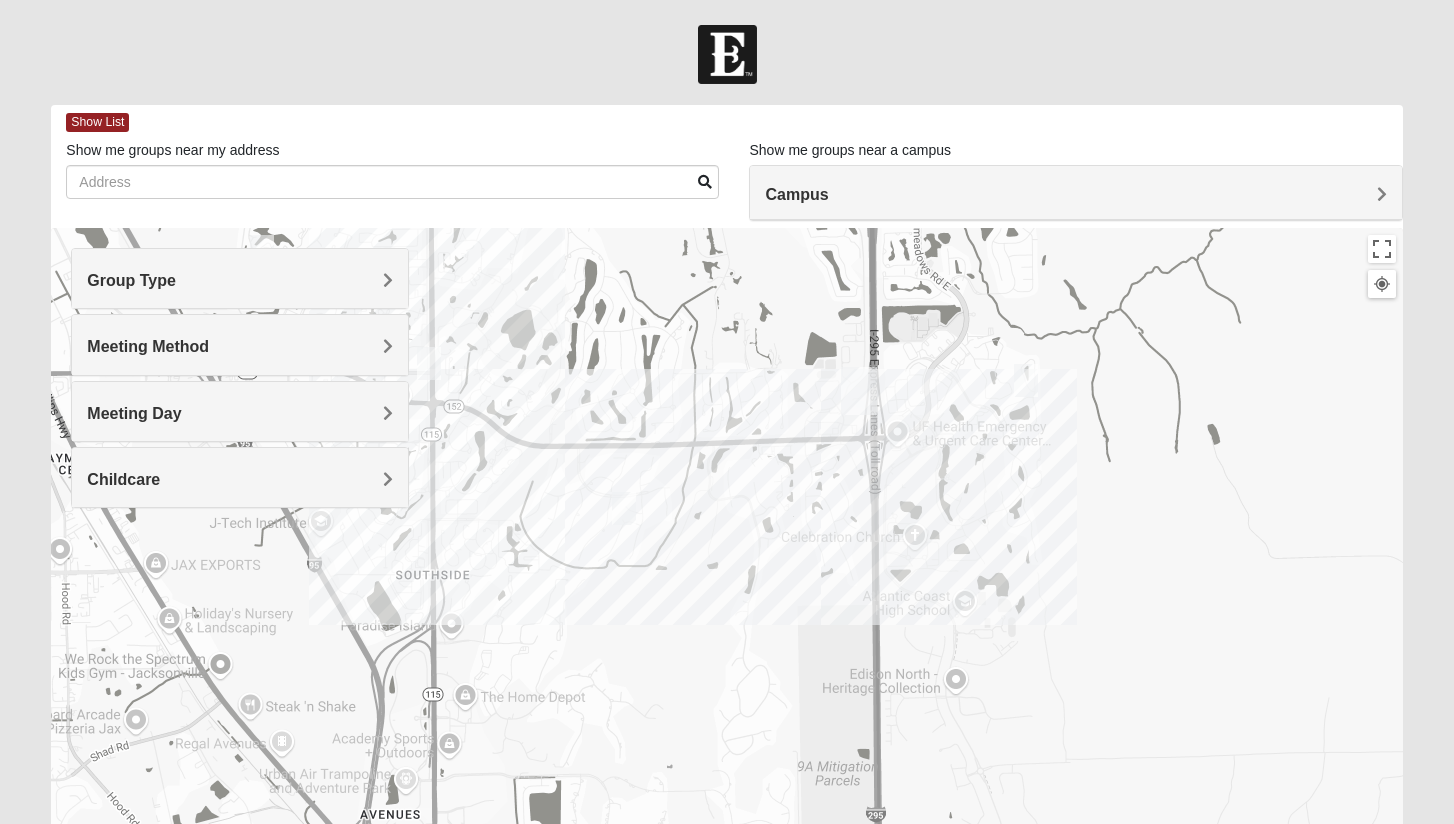 drag, startPoint x: 640, startPoint y: 624, endPoint x: 669, endPoint y: 486, distance: 141.01419 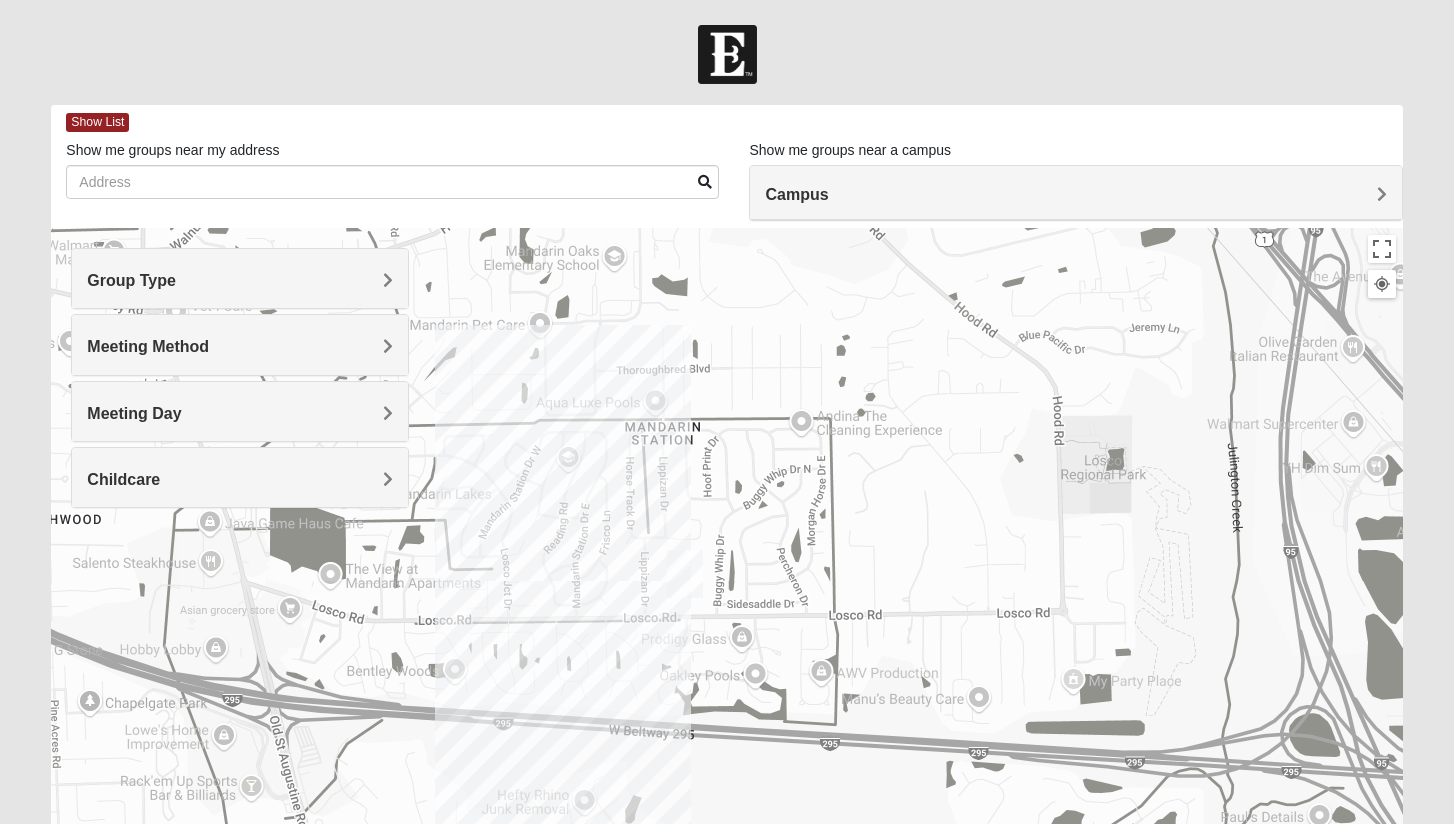 click at bounding box center (685, 574) 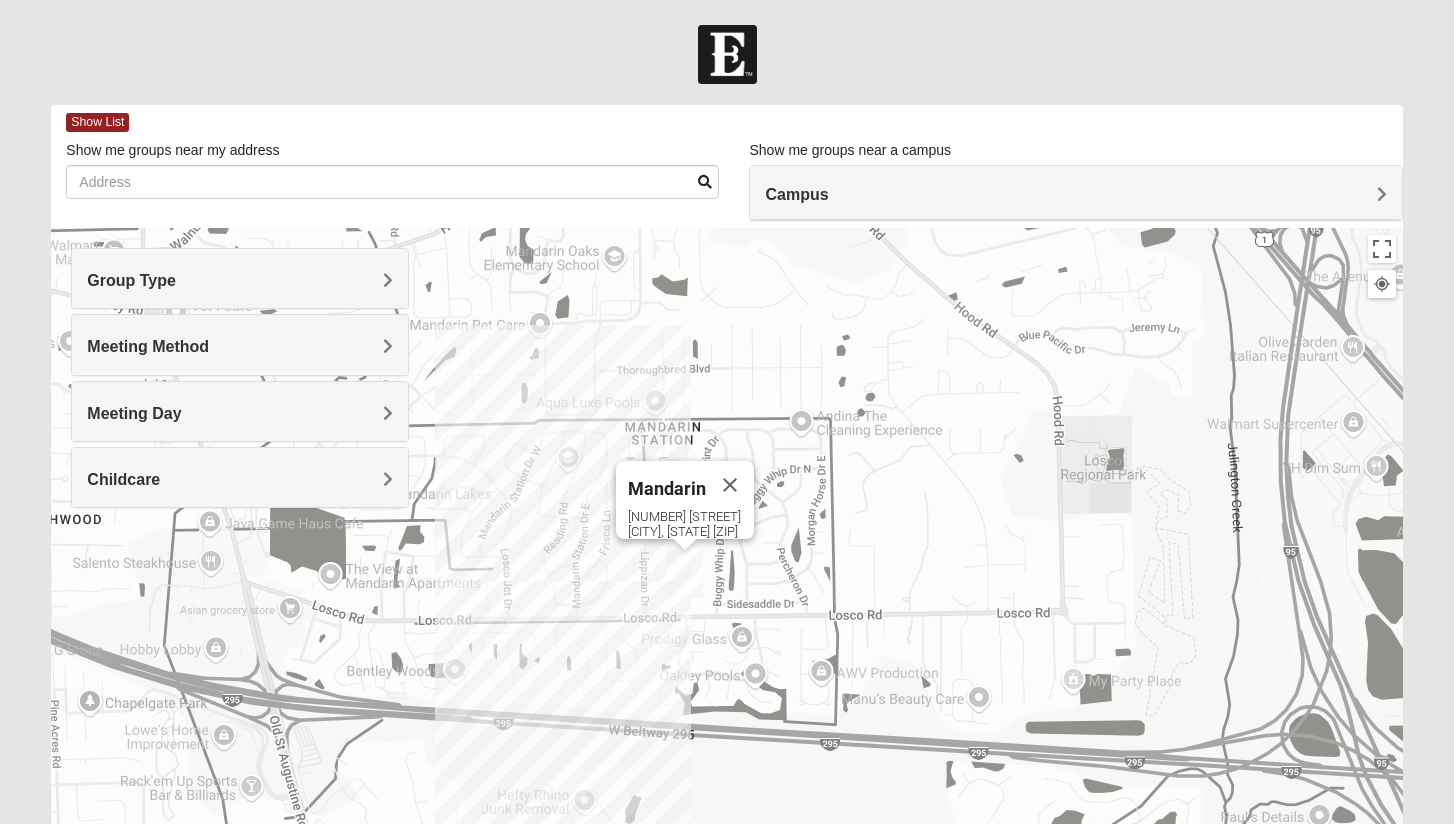 click at bounding box center (685, 574) 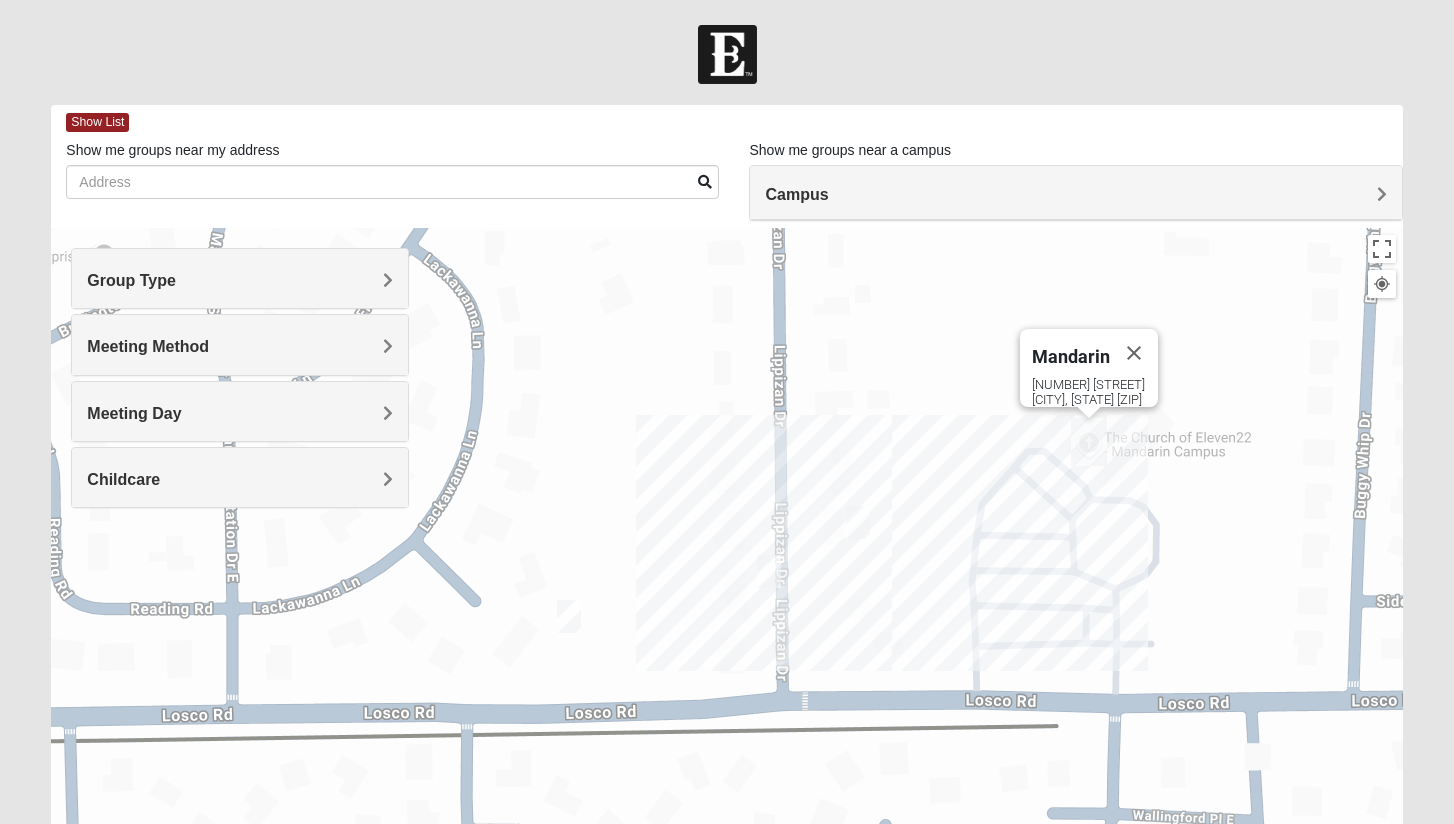 click at bounding box center [858, 522] 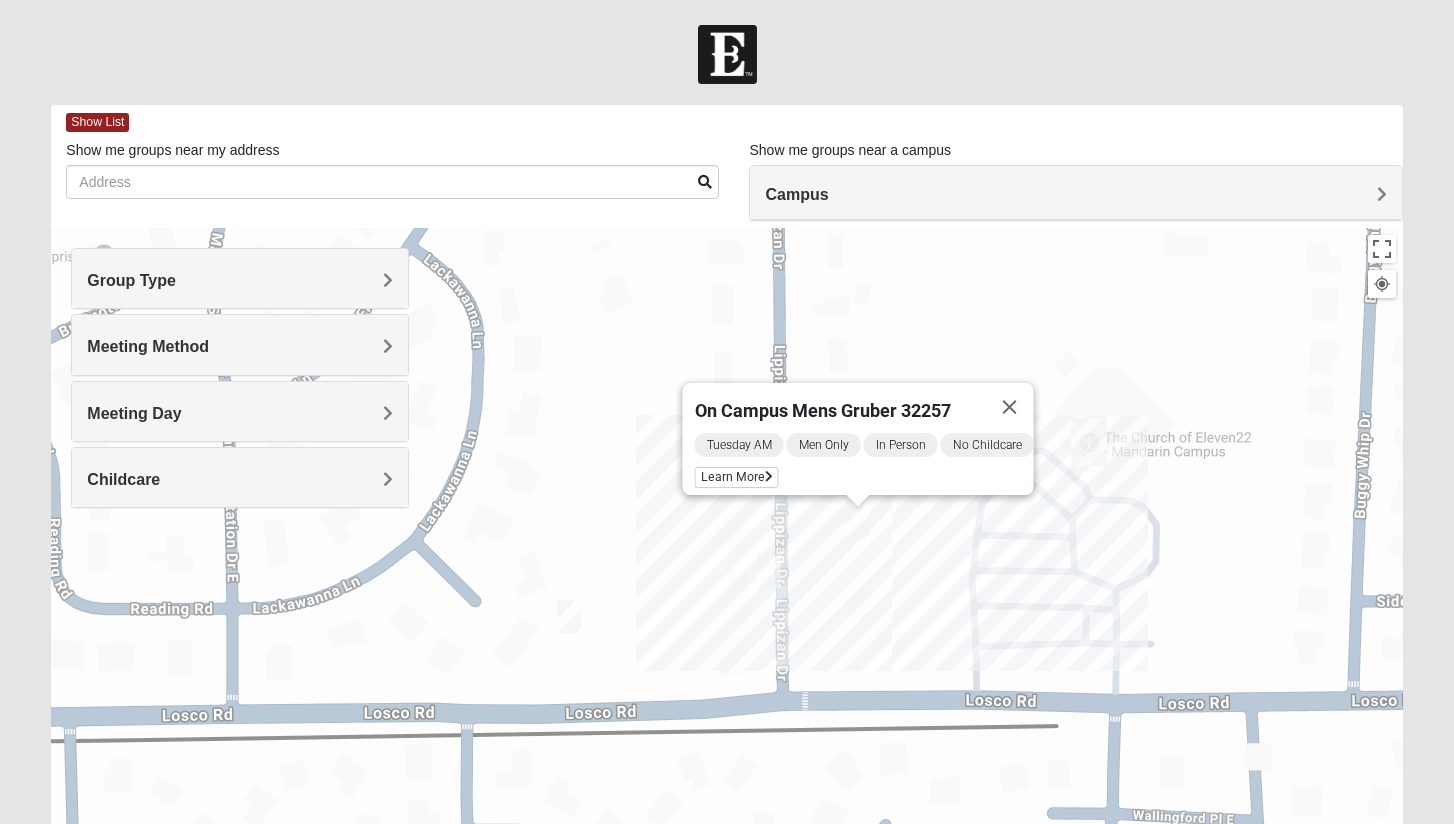 click at bounding box center (769, 571) 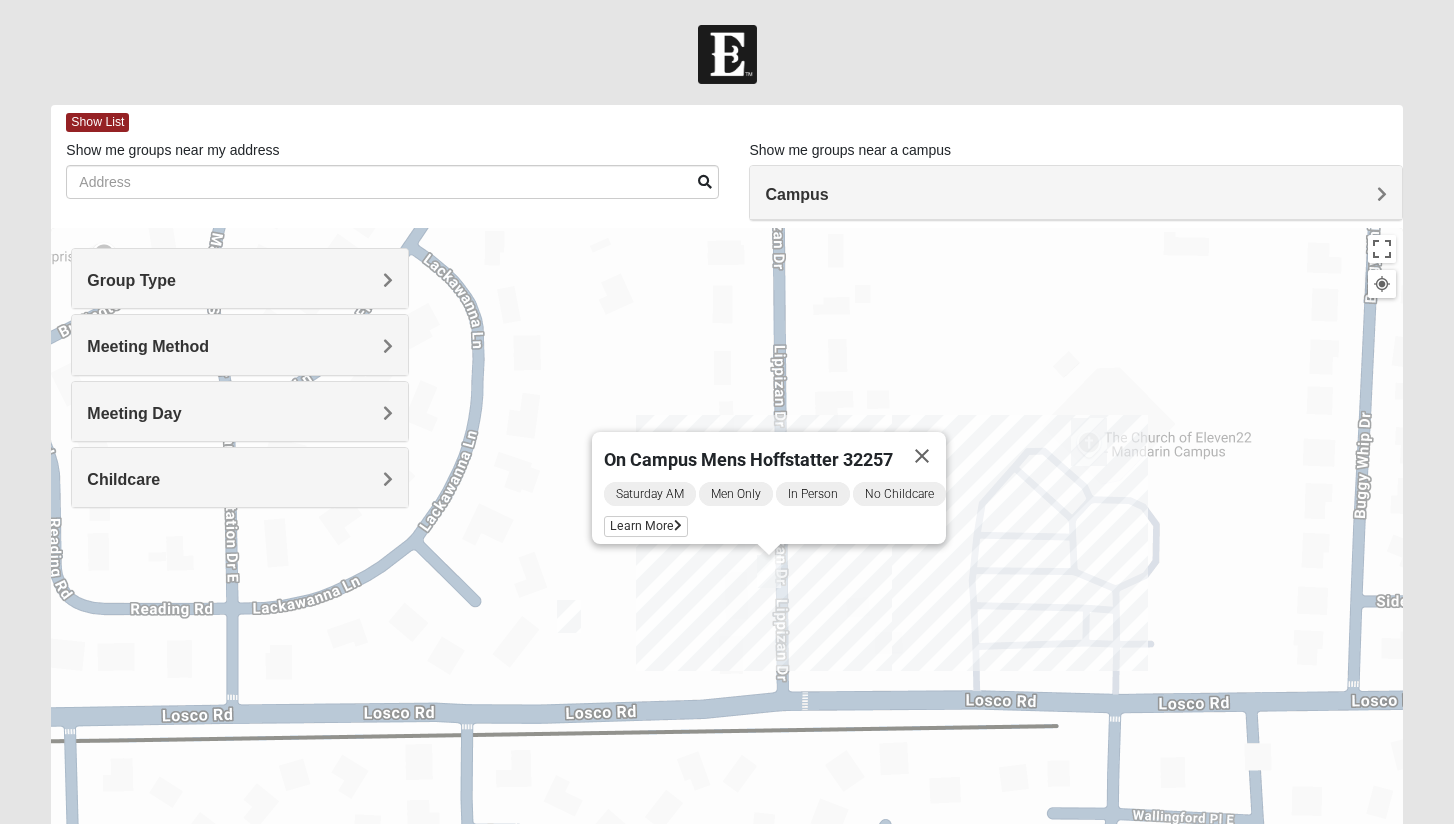 click on "On Campus Mens Hoffstatter 32257          Saturday AM      Men Only      In Person      No Childcare Learn More" at bounding box center [726, 628] 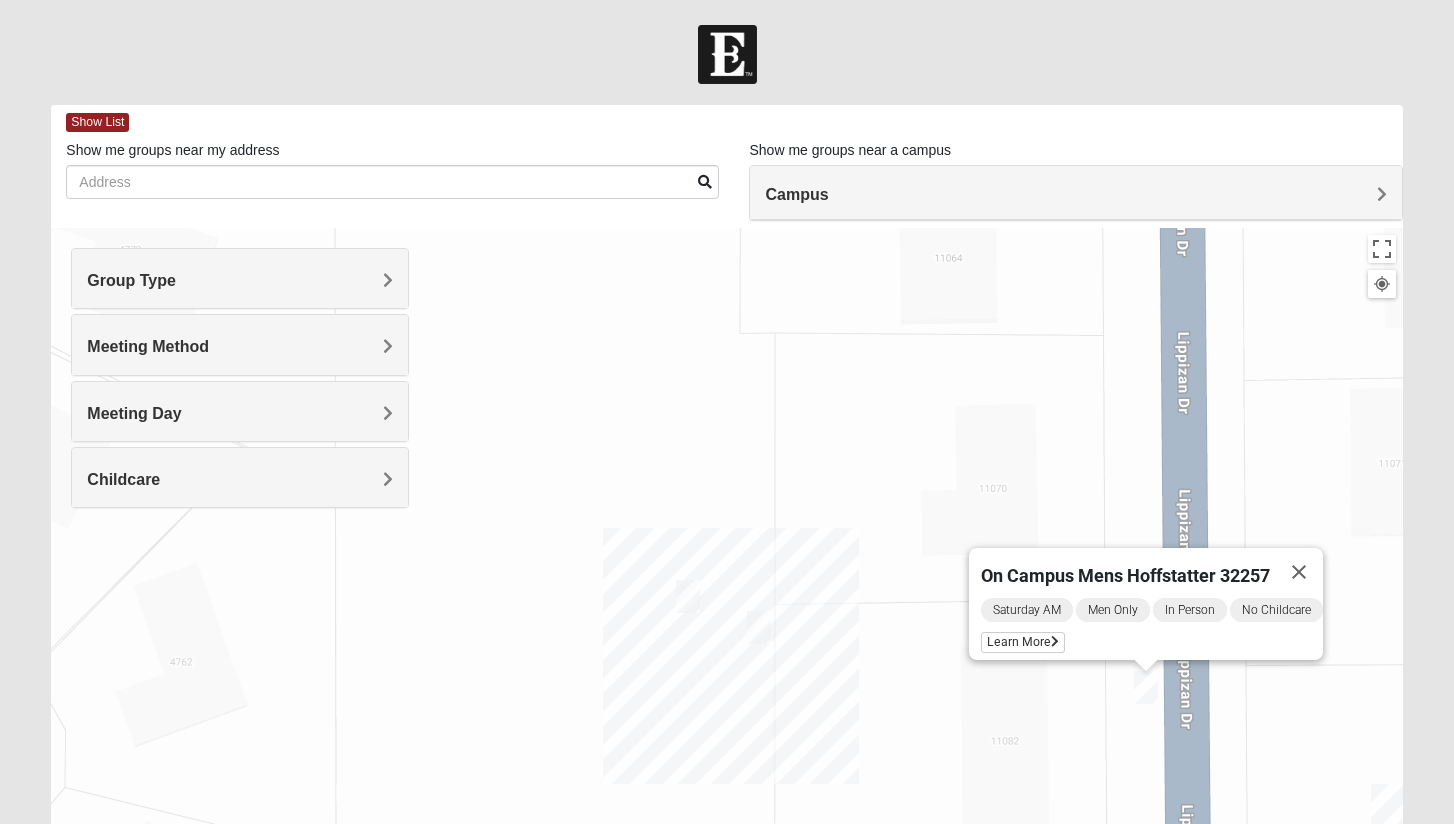 click at bounding box center [688, 596] 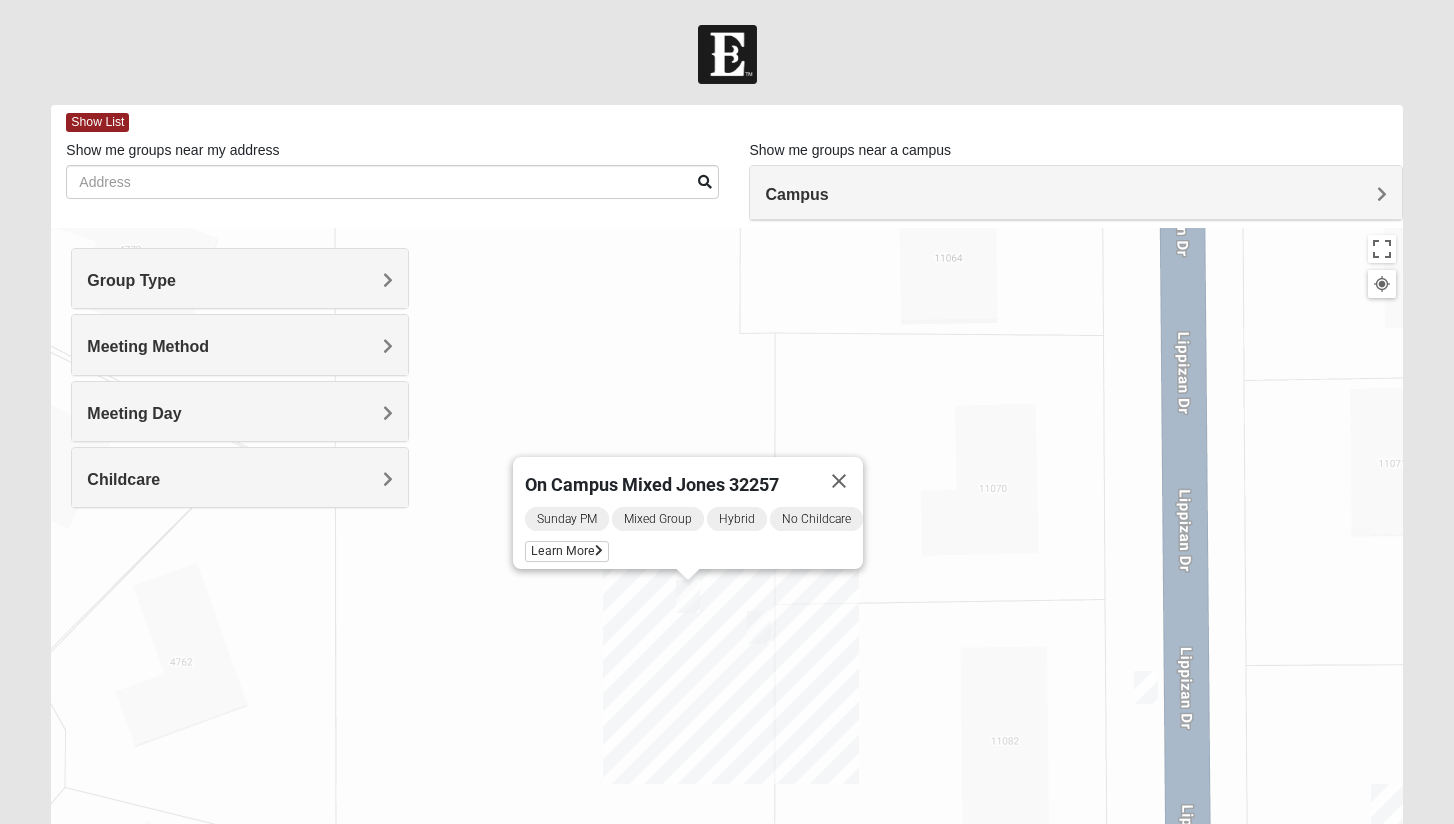 click at bounding box center (759, 627) 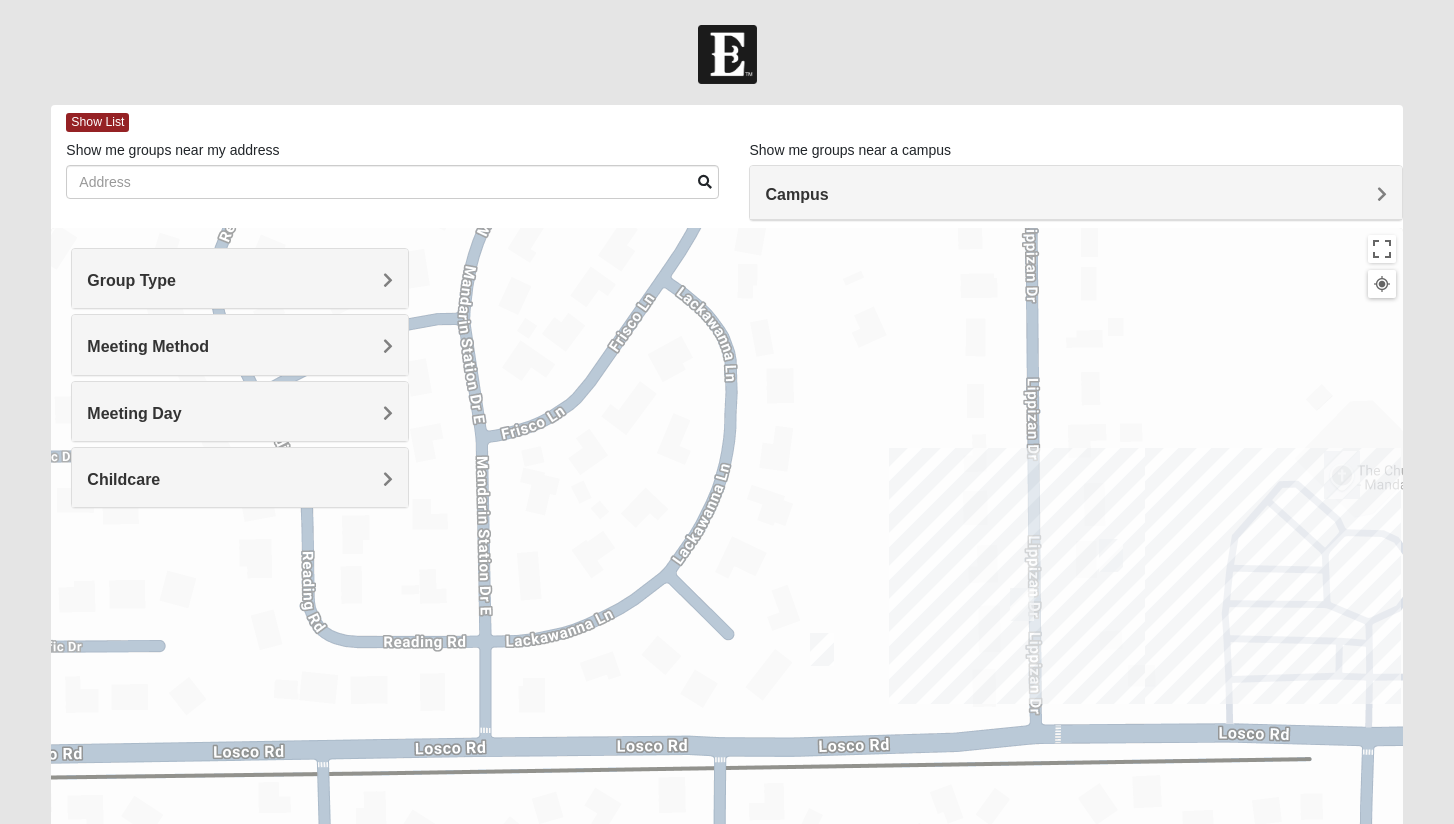 click at bounding box center (726, 628) 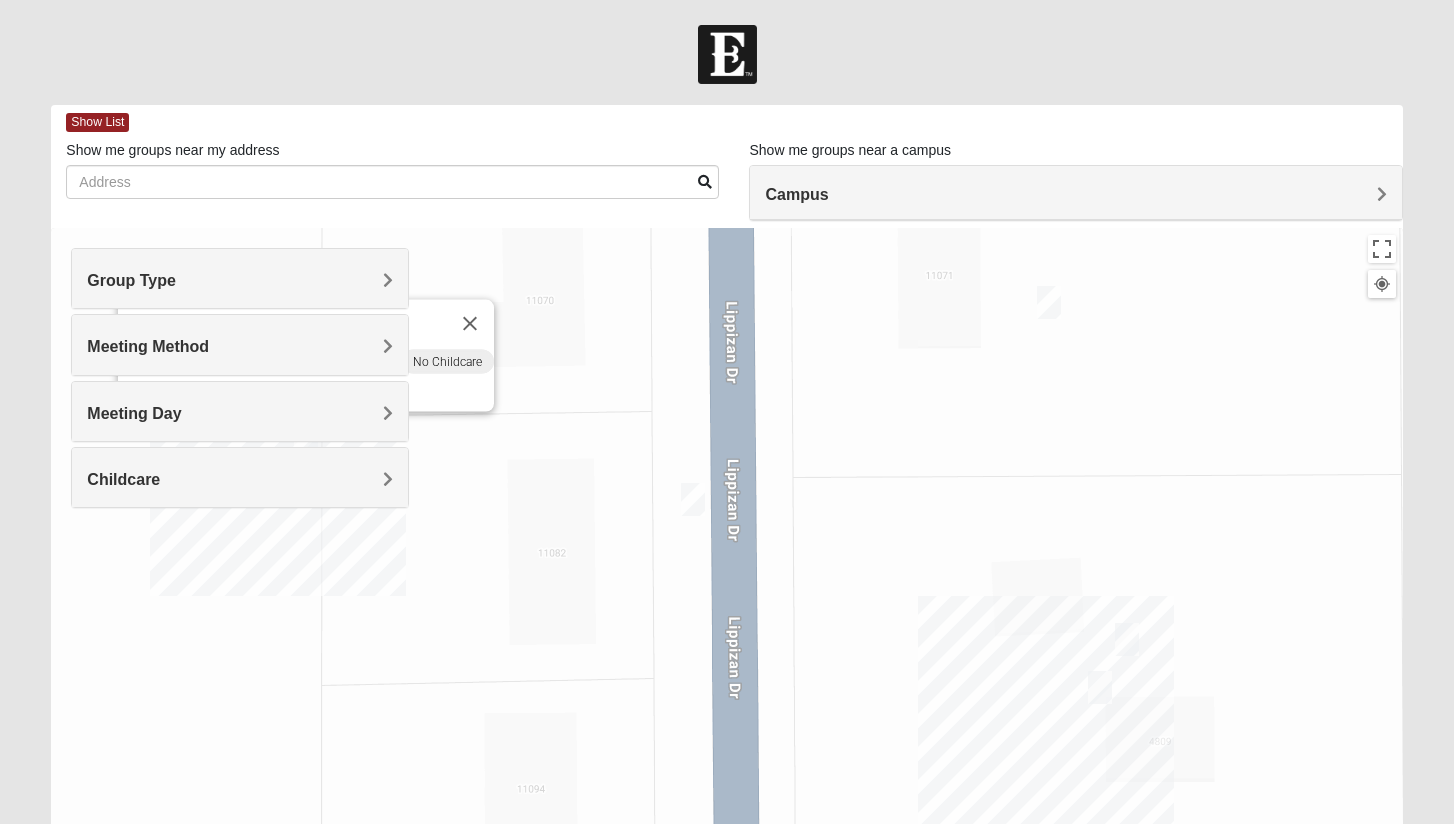 click at bounding box center (1127, 639) 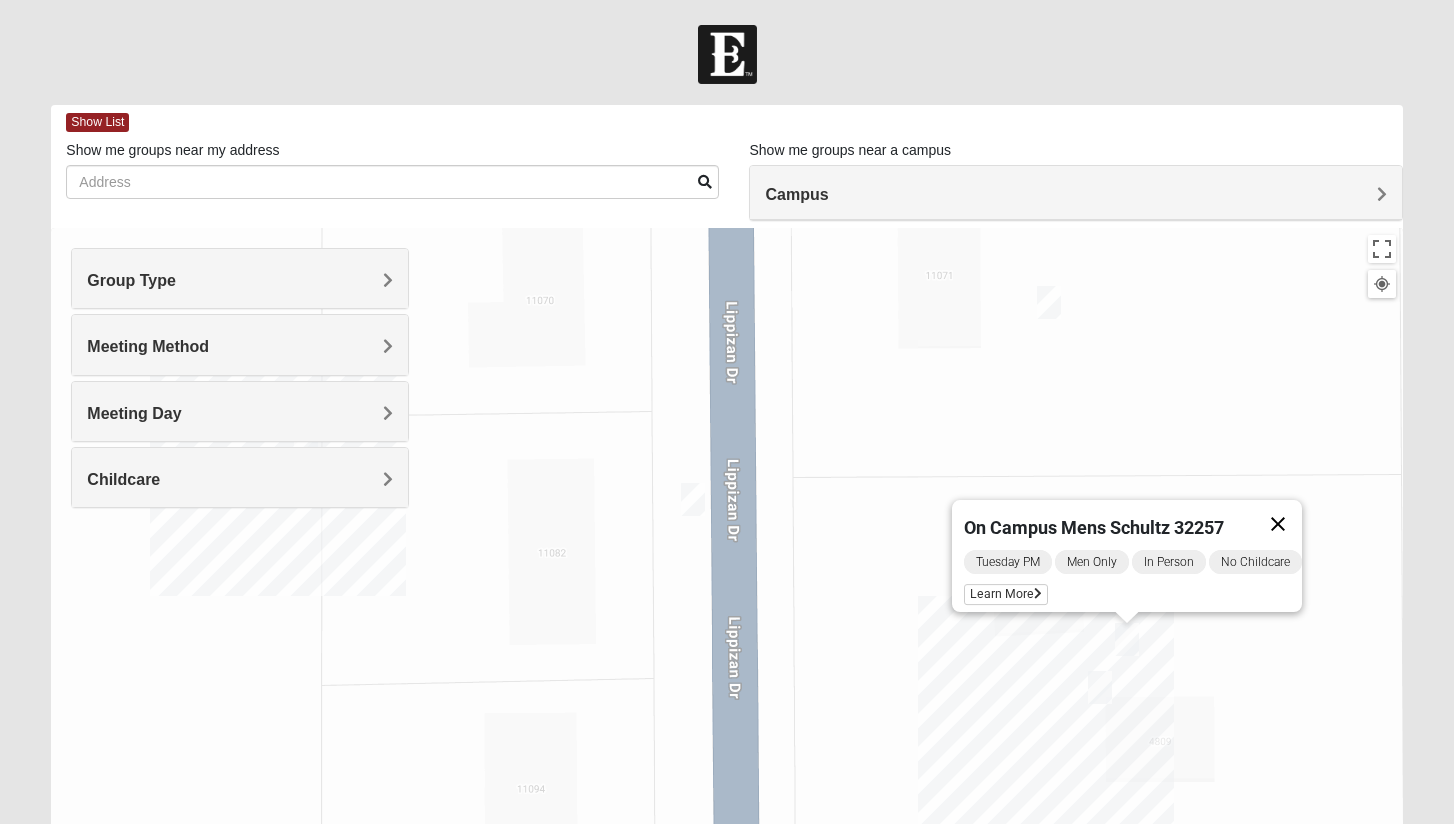 click at bounding box center (1278, 524) 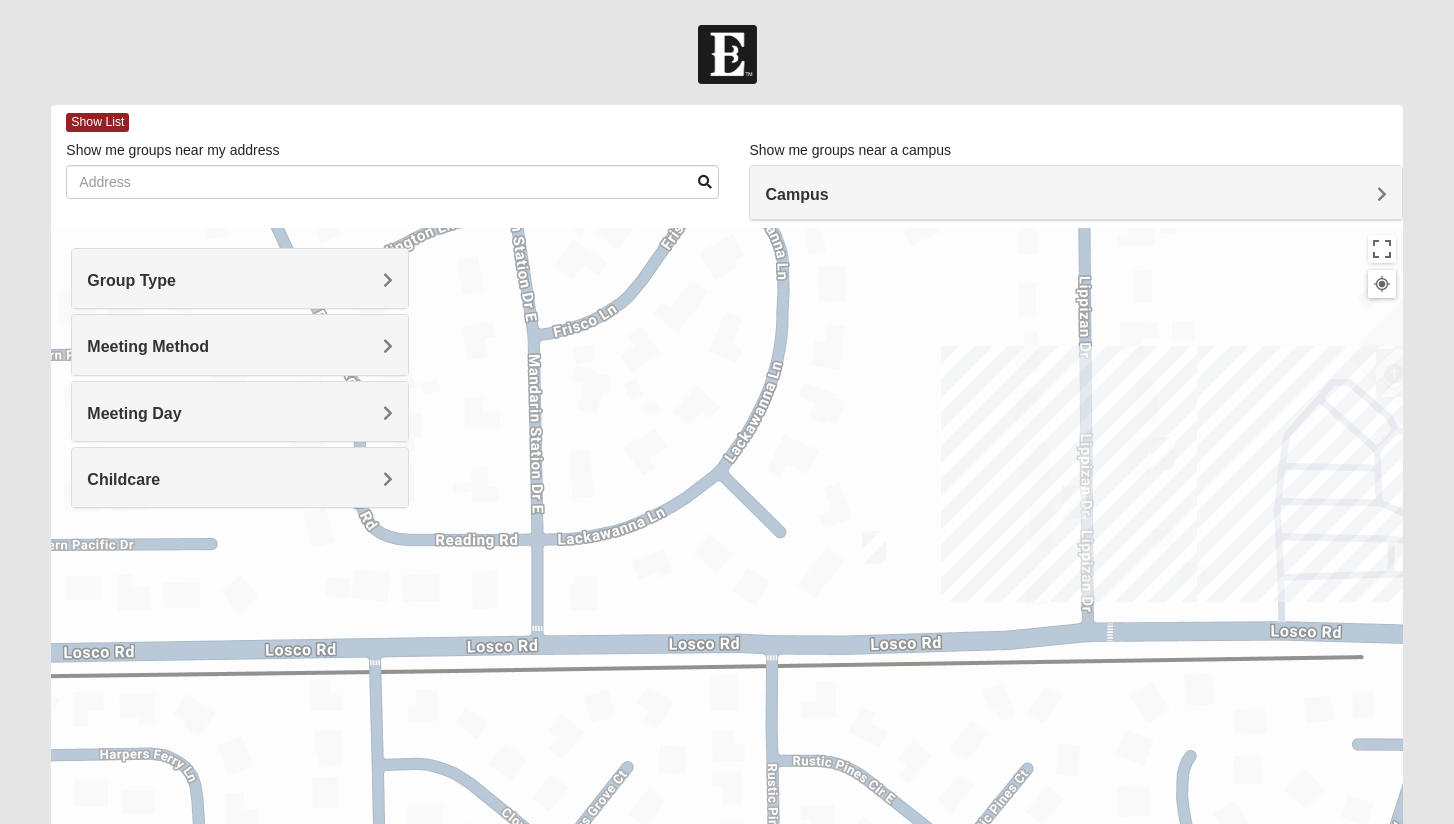 drag, startPoint x: 1281, startPoint y: 538, endPoint x: 943, endPoint y: 558, distance: 338.5912 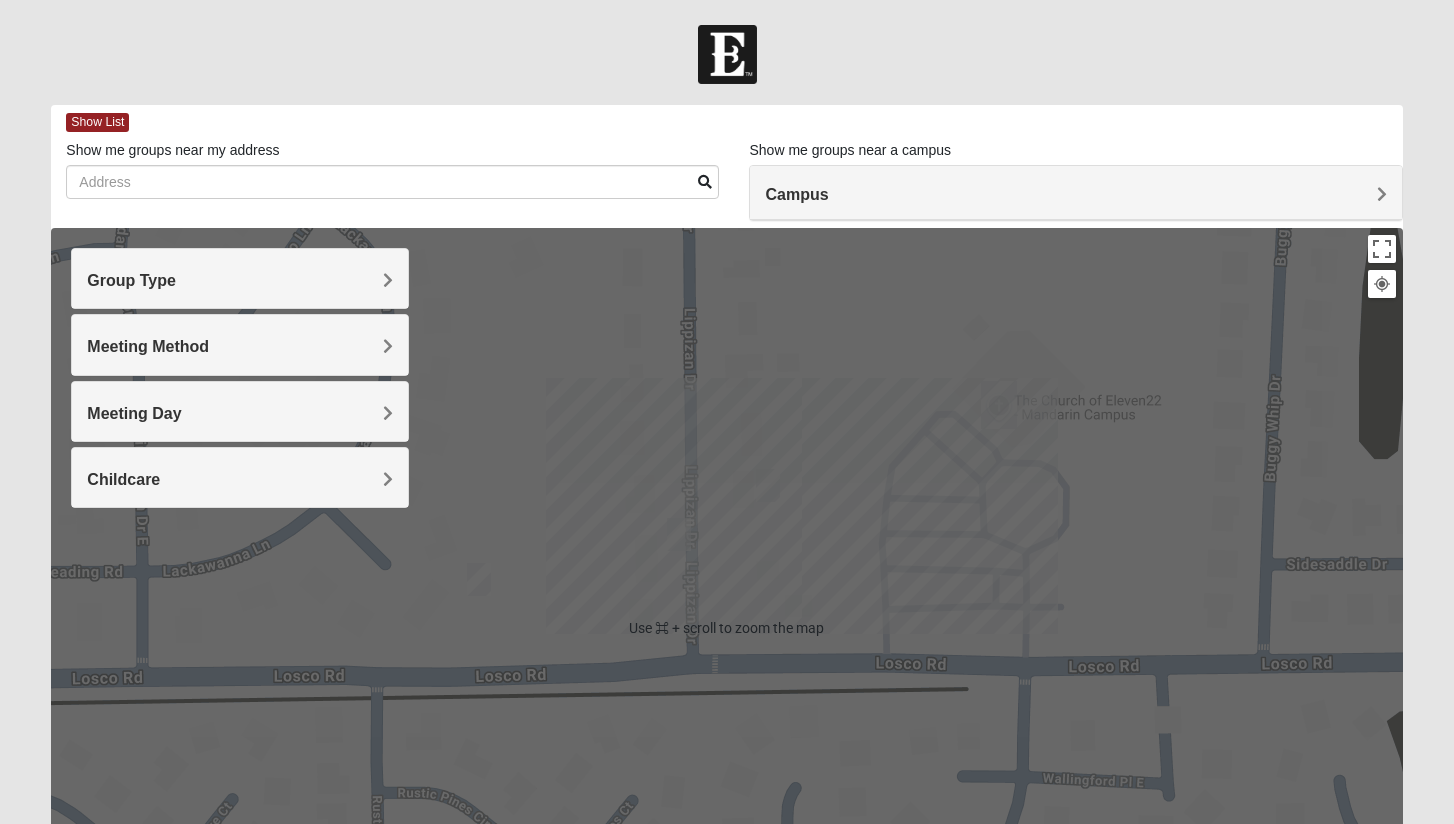 scroll, scrollTop: 45, scrollLeft: 0, axis: vertical 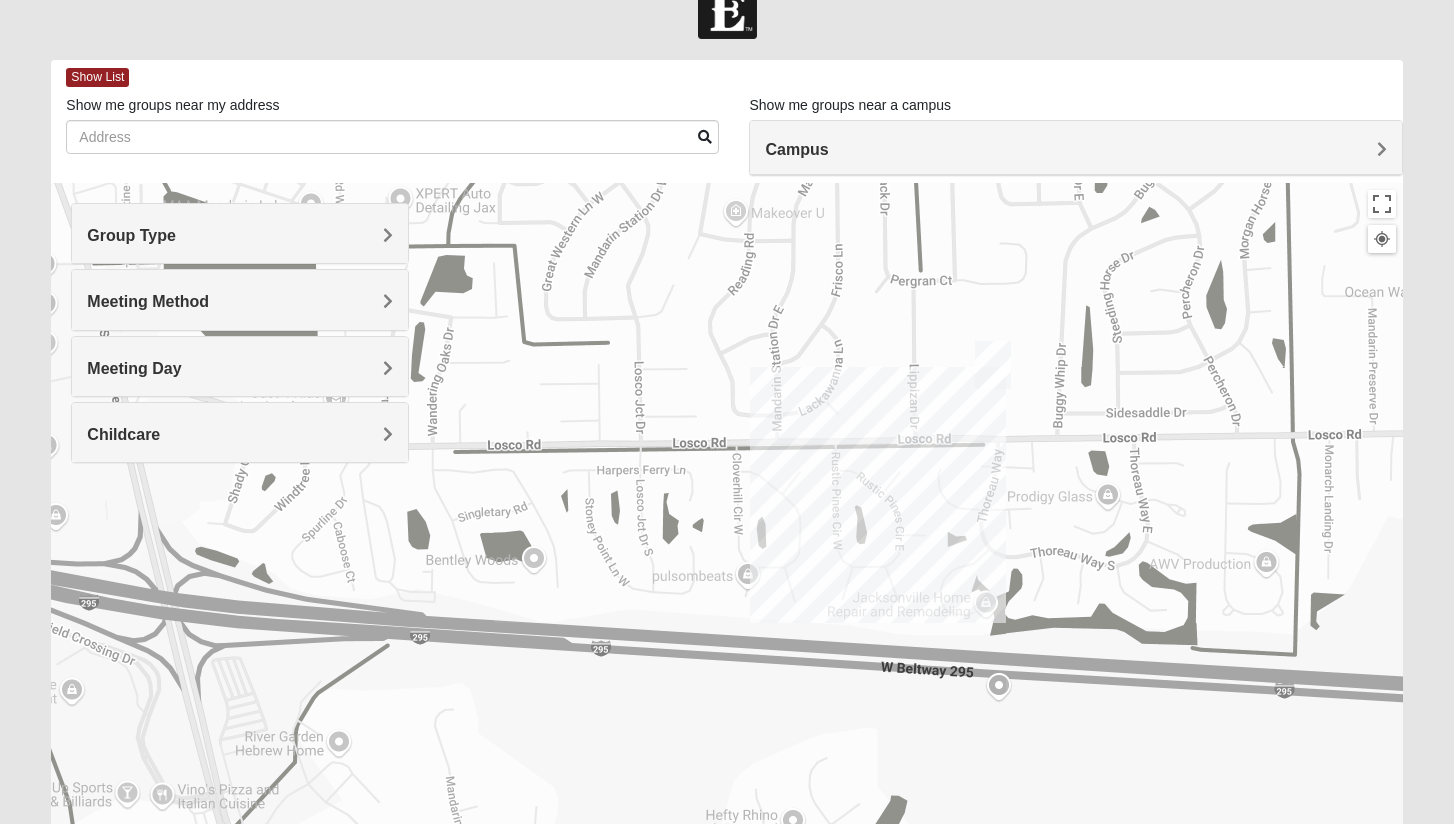 click at bounding box center [993, 365] 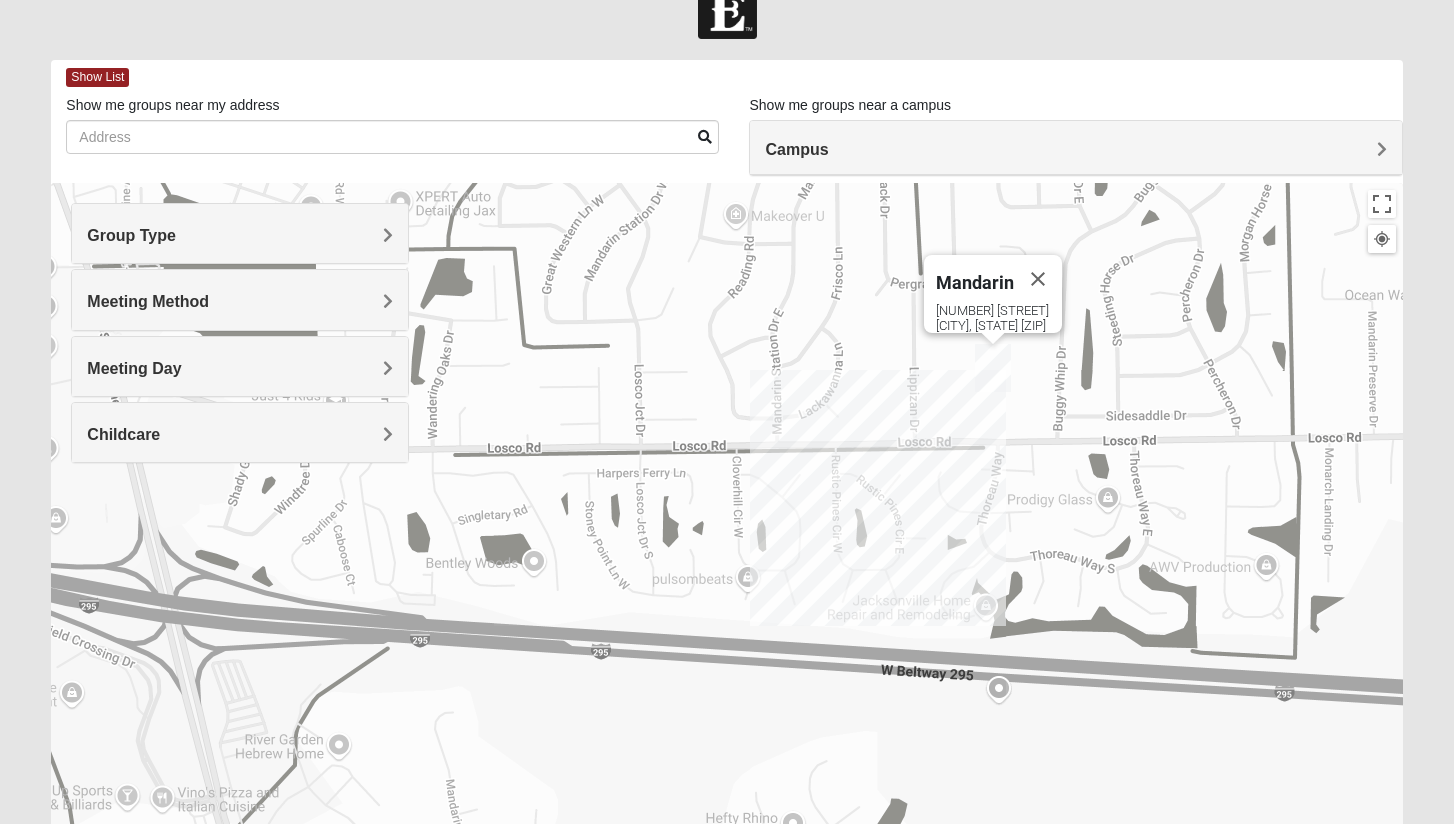 click on "Meeting Day" at bounding box center (240, 366) 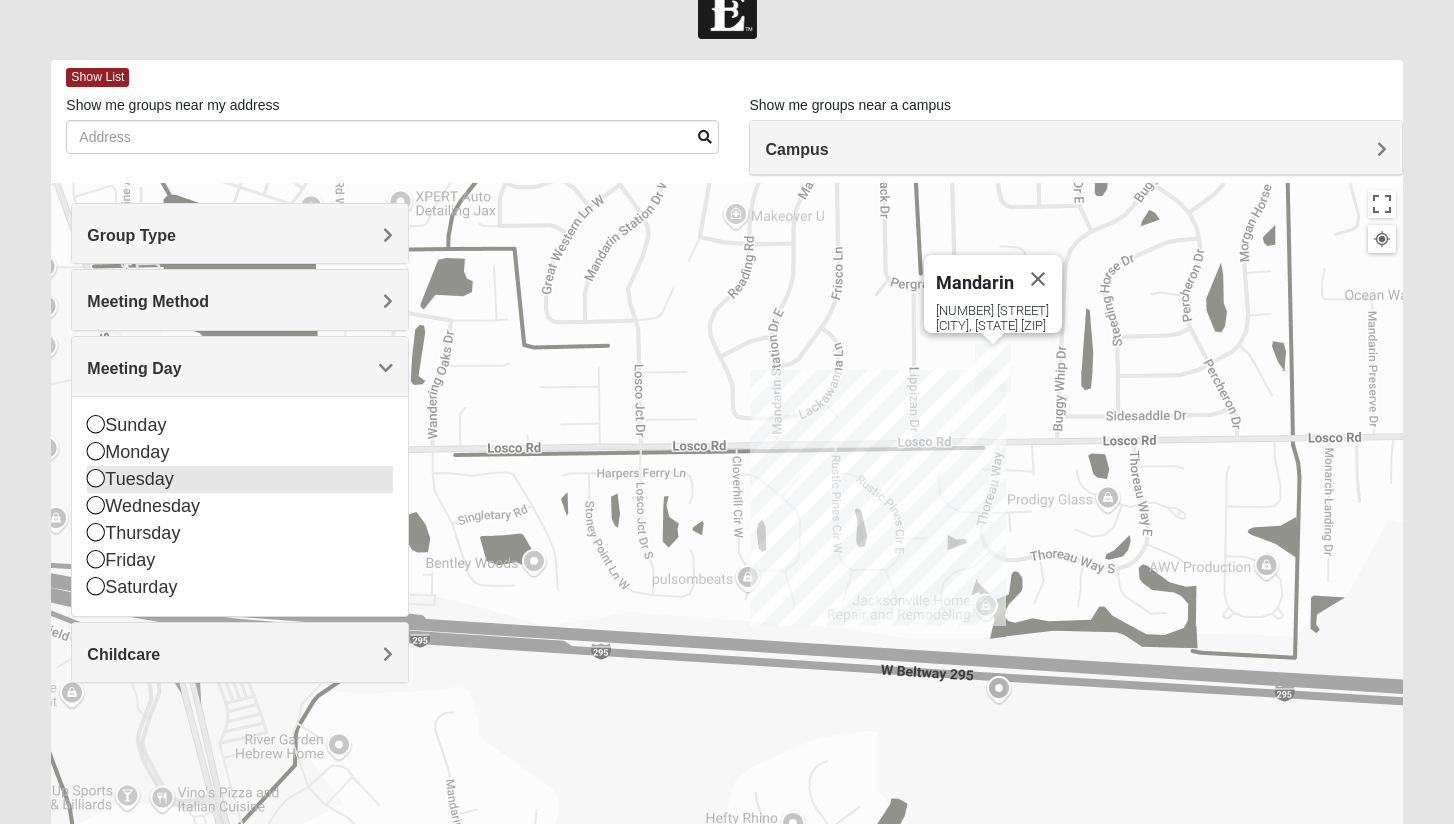 click at bounding box center (96, 478) 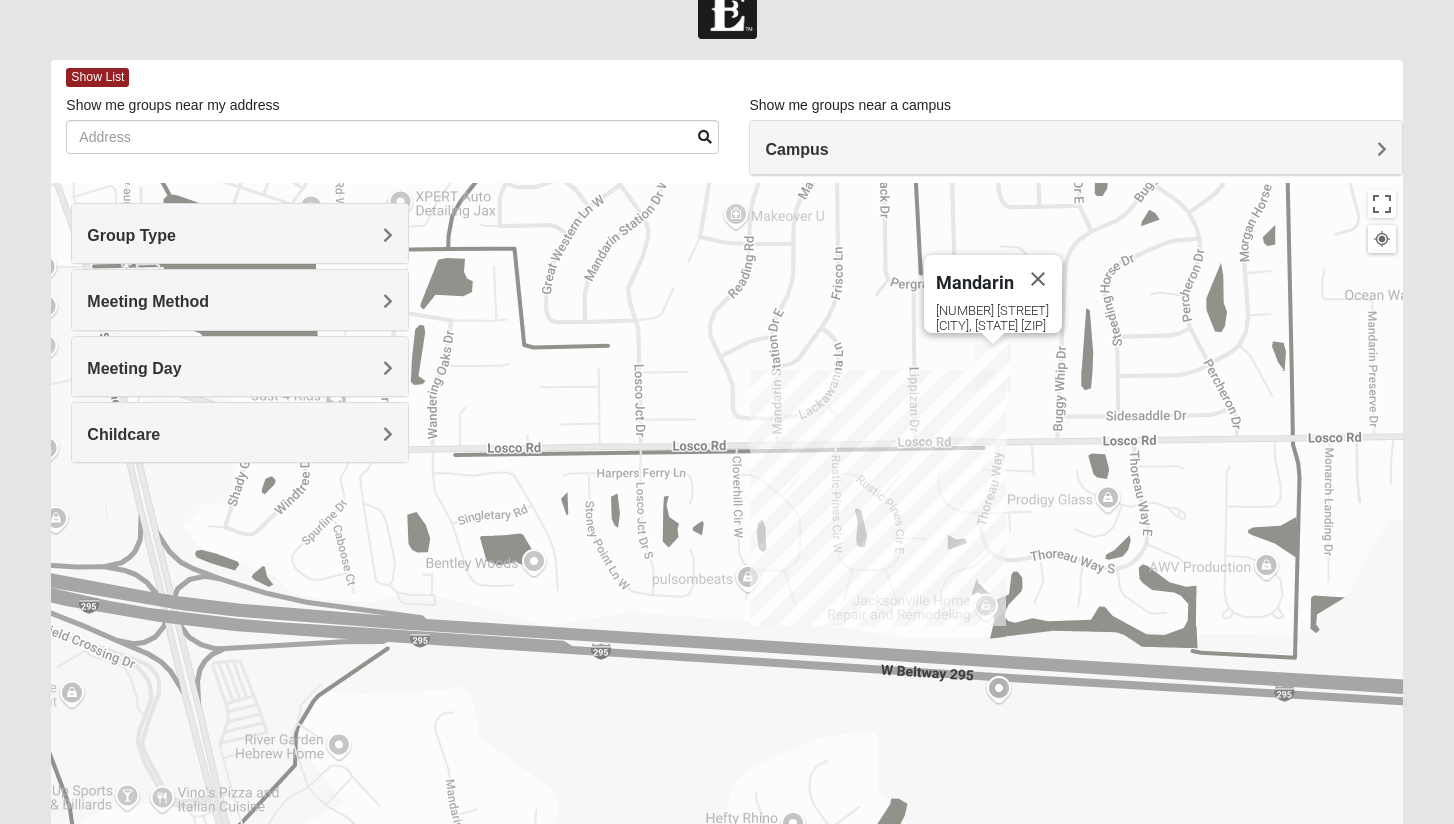 click on "Childcare" at bounding box center (240, 434) 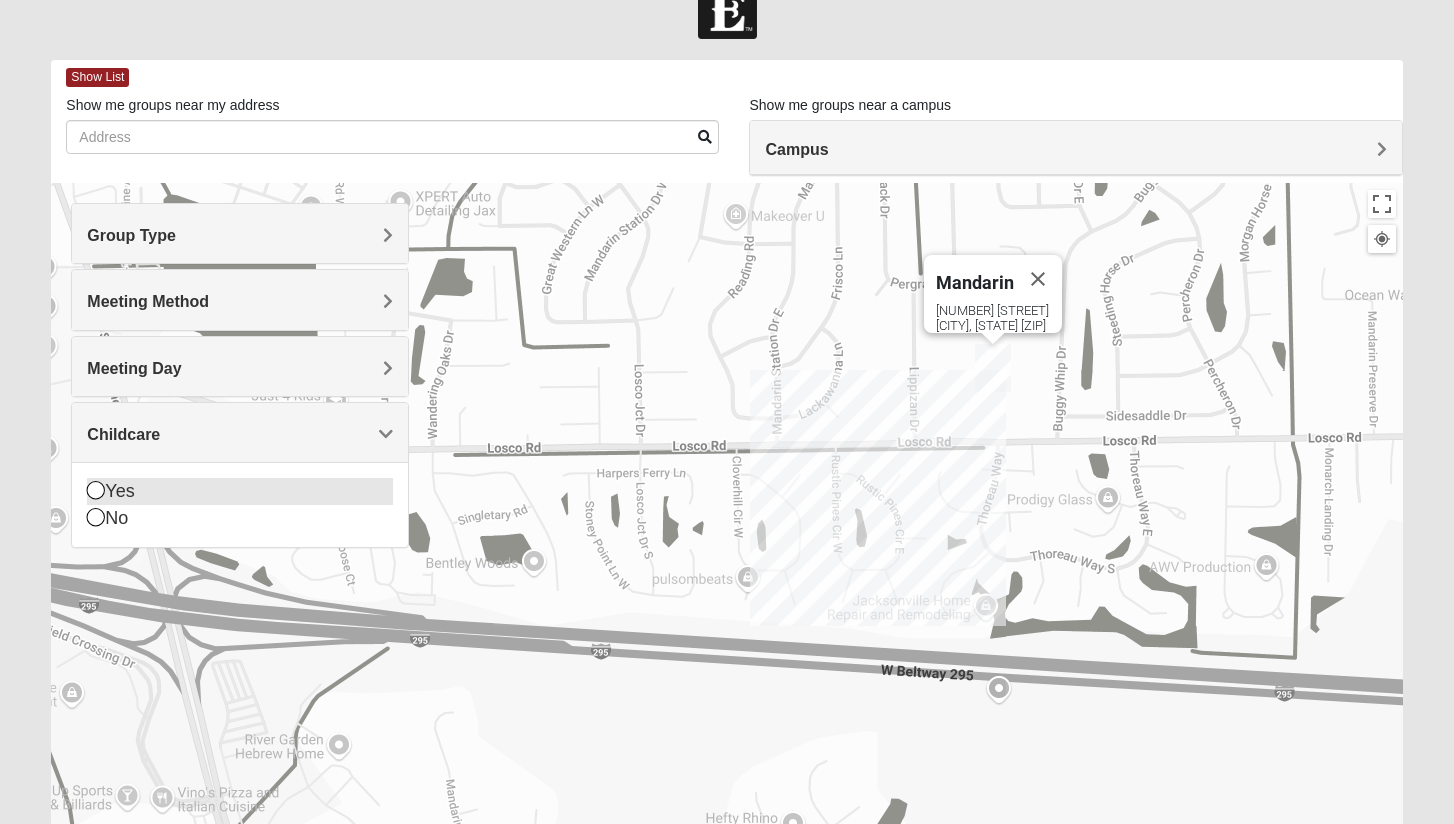 click on "Yes" at bounding box center [240, 491] 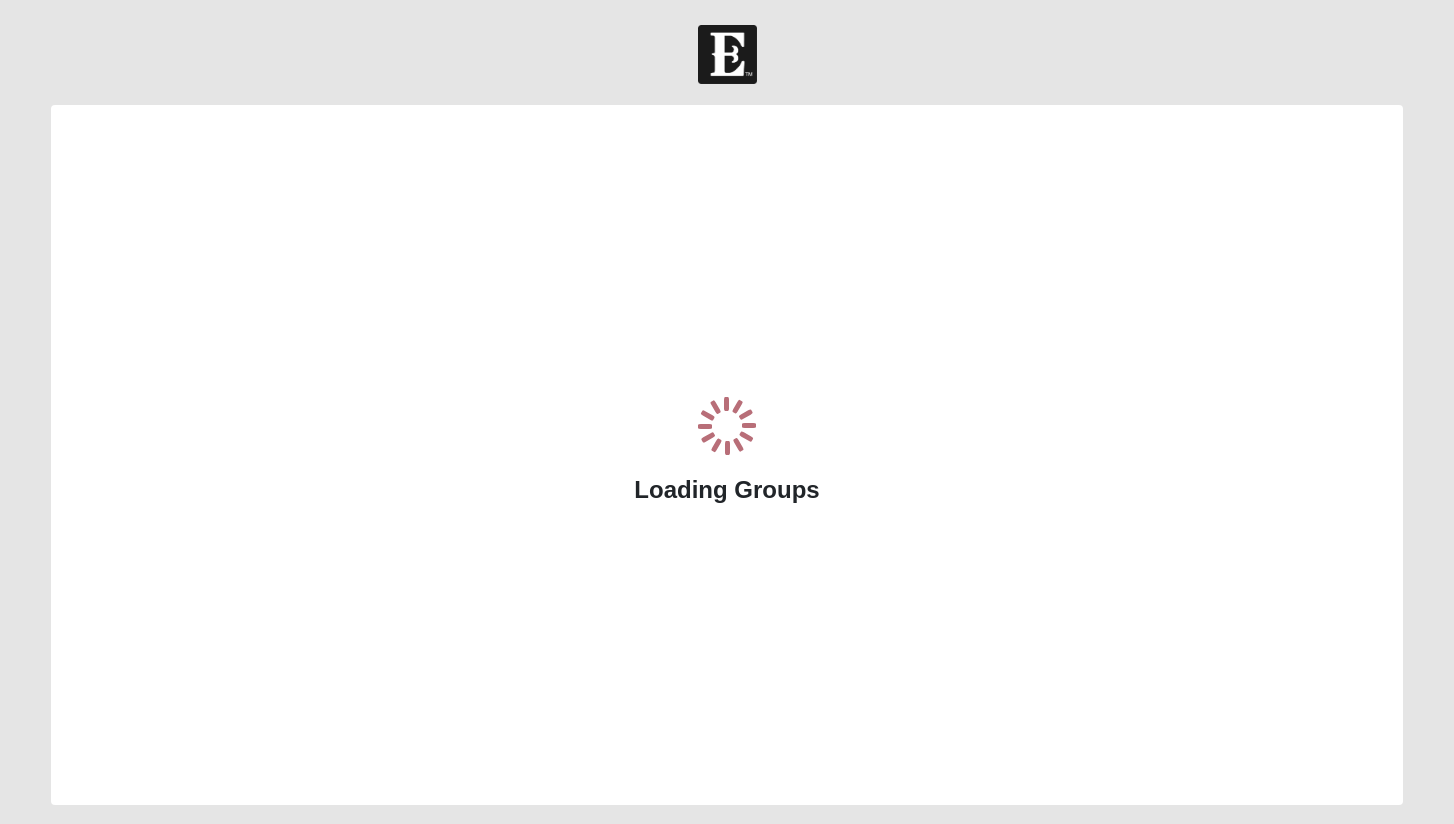 scroll, scrollTop: 45, scrollLeft: 0, axis: vertical 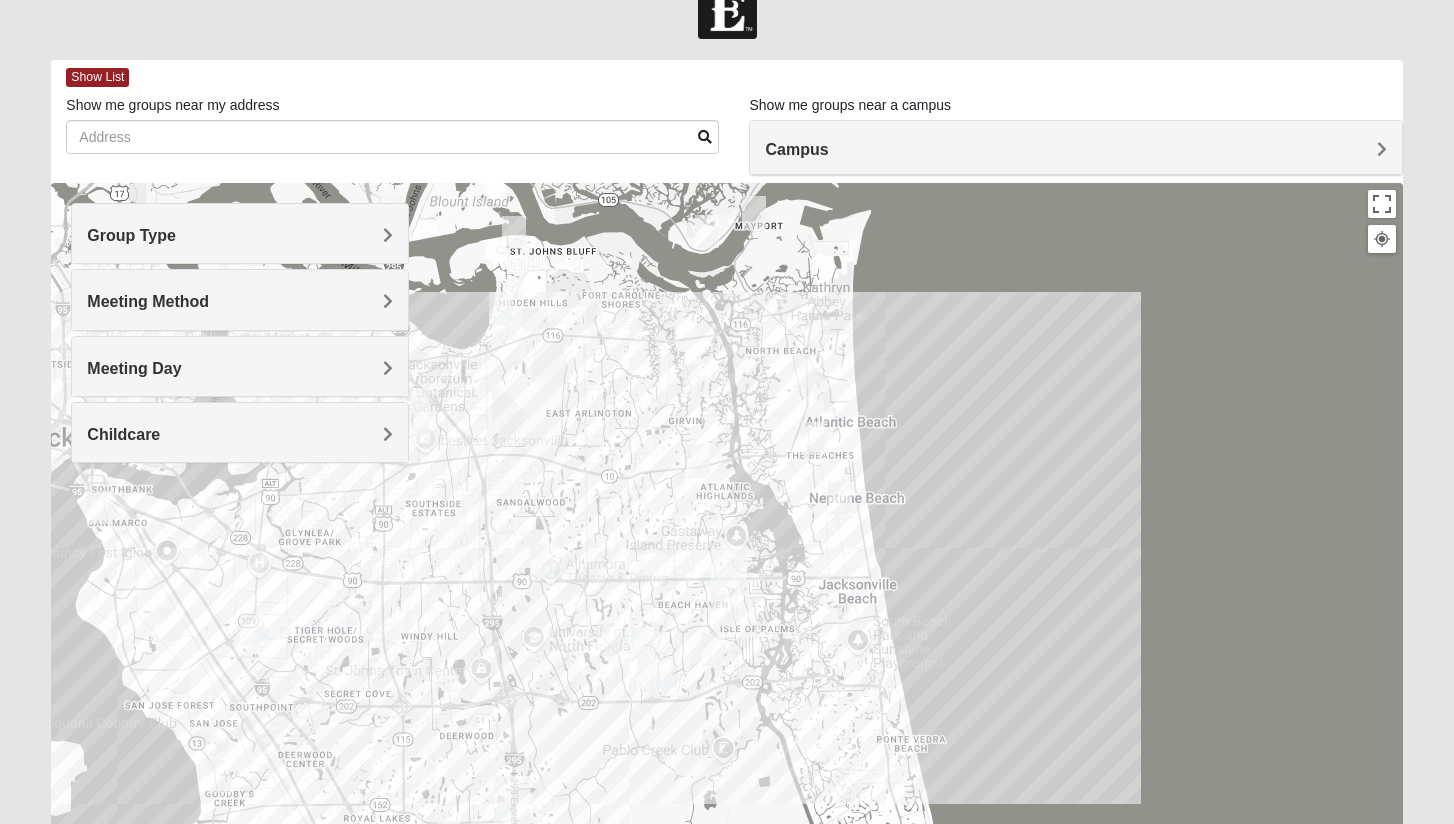 click on "Meeting Day" at bounding box center (240, 366) 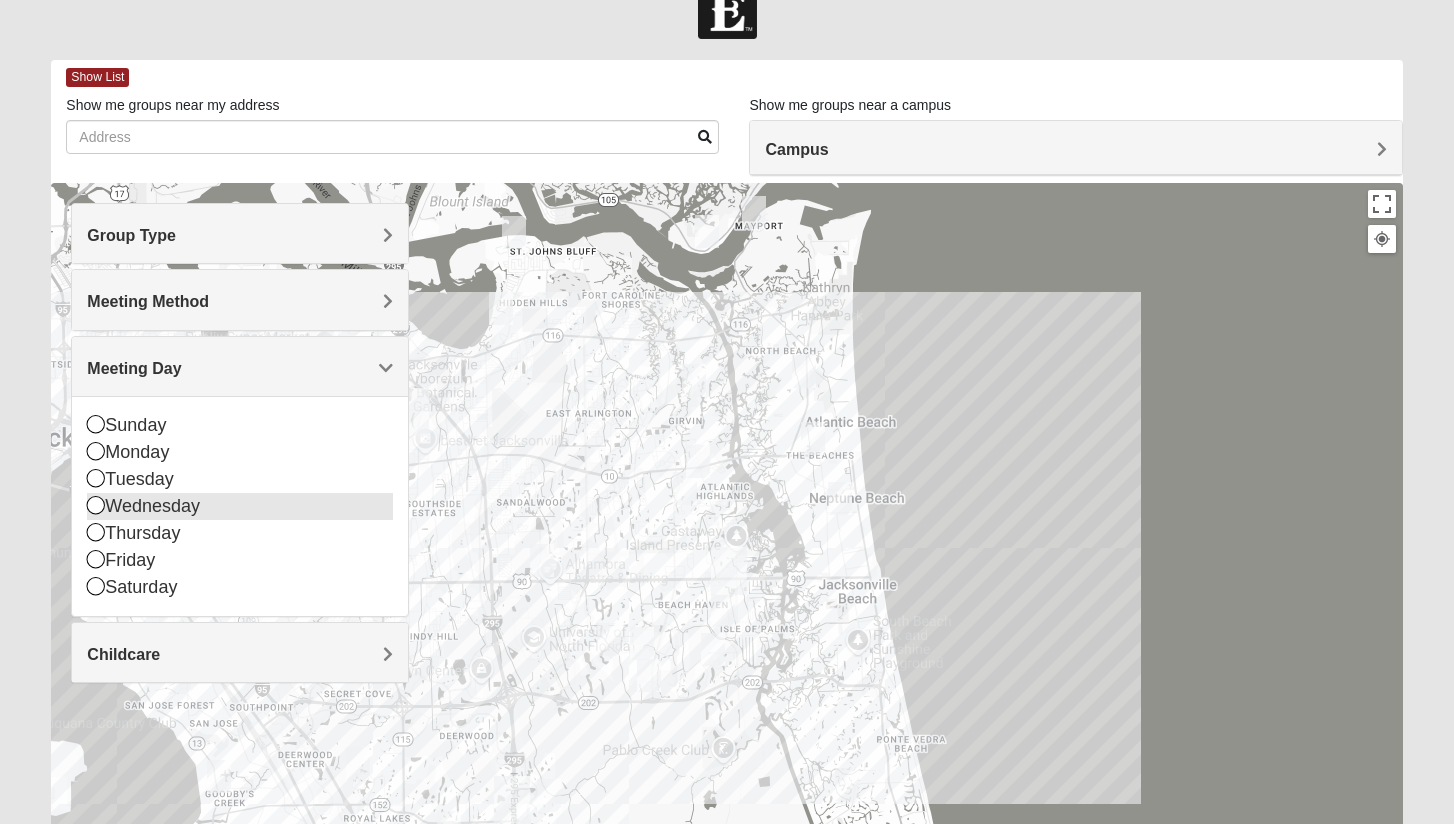 drag, startPoint x: 100, startPoint y: 534, endPoint x: 164, endPoint y: 516, distance: 66.48308 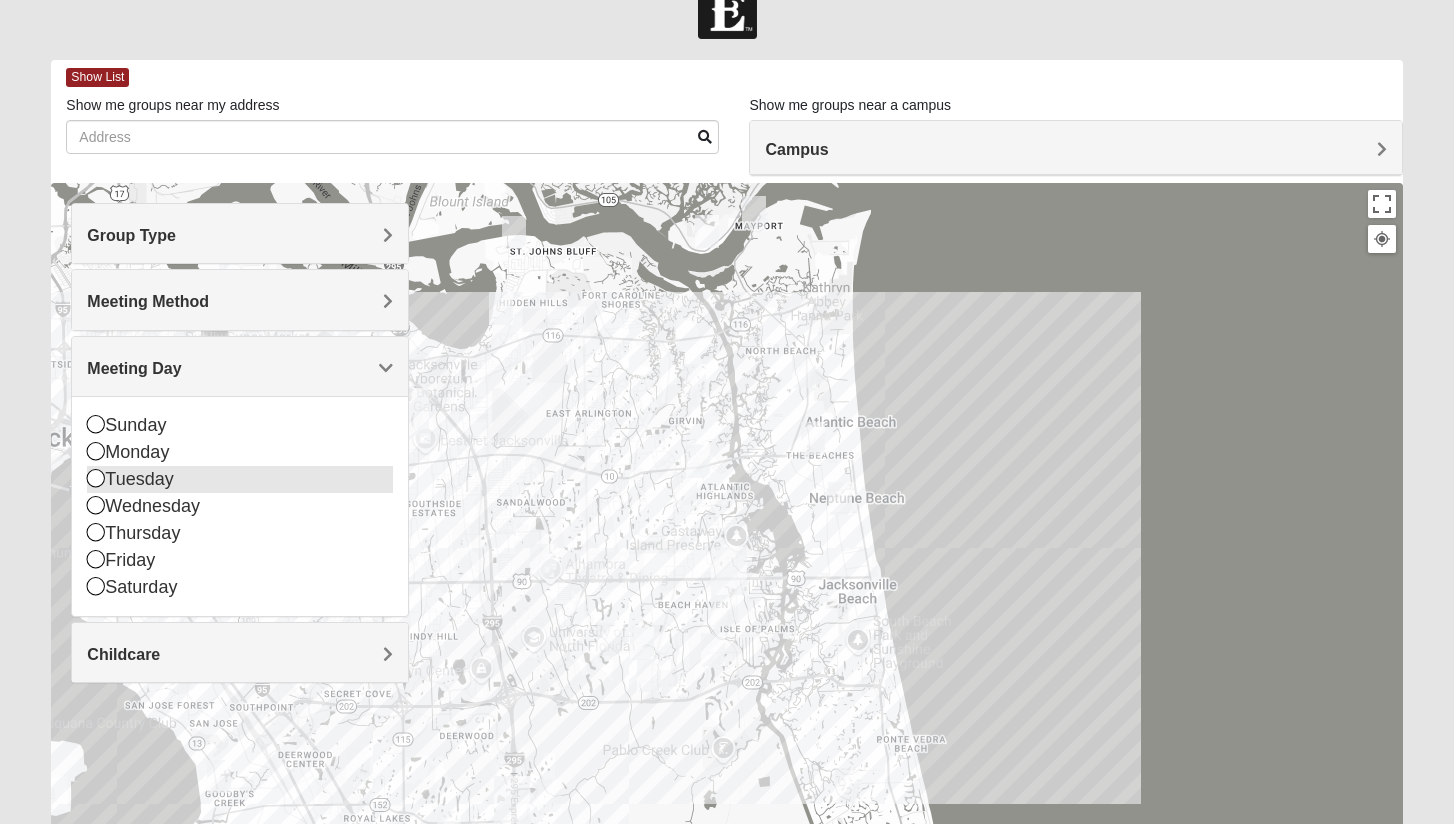 click at bounding box center [96, 478] 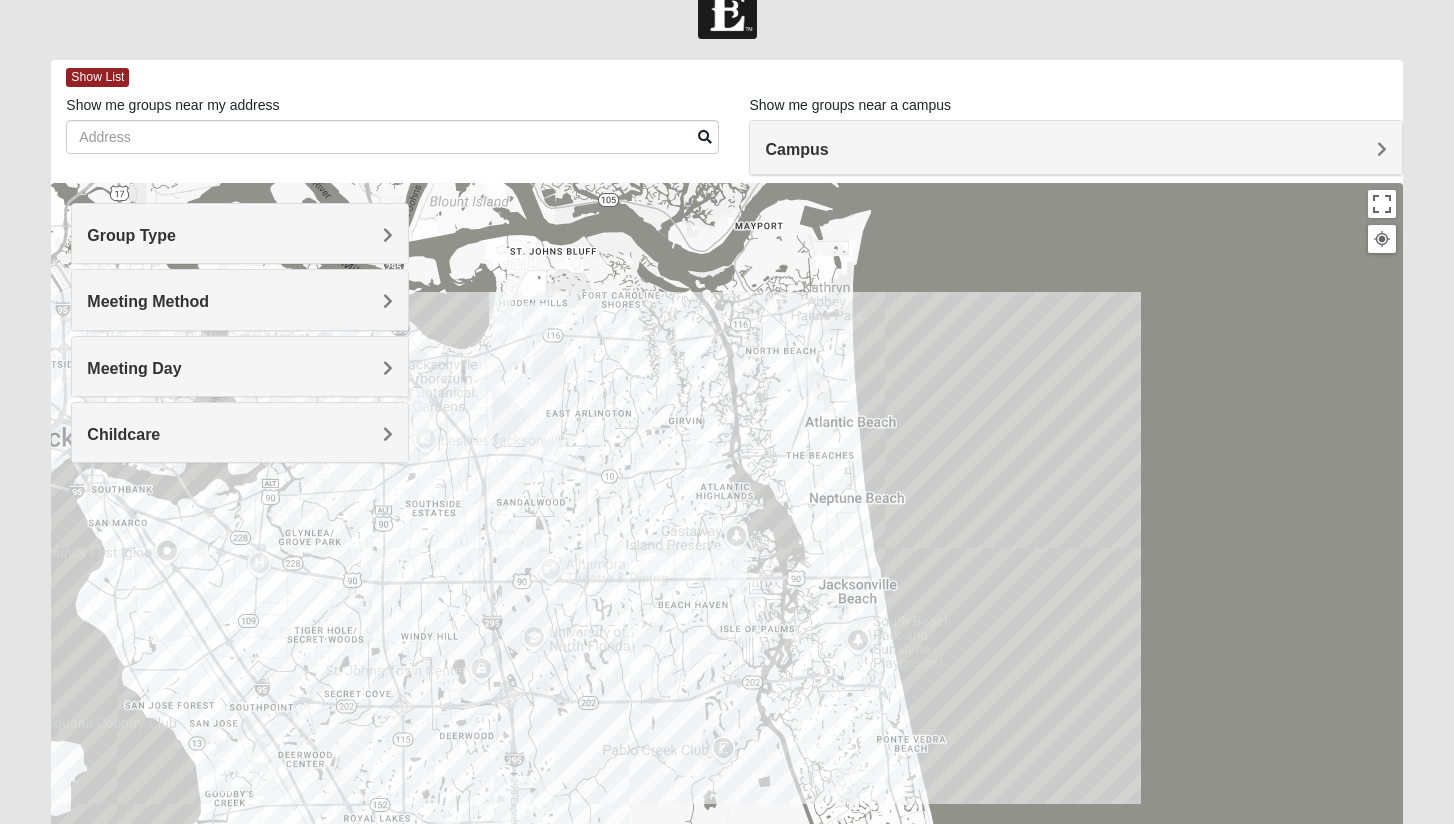 click on "Childcare" at bounding box center (240, 432) 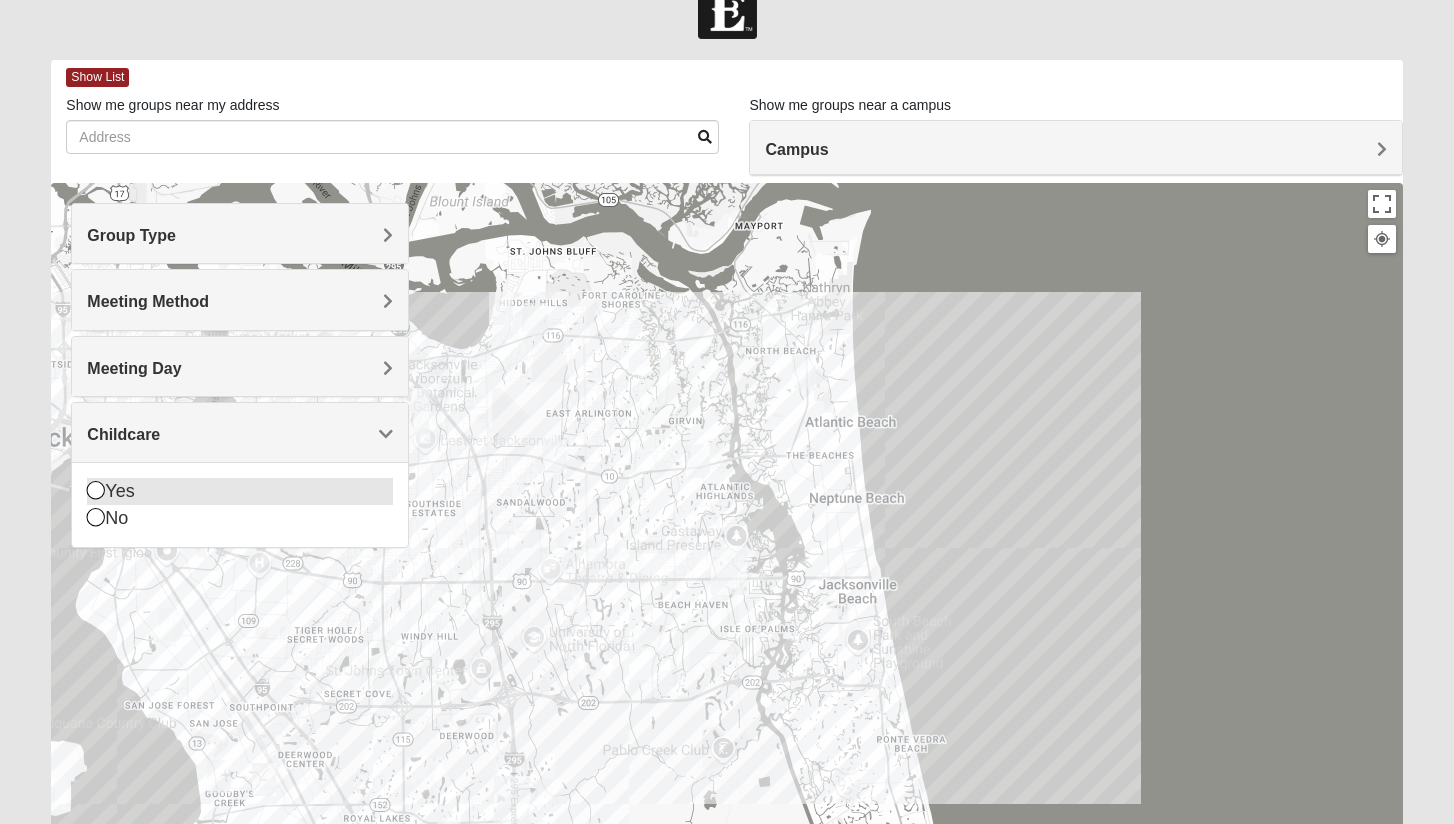 click at bounding box center [96, 490] 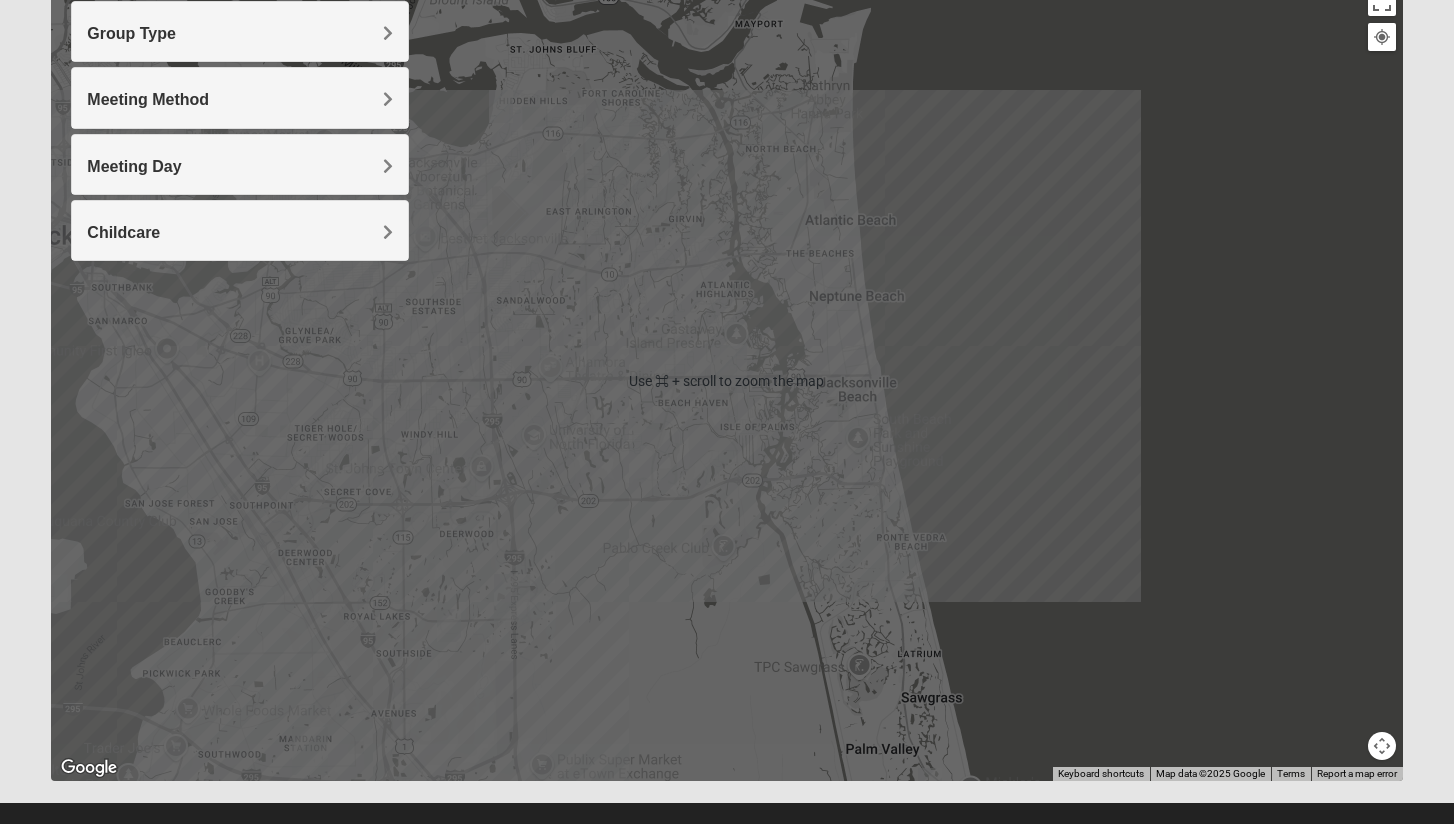 scroll, scrollTop: 256, scrollLeft: 0, axis: vertical 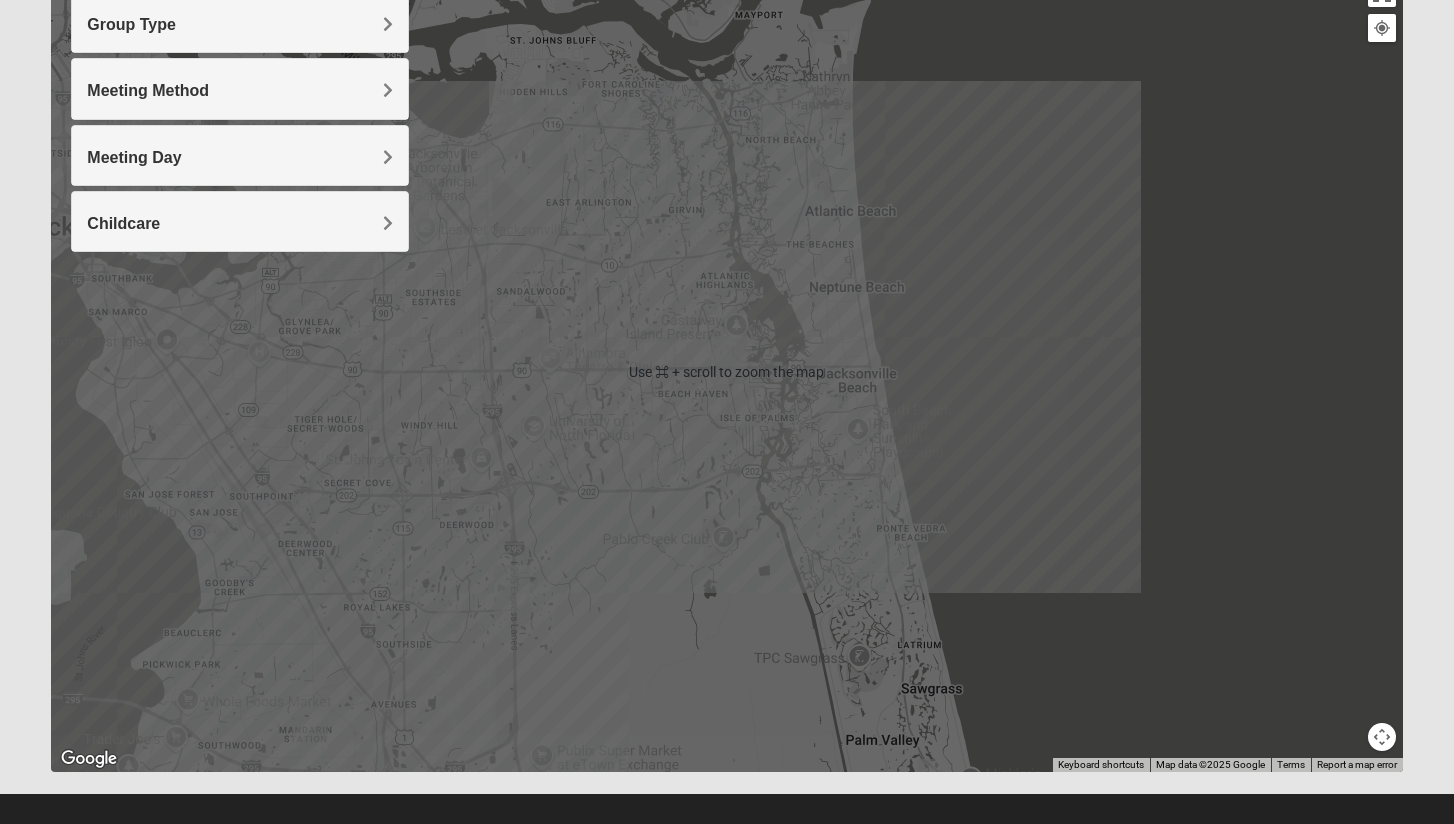 click at bounding box center (726, 372) 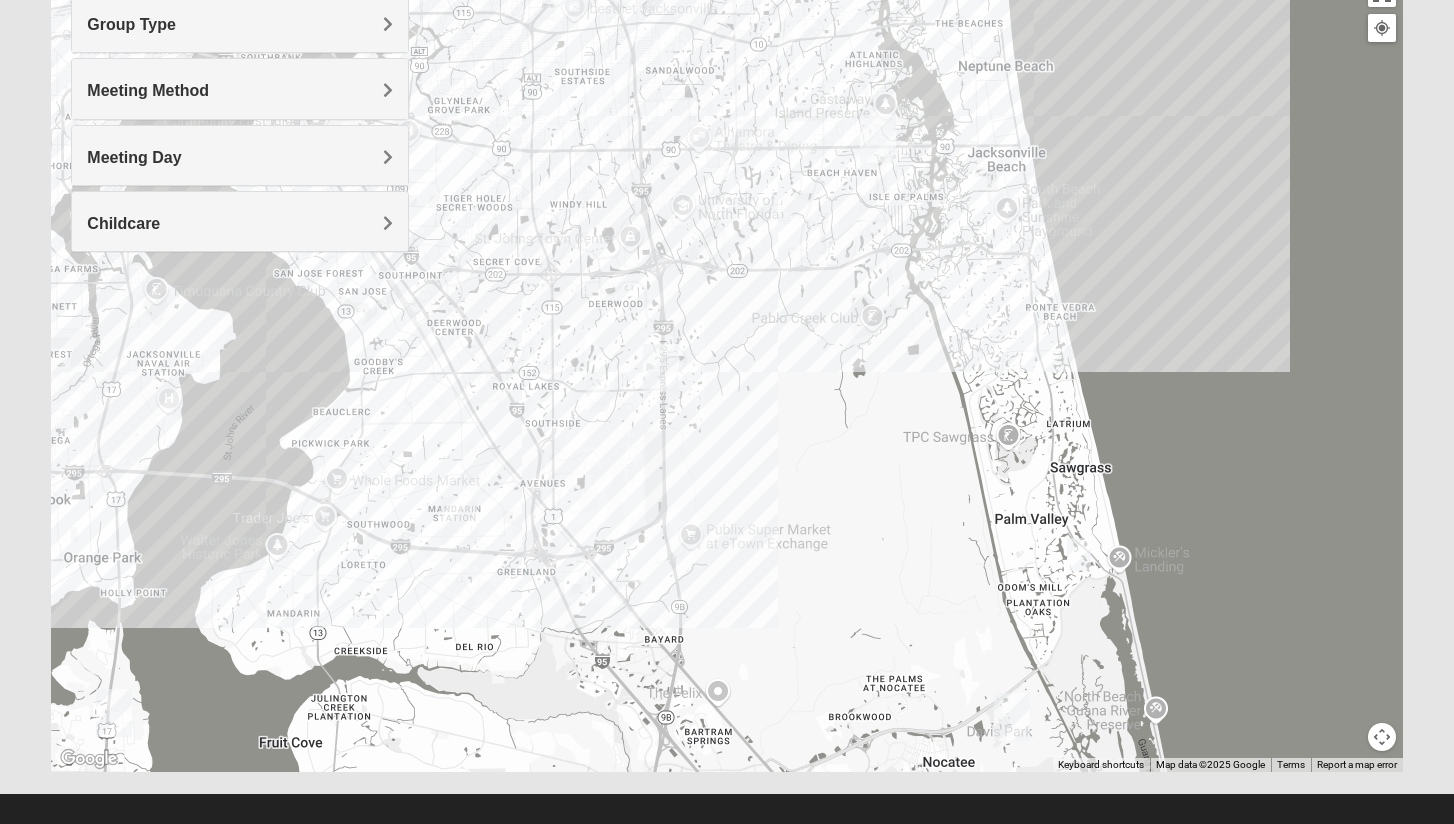 drag, startPoint x: 455, startPoint y: 678, endPoint x: 604, endPoint y: 453, distance: 269.8629 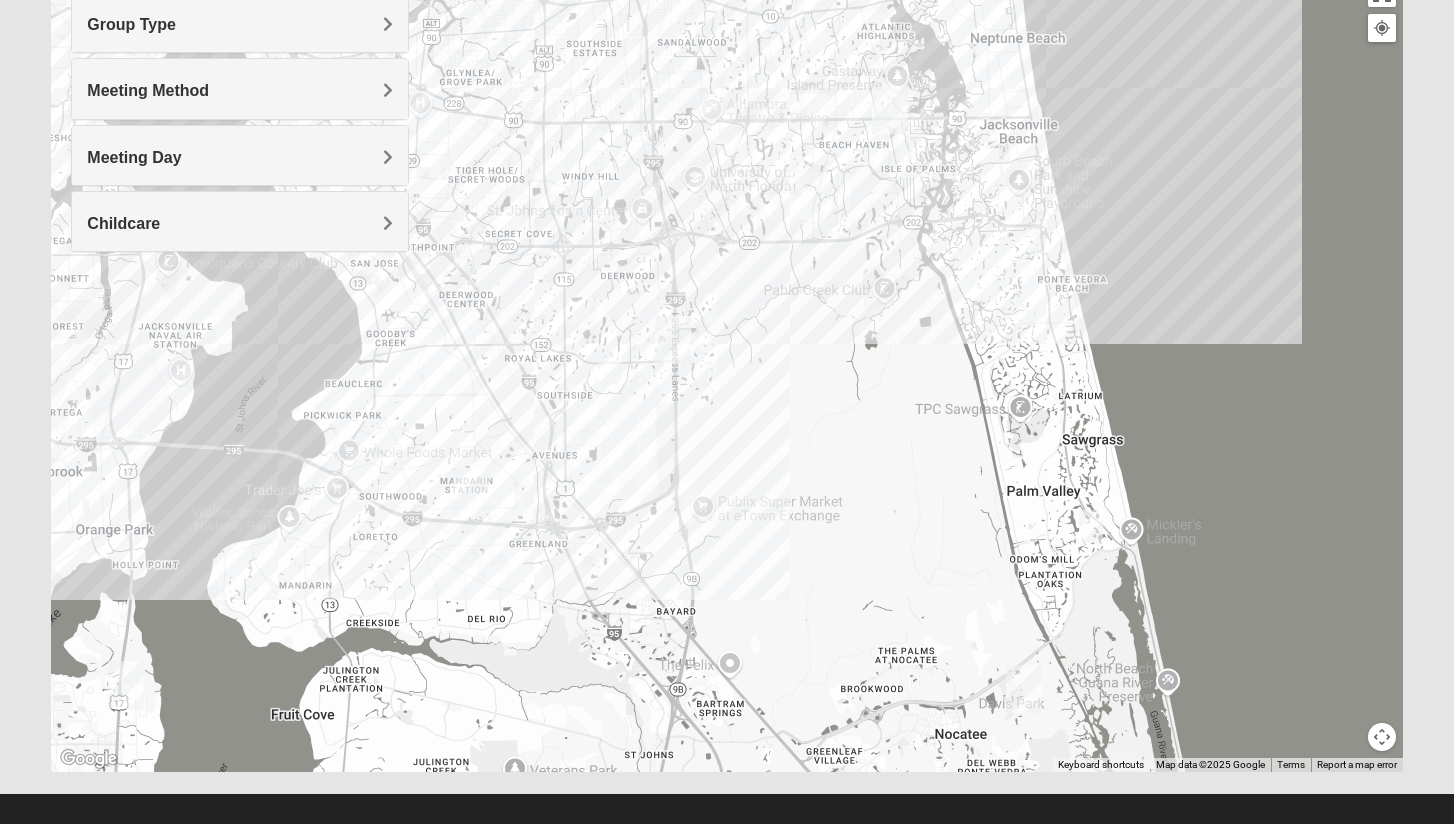 click at bounding box center (471, 493) 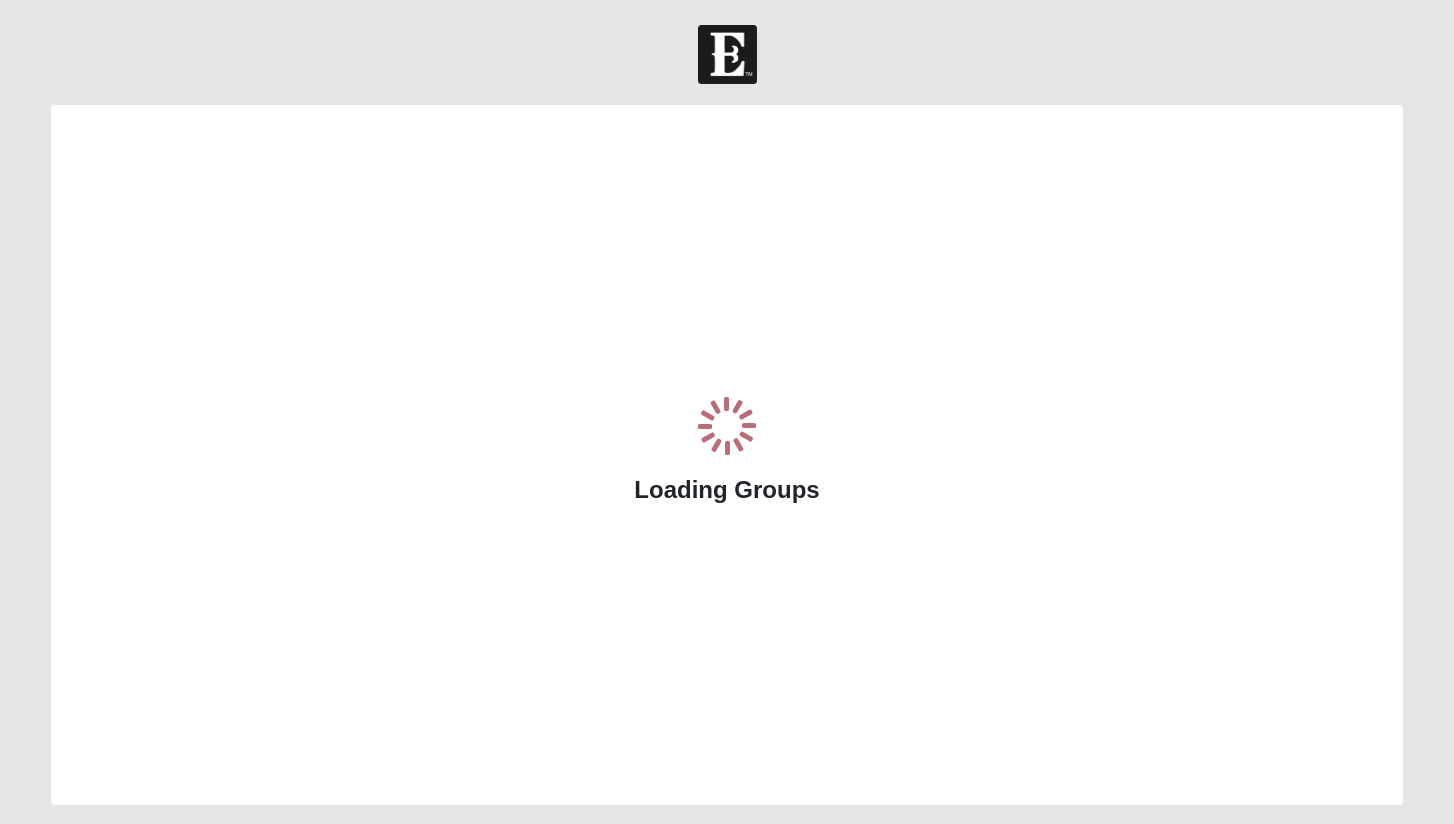 scroll, scrollTop: 0, scrollLeft: 0, axis: both 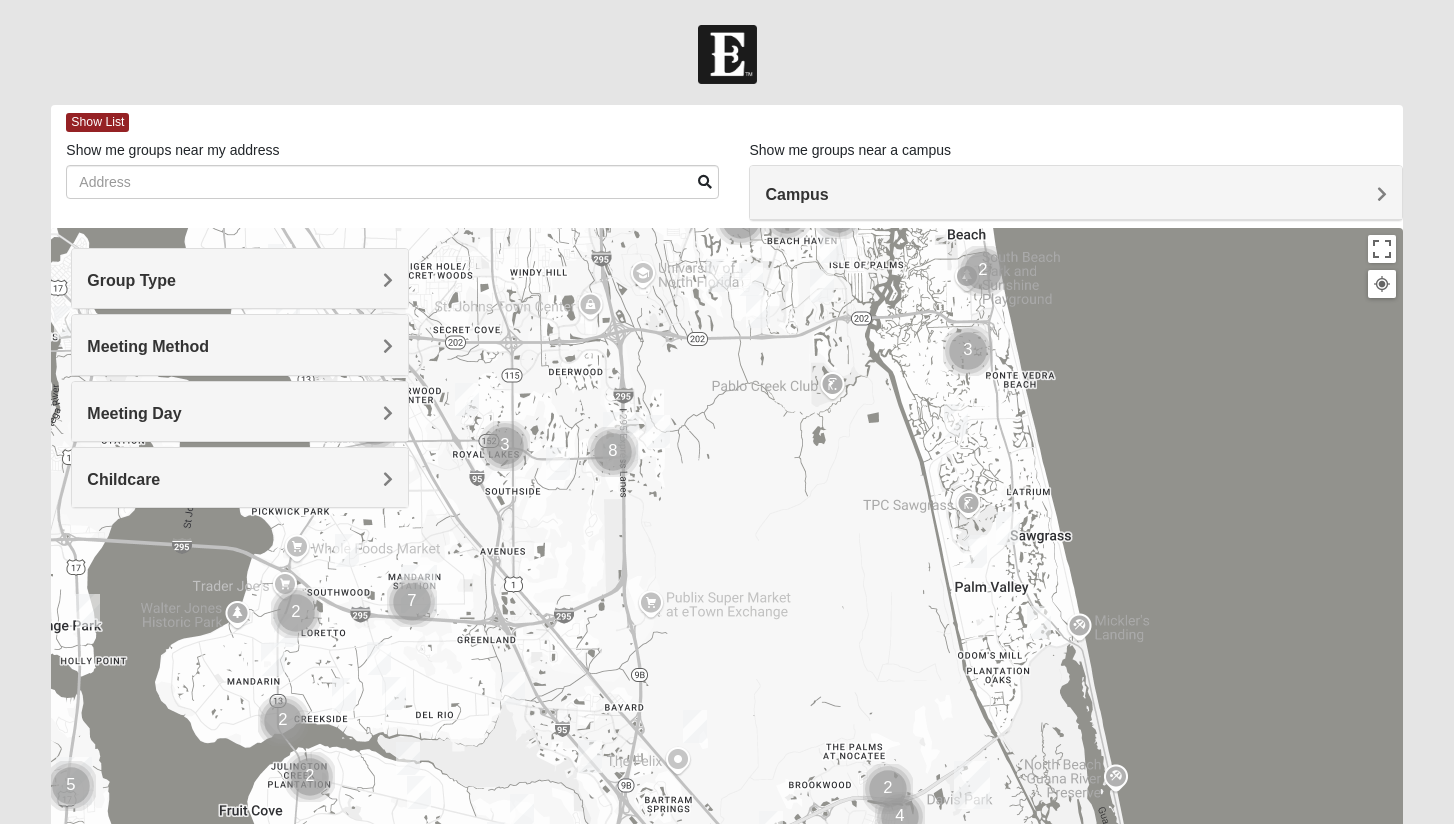 drag, startPoint x: 518, startPoint y: 701, endPoint x: 705, endPoint y: 282, distance: 458.83548 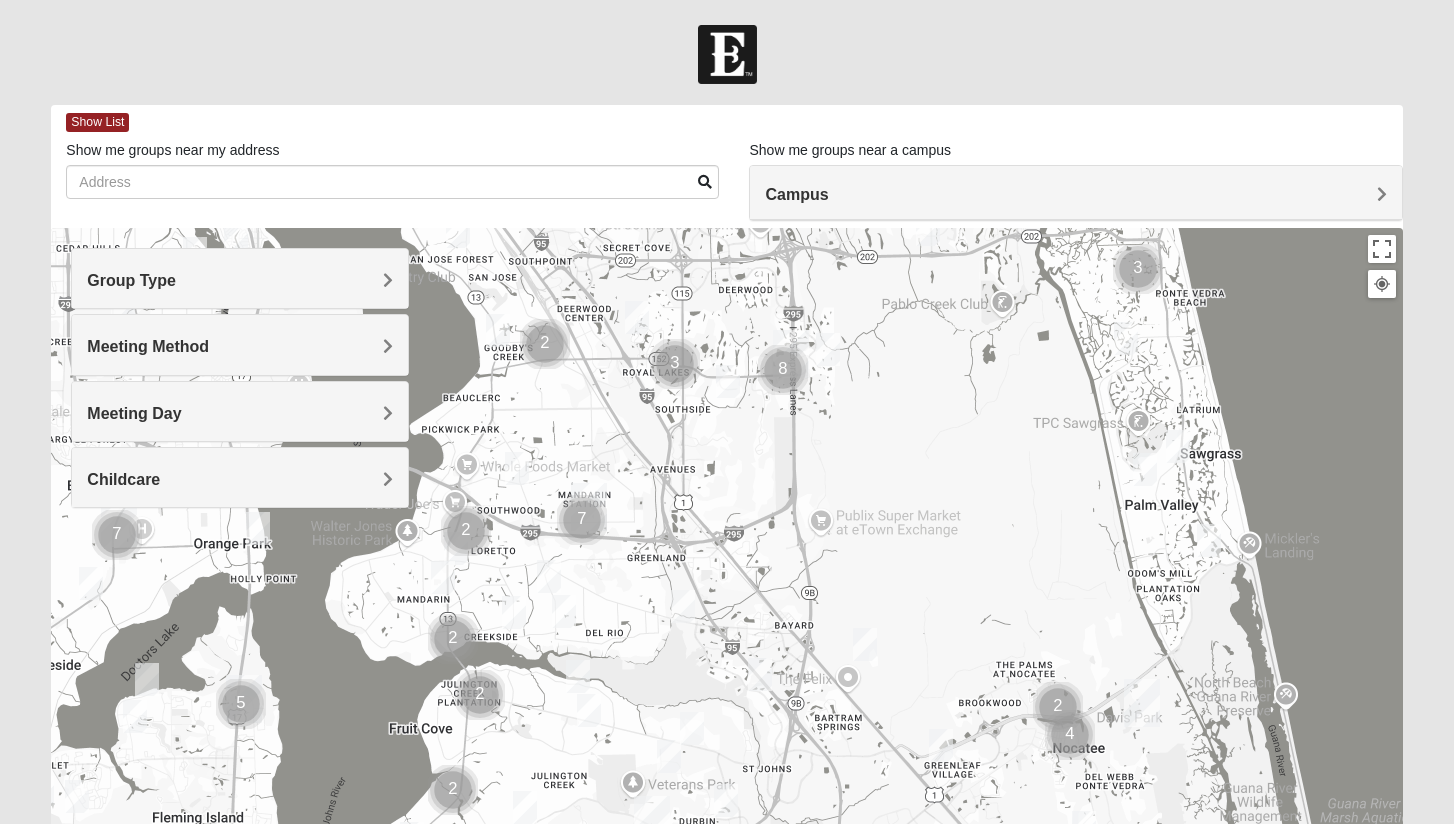 drag, startPoint x: 588, startPoint y: 534, endPoint x: 699, endPoint y: 440, distance: 145.45447 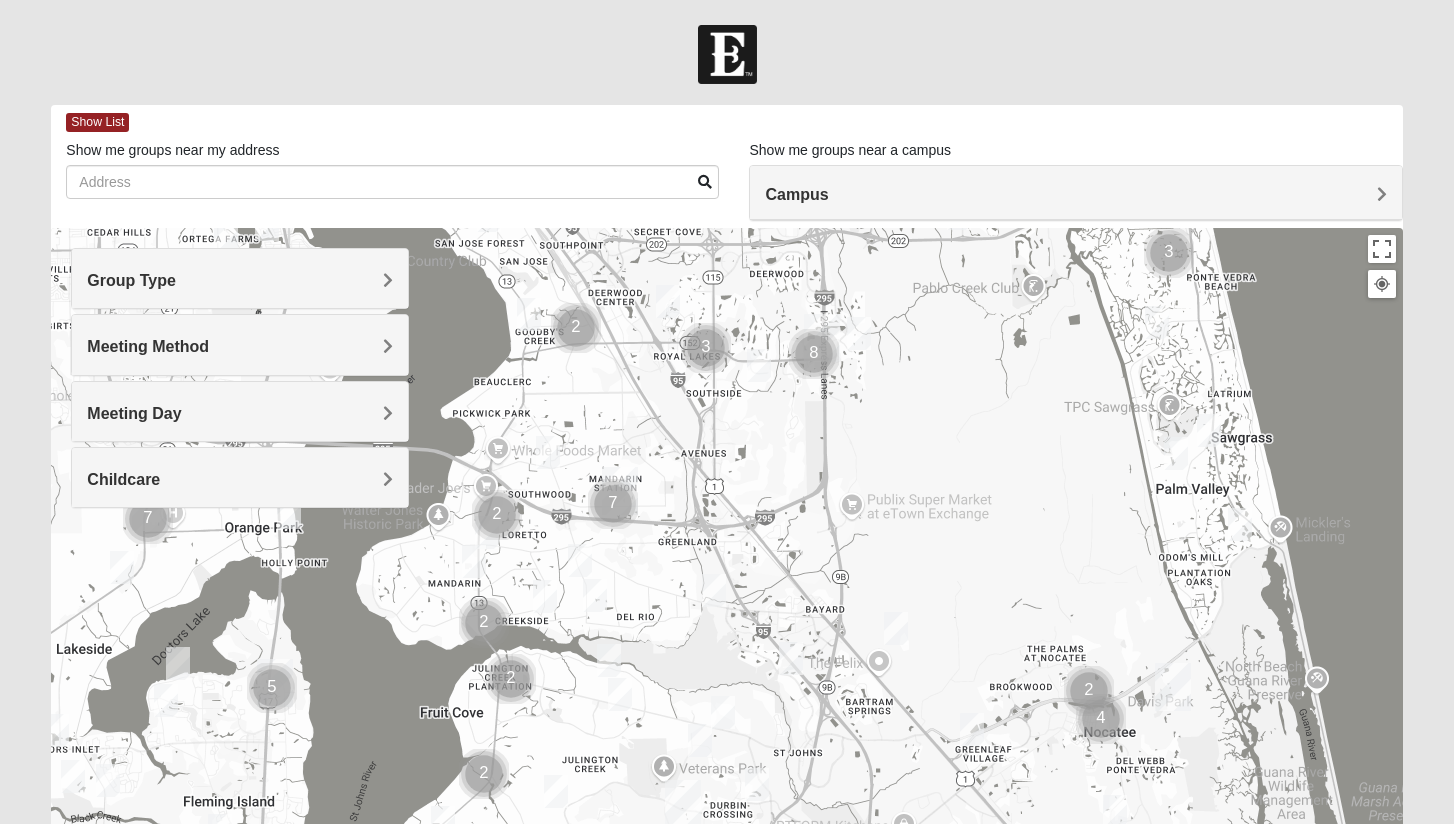 click at bounding box center [548, 452] 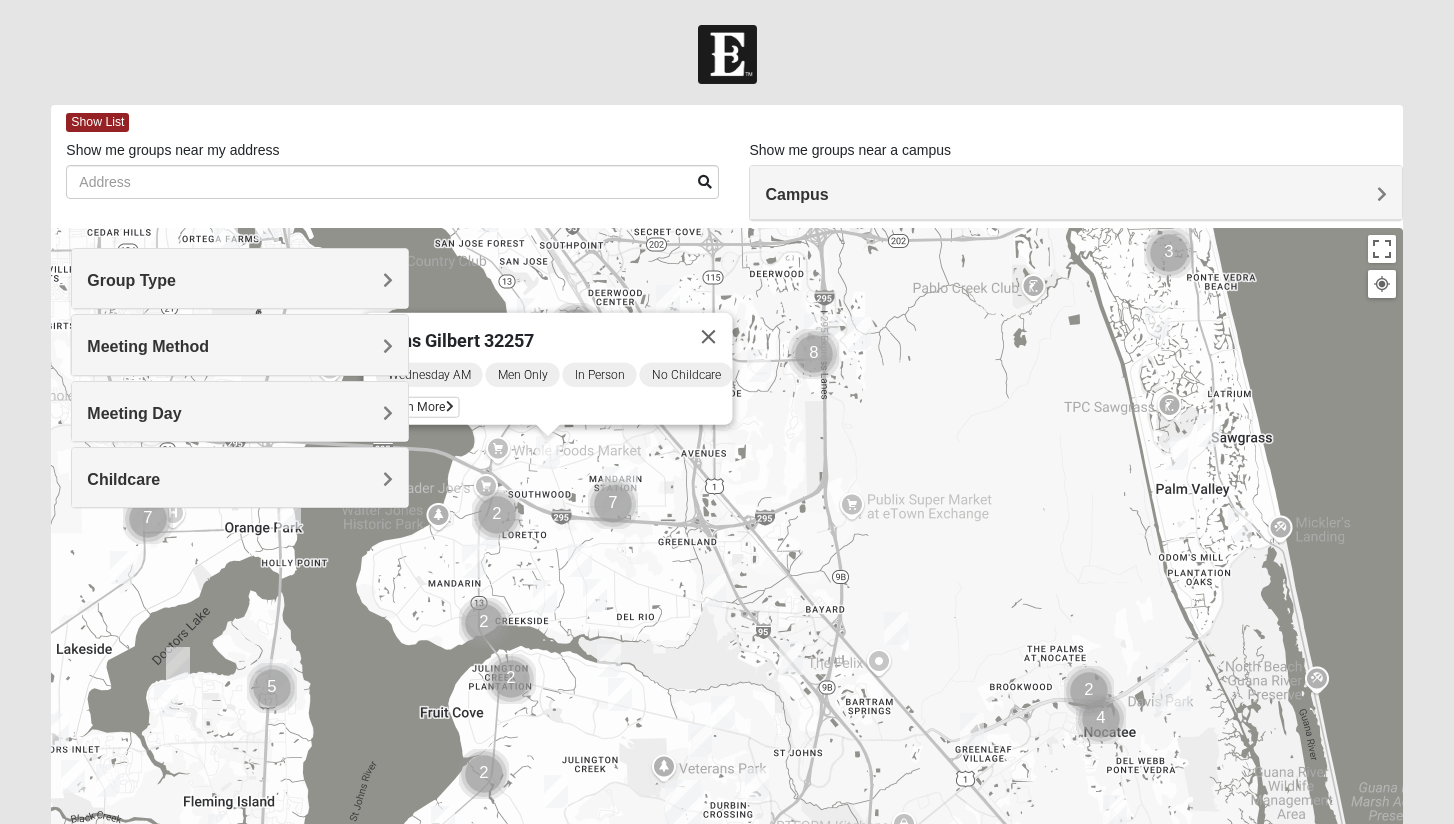 click at bounding box center [613, 504] 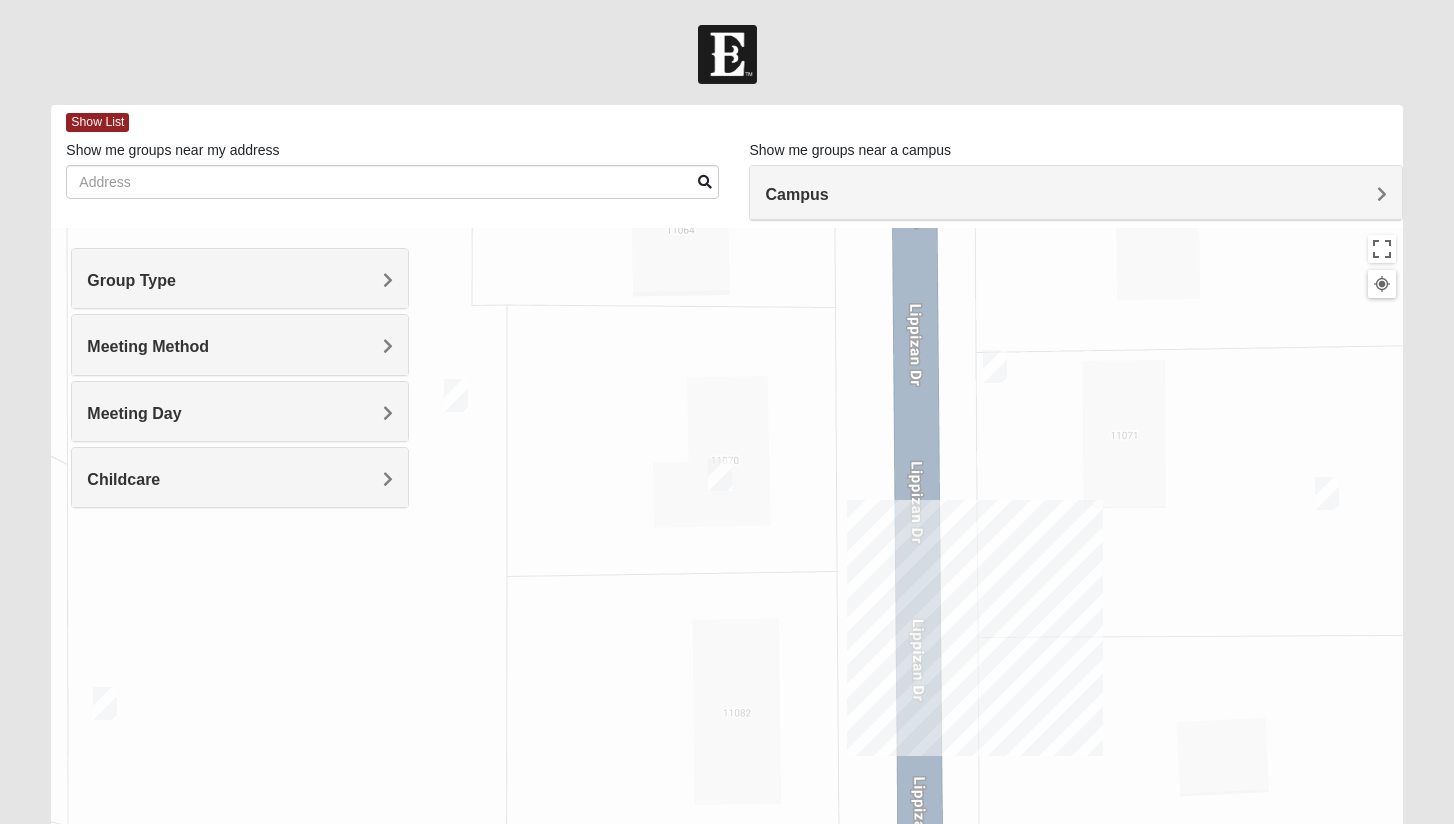 click at bounding box center (995, 366) 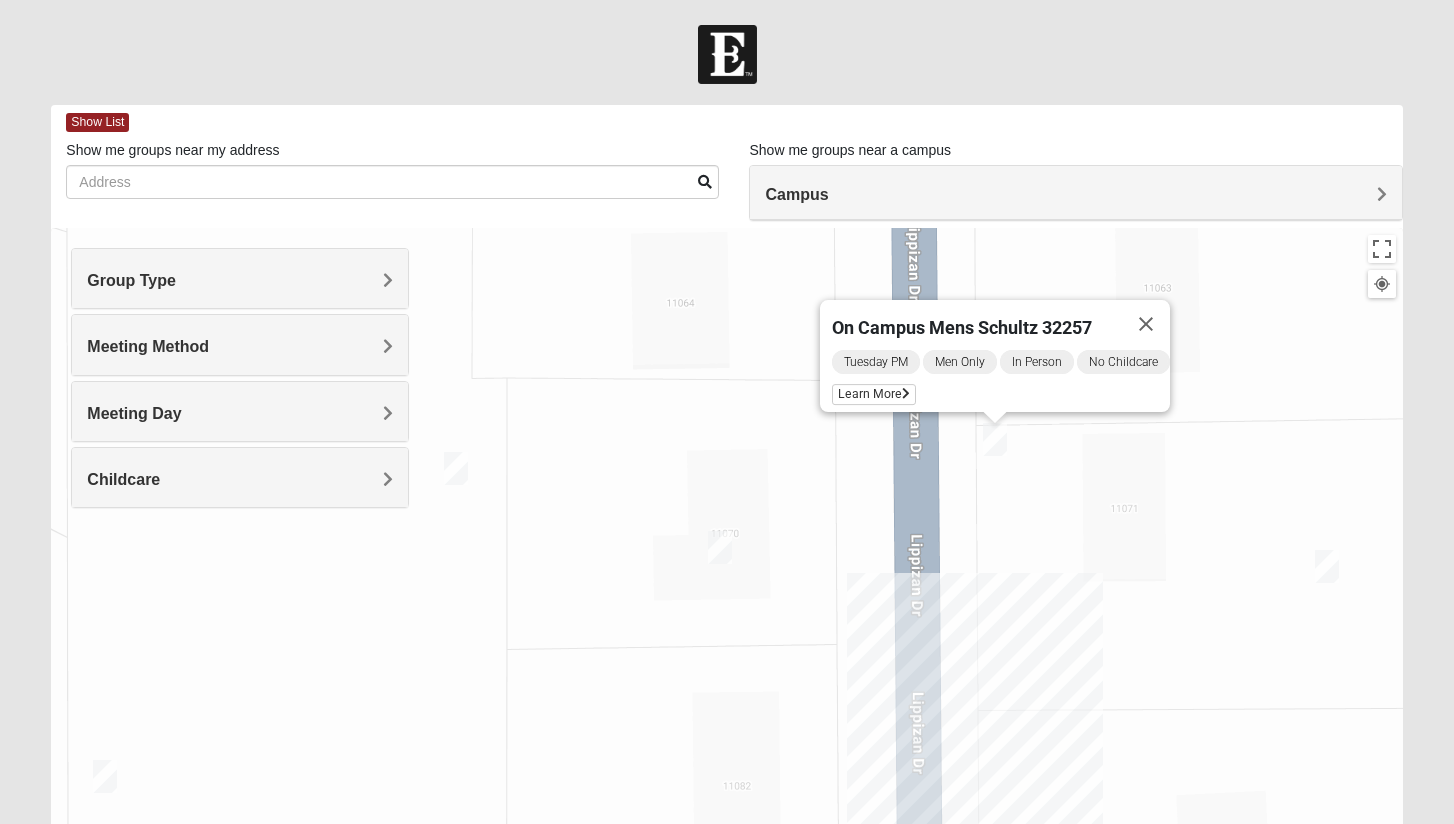 click at bounding box center [456, 468] 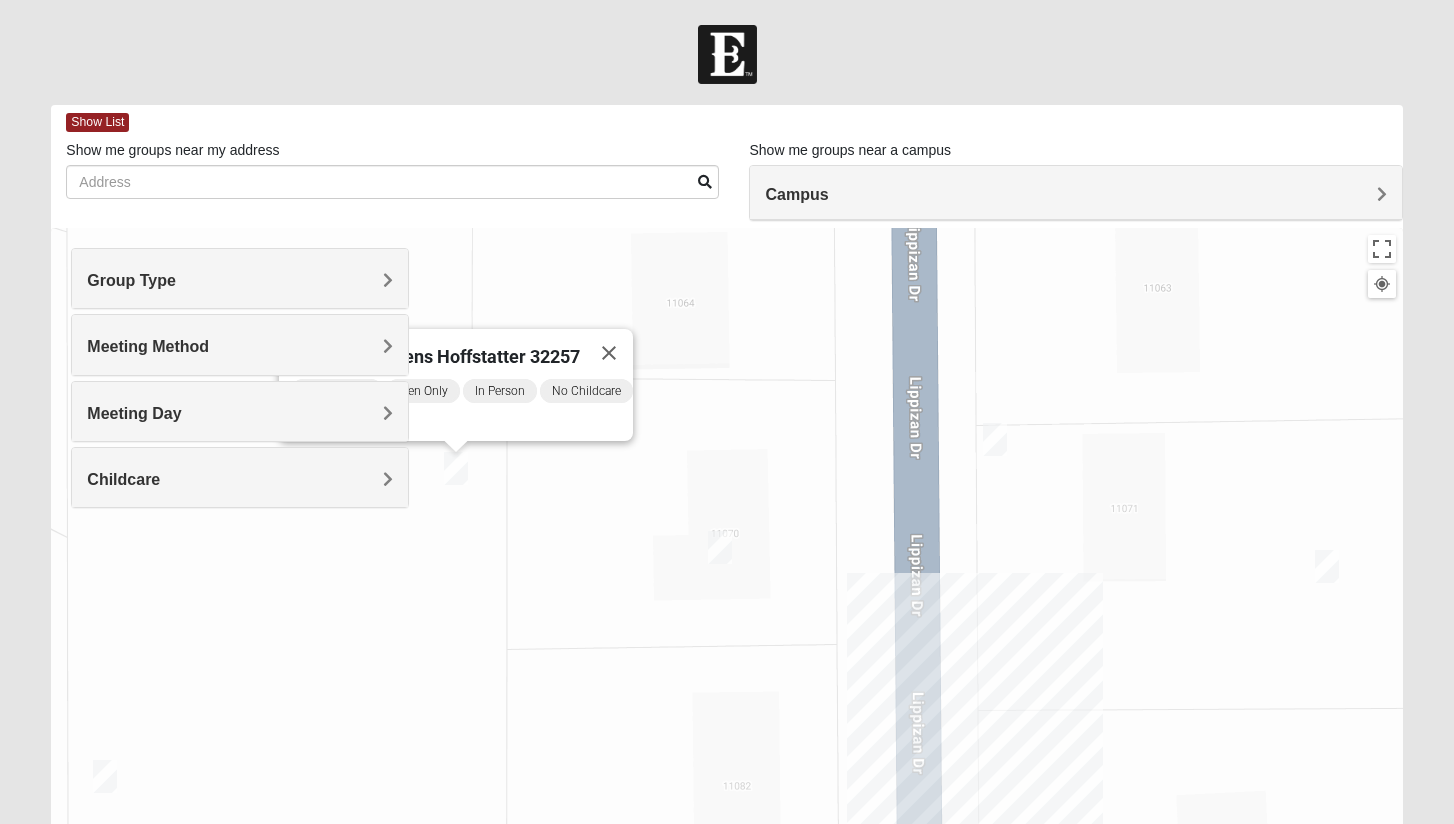 click at bounding box center (105, 776) 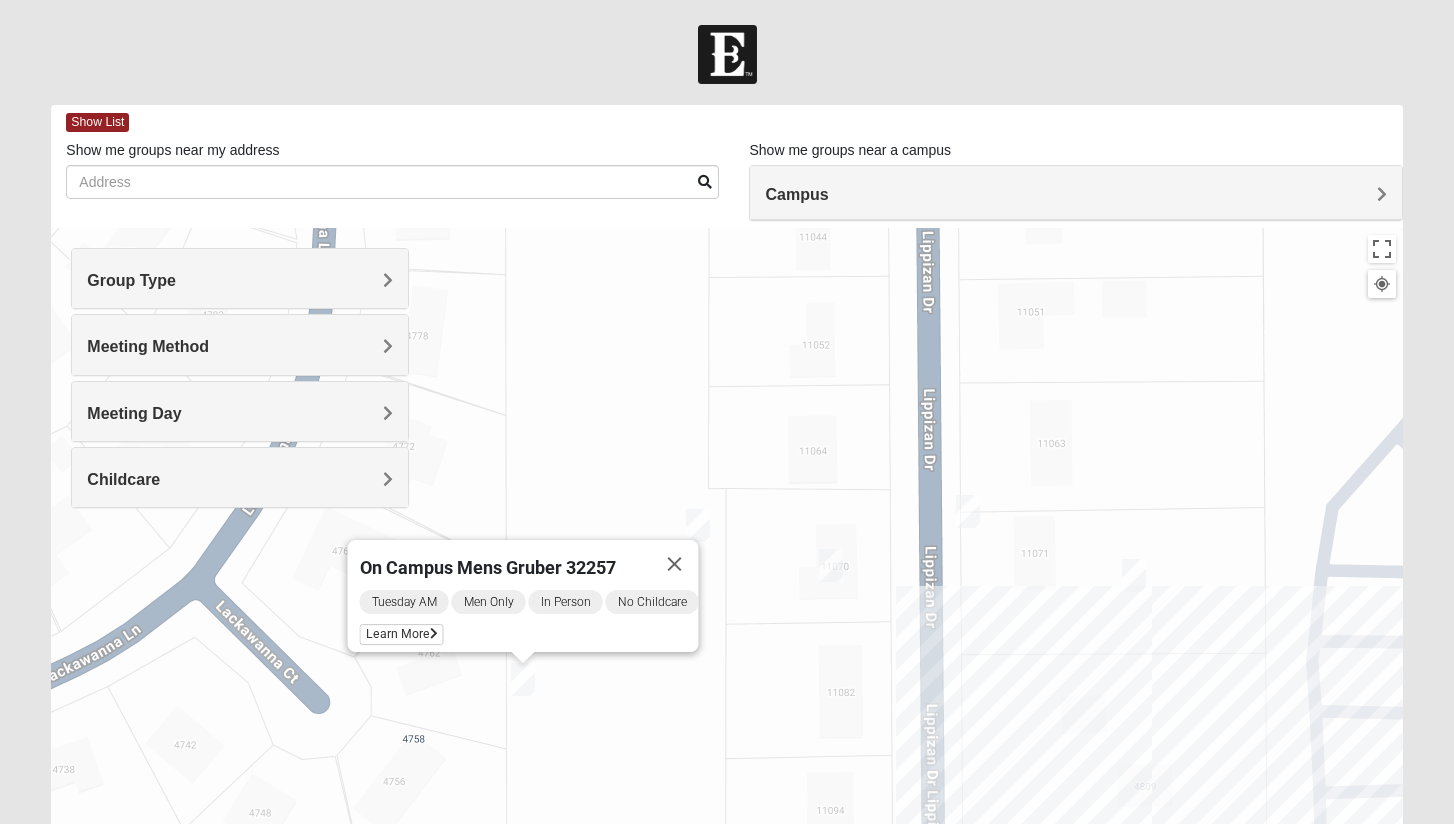 click on "On Campus Mens Gruber 32257          Tuesday AM      Men Only      In Person      No Childcare Learn More" at bounding box center (726, 628) 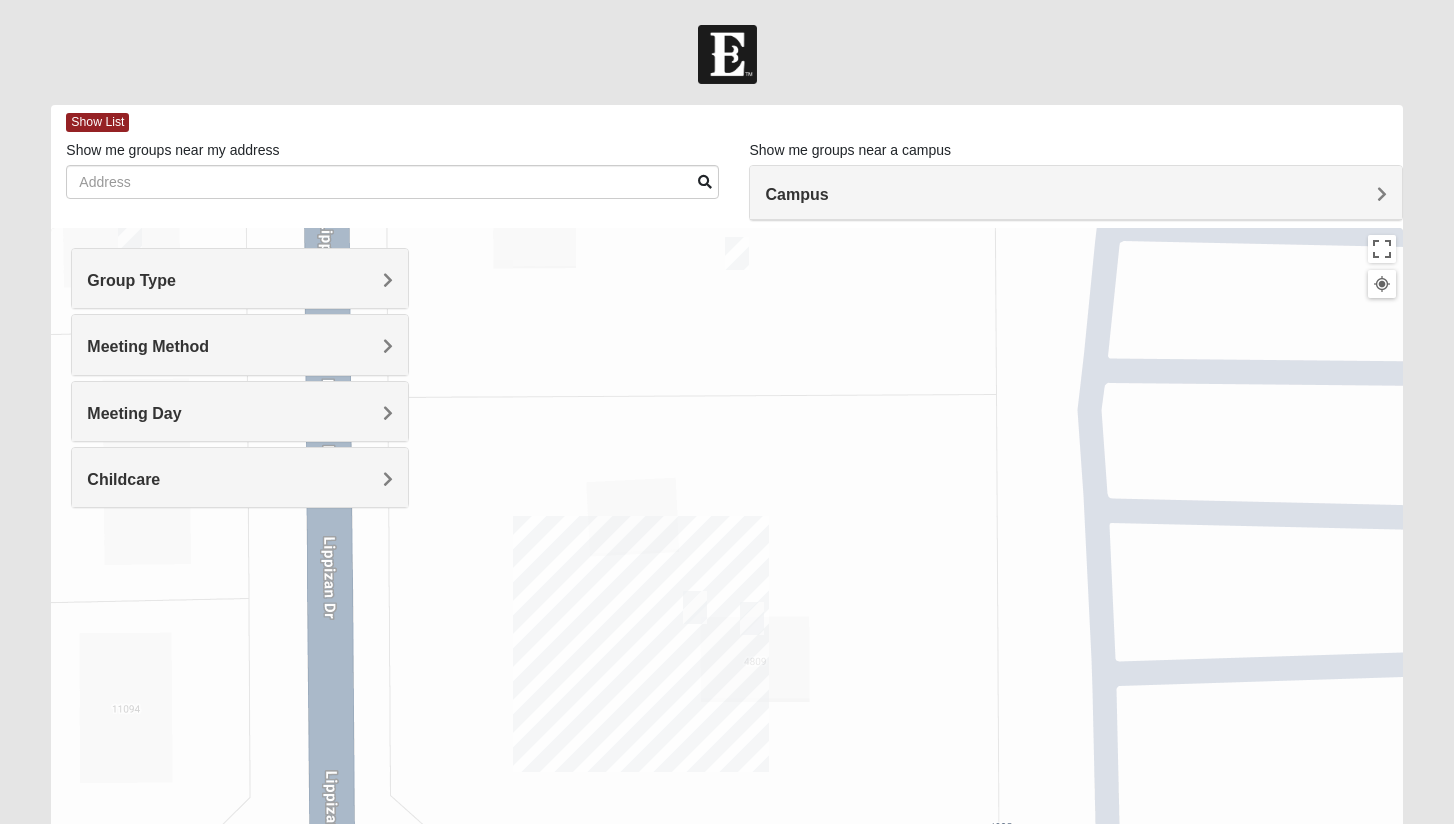 click at bounding box center (695, 607) 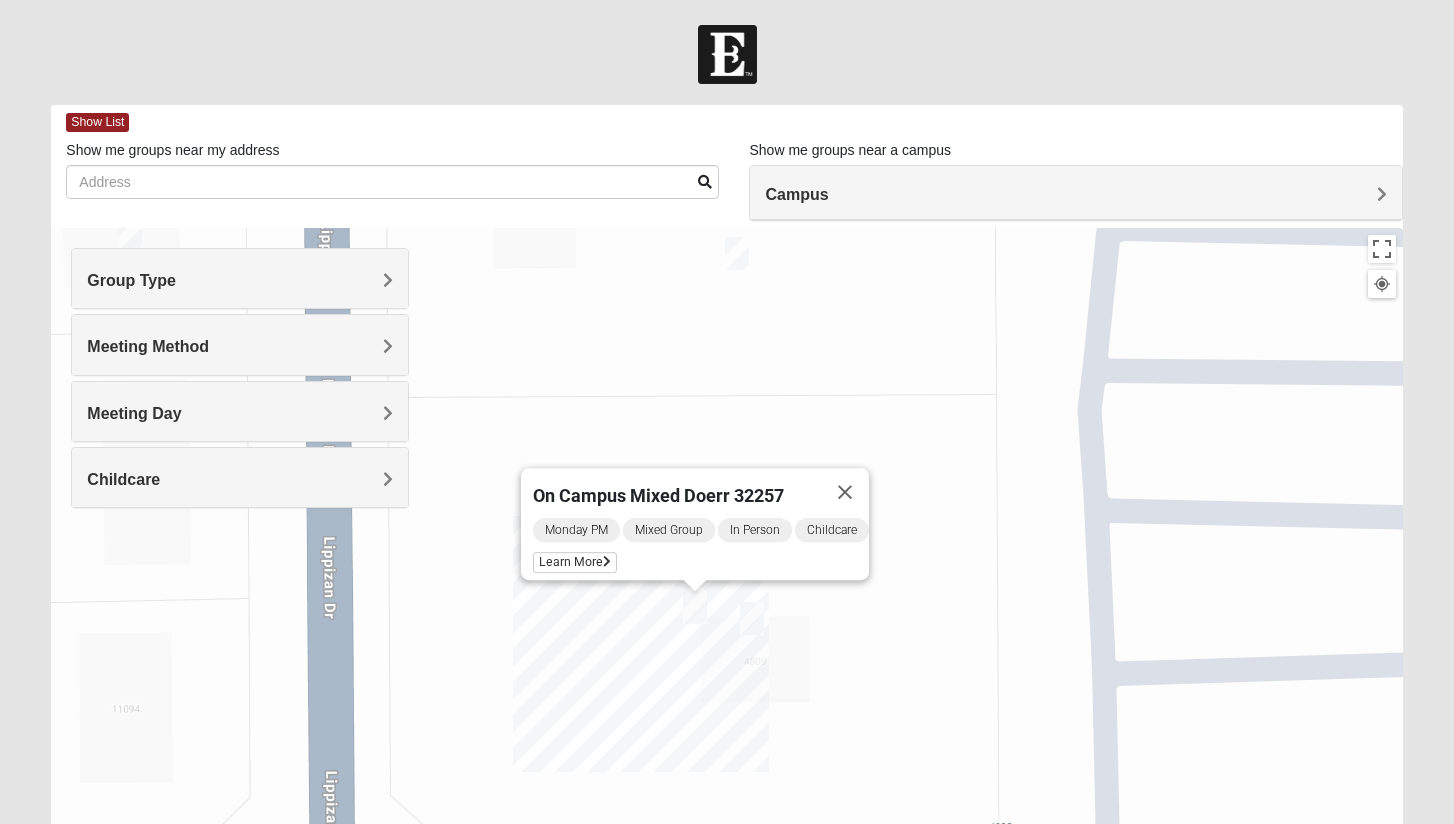 click at bounding box center (737, 253) 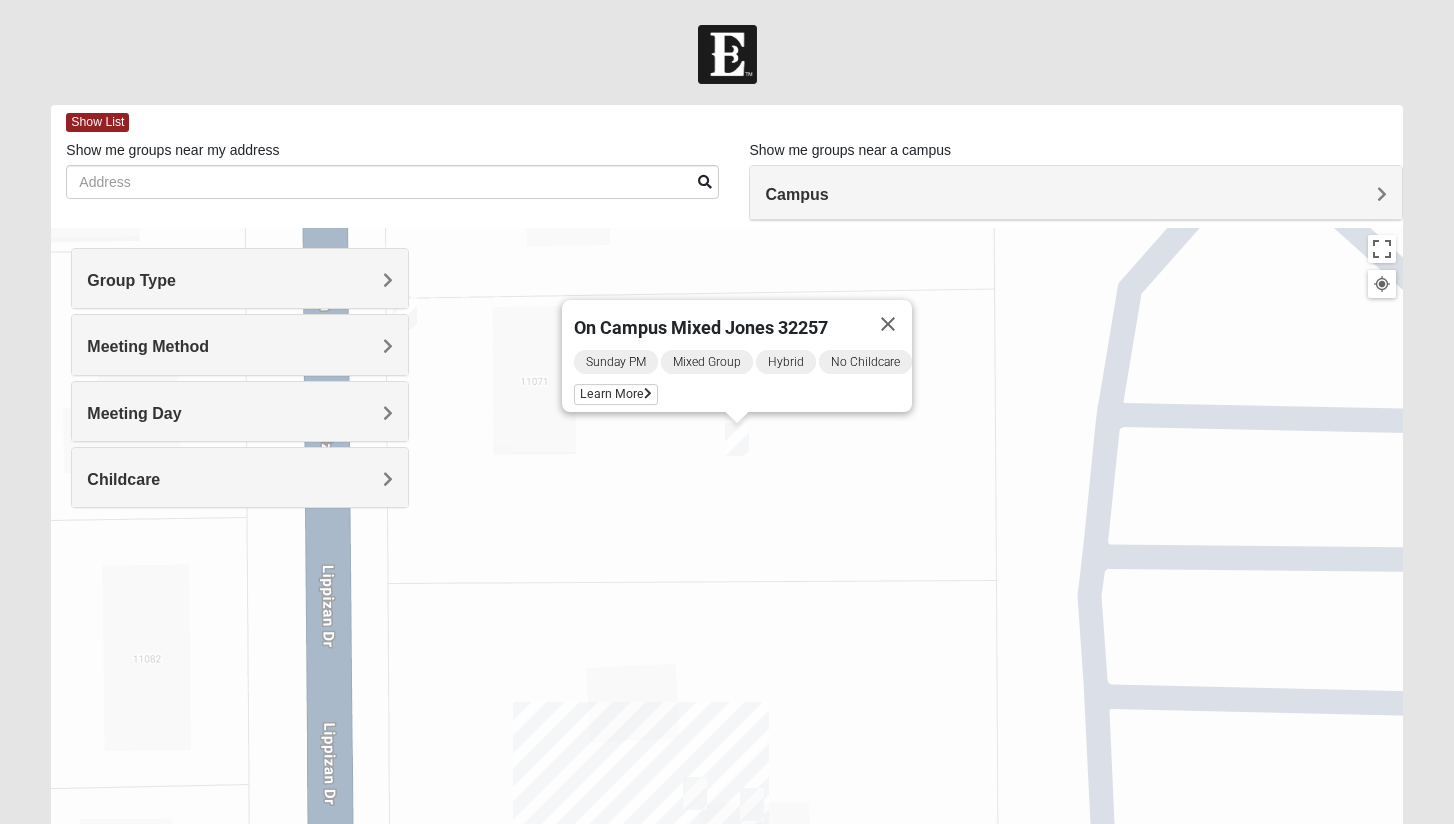 click at bounding box center [752, 804] 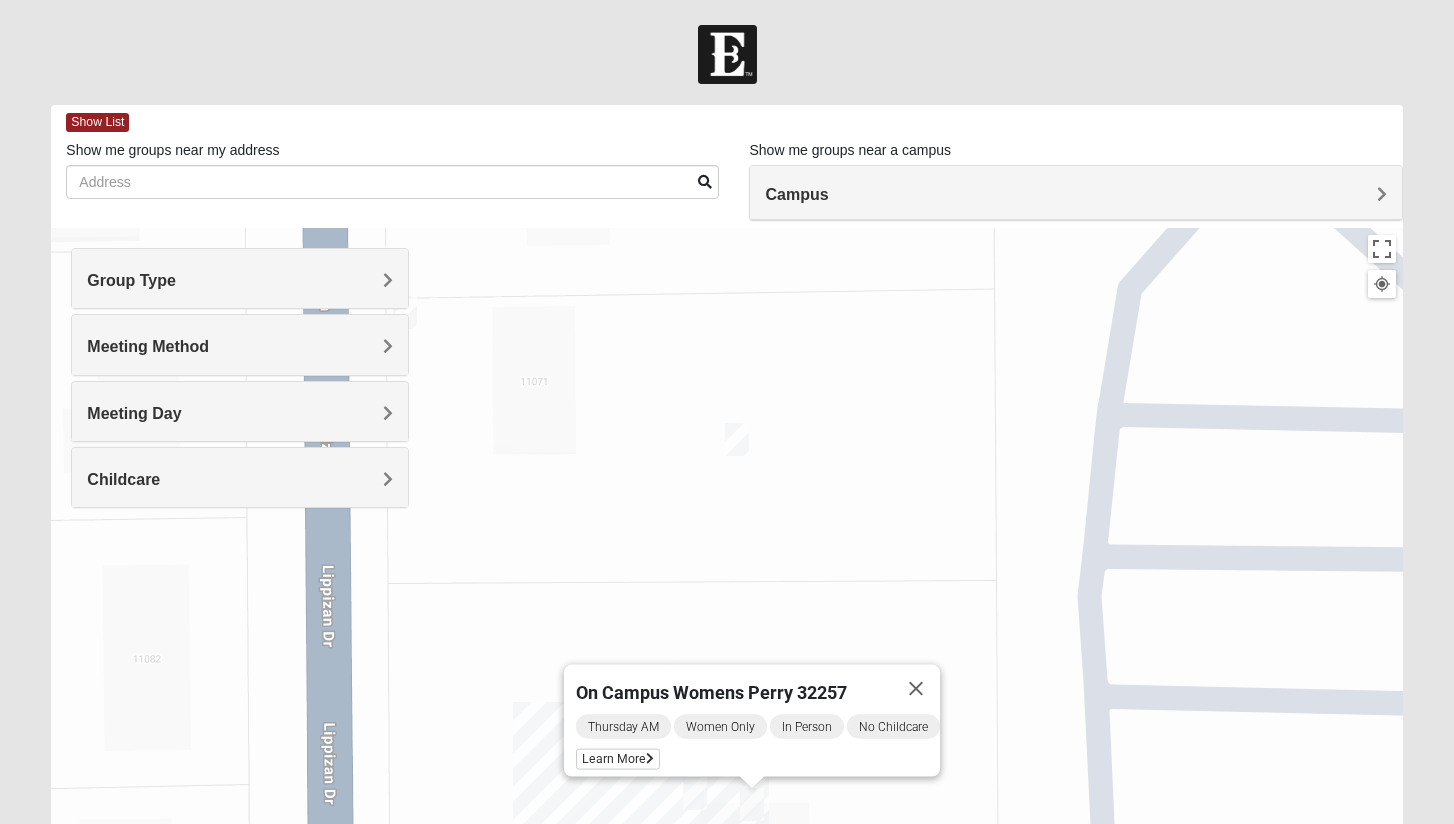 click on "On Campus Womens Perry 32257          Thursday AM      Women Only      In Person      No Childcare Learn More" at bounding box center (726, 628) 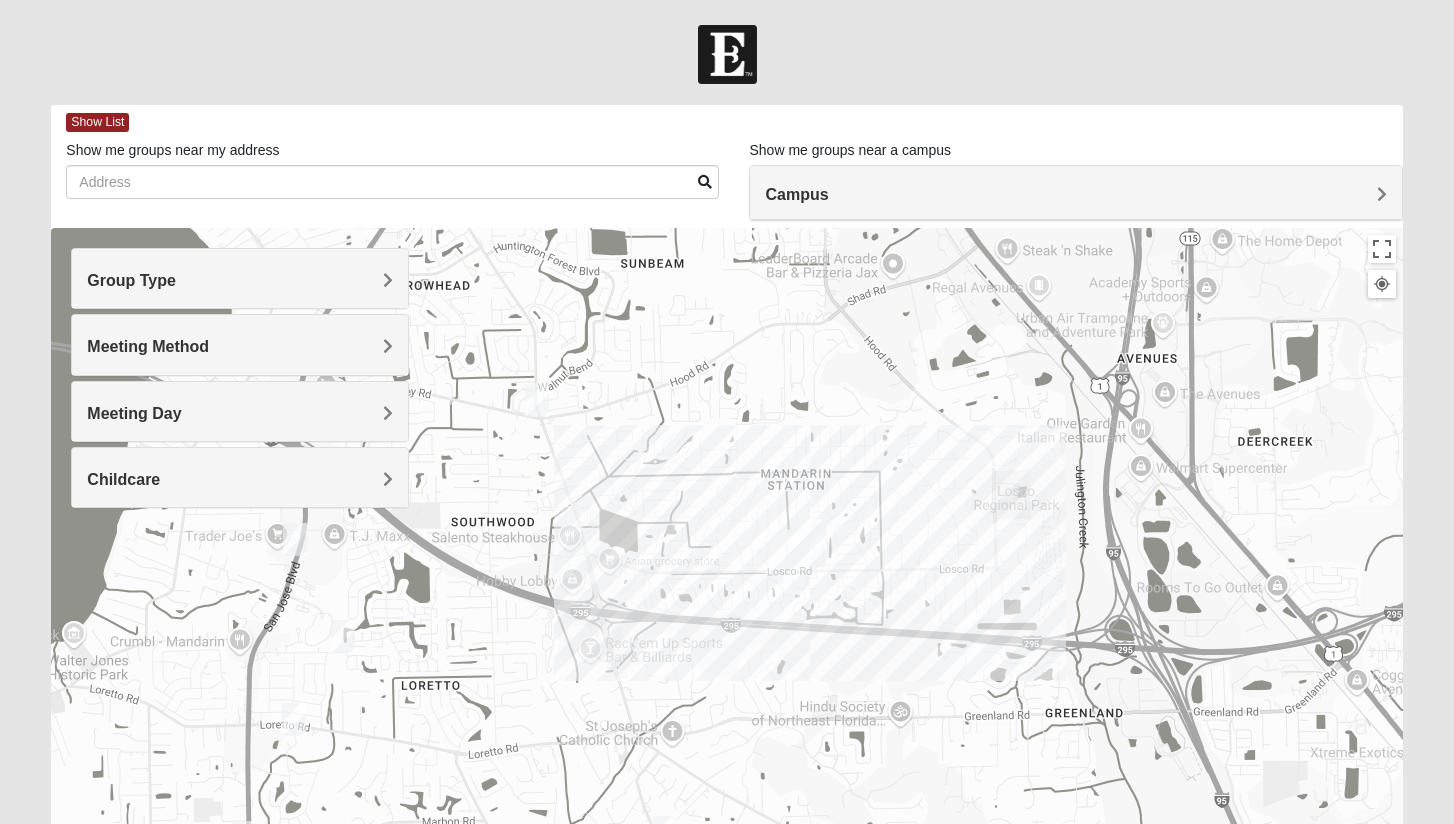 click at bounding box center [537, 400] 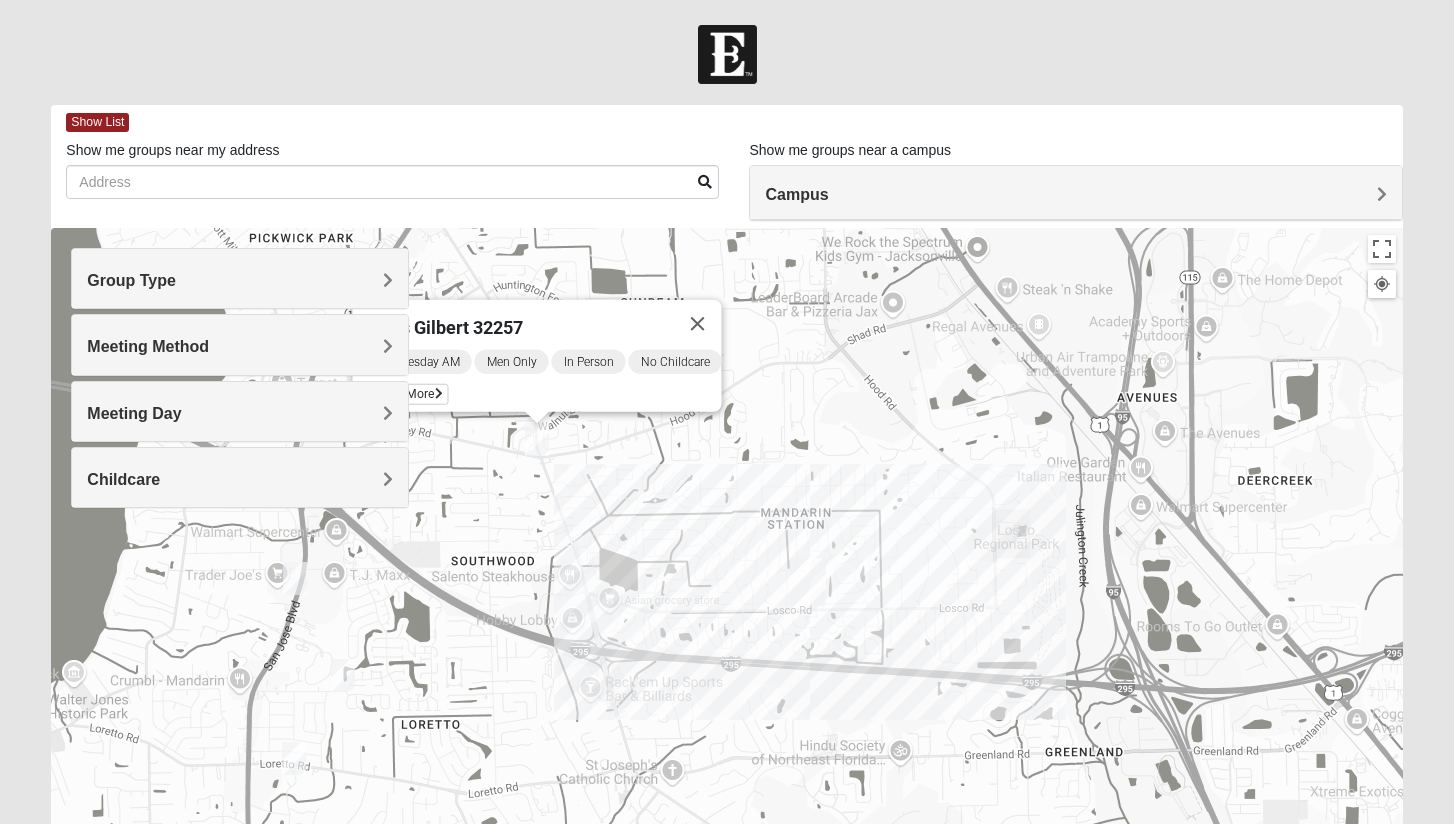 click at bounding box center [295, 578] 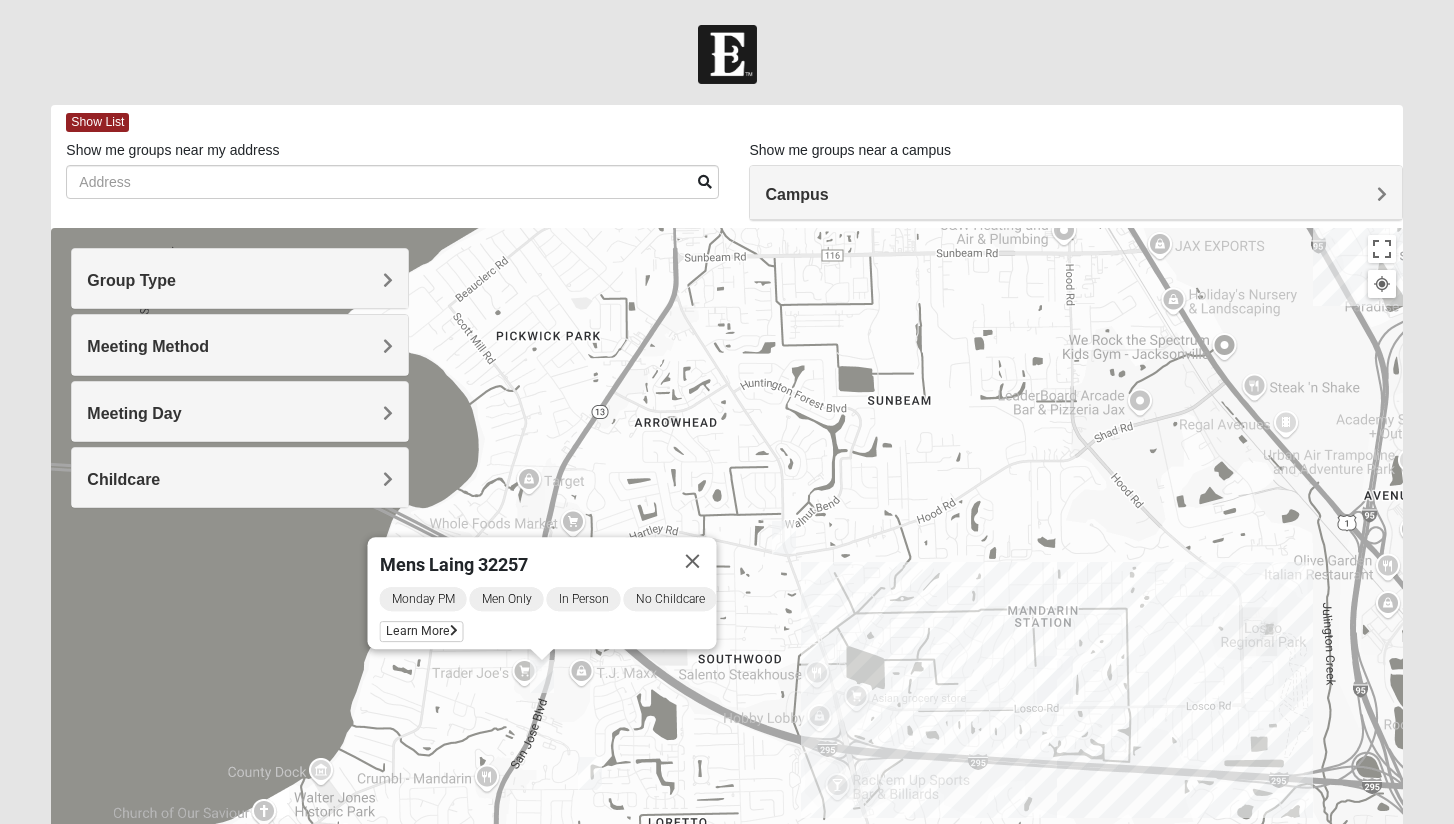 drag, startPoint x: 417, startPoint y: 583, endPoint x: 676, endPoint y: 686, distance: 278.72925 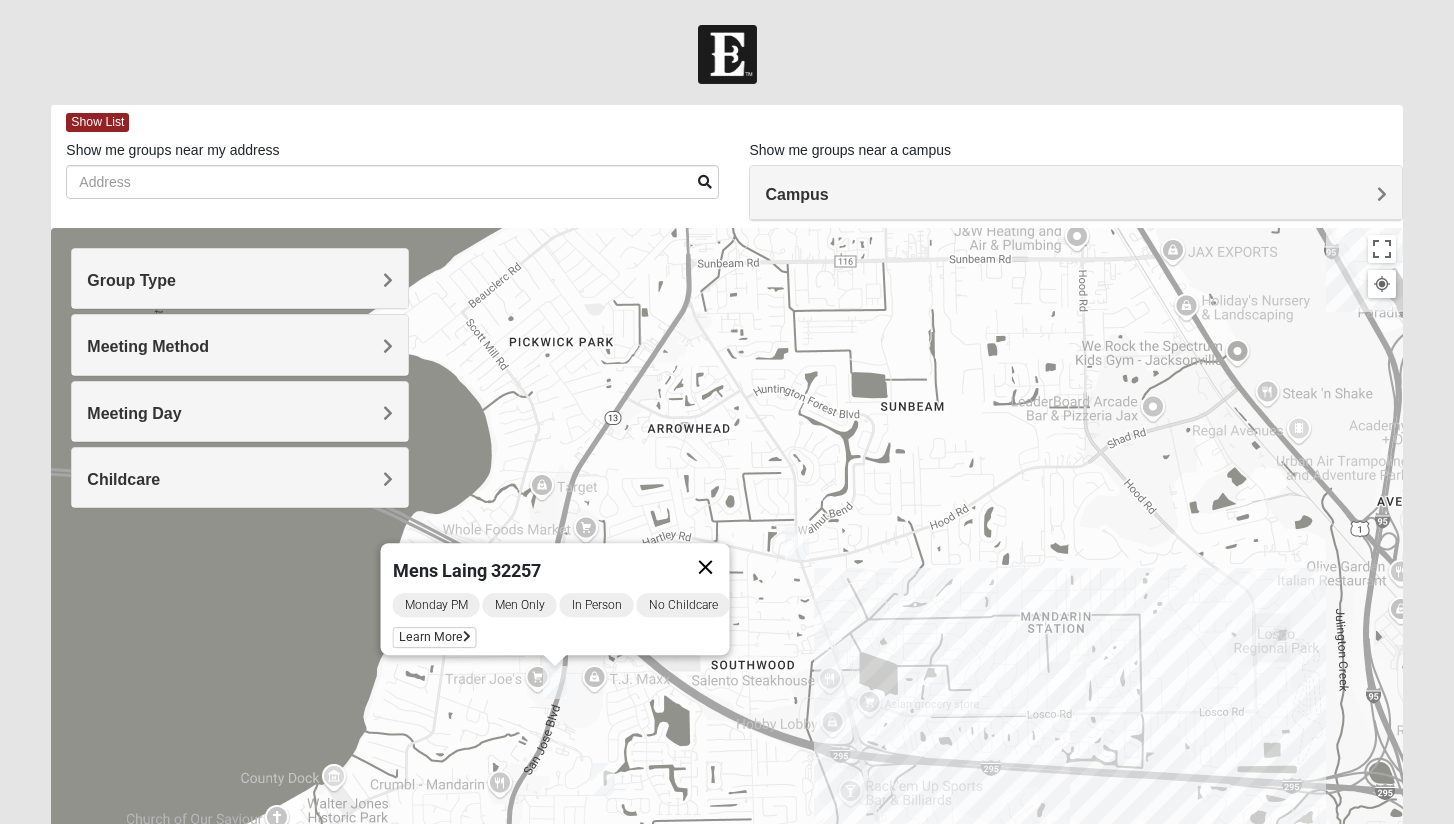 click at bounding box center (705, 567) 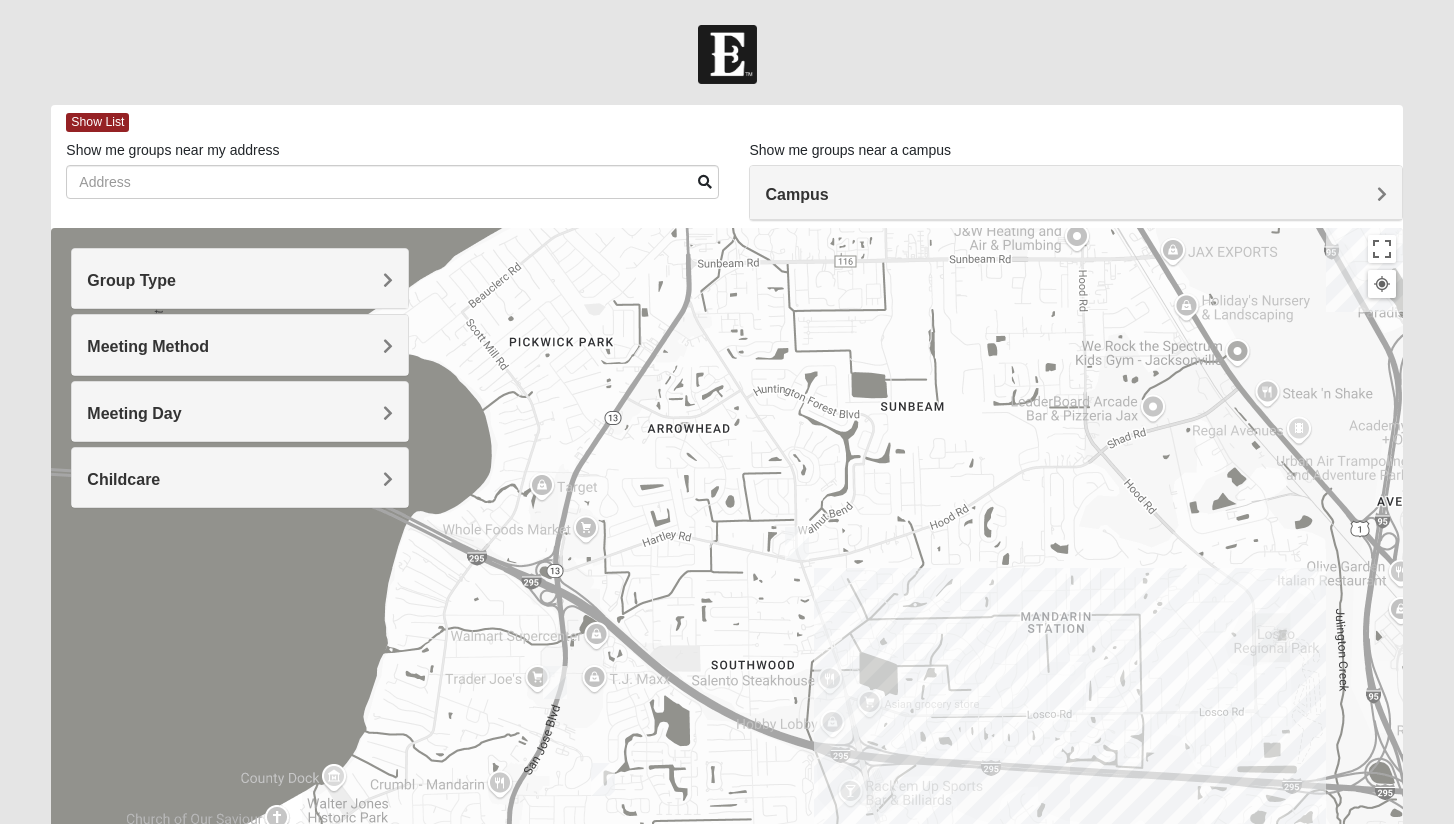 click at bounding box center [797, 543] 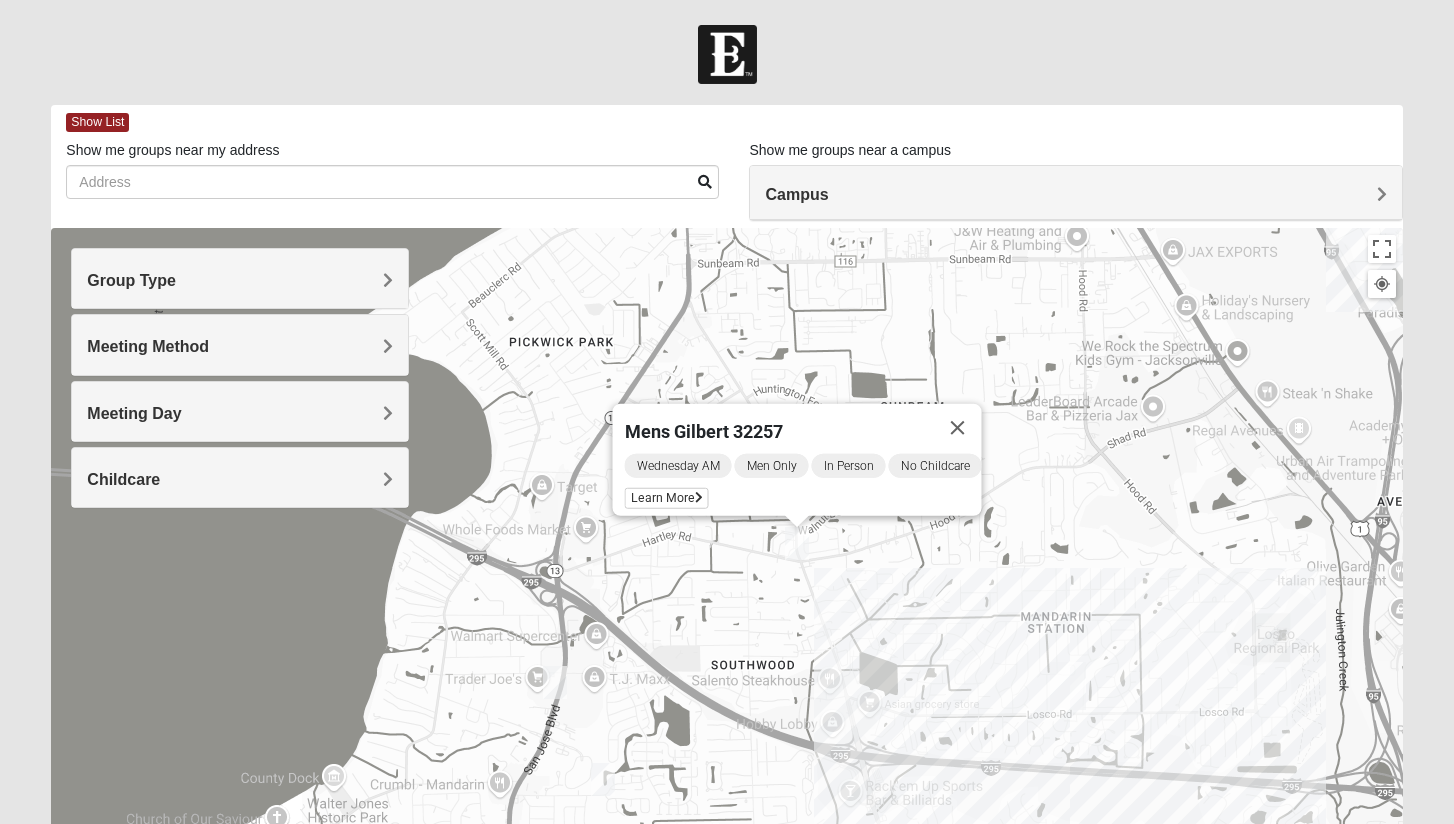click on "Mens Gilbert 32257          Wednesday AM      Men Only      In Person      No Childcare Learn More" at bounding box center [726, 628] 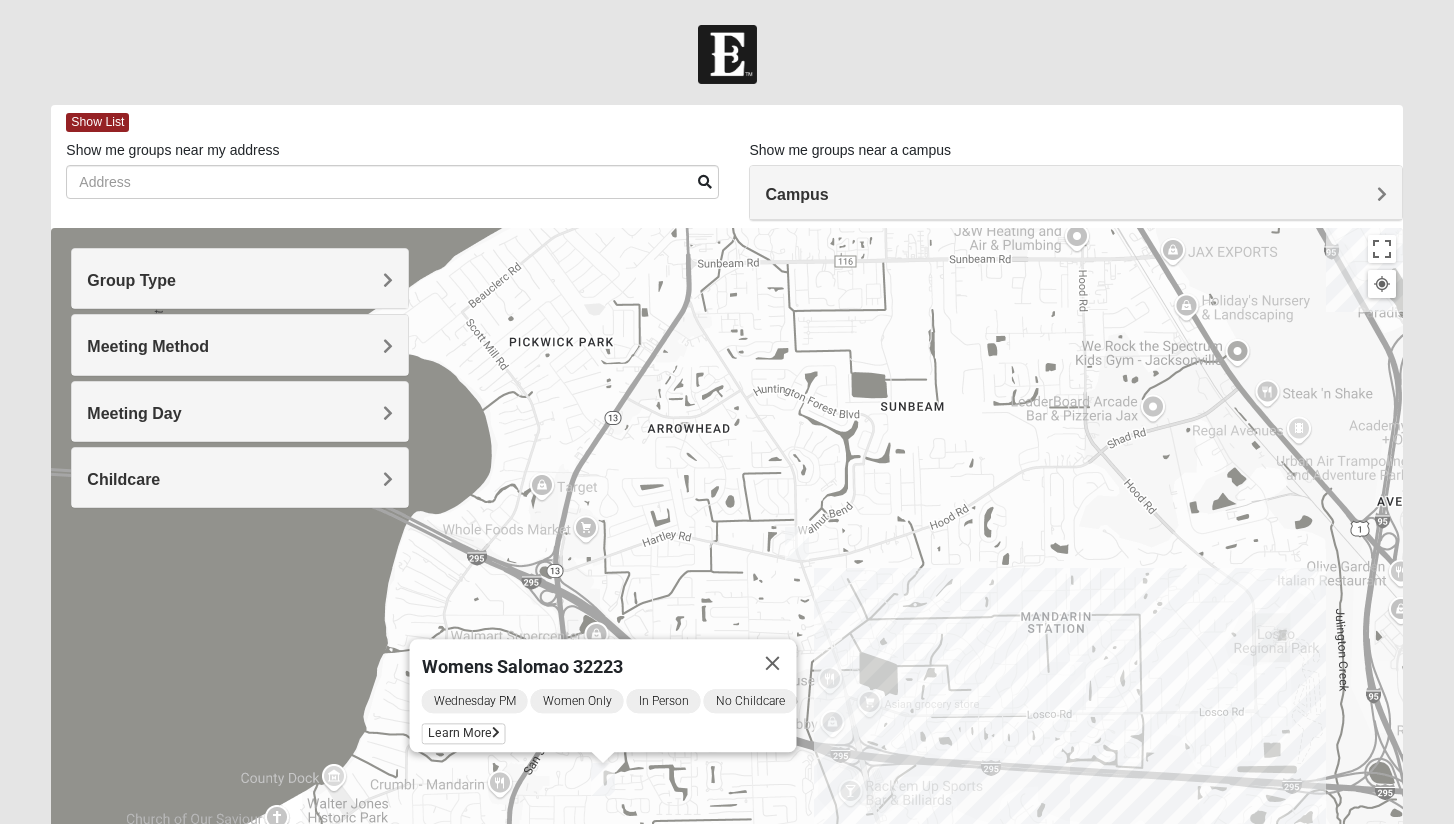 click at bounding box center [797, 543] 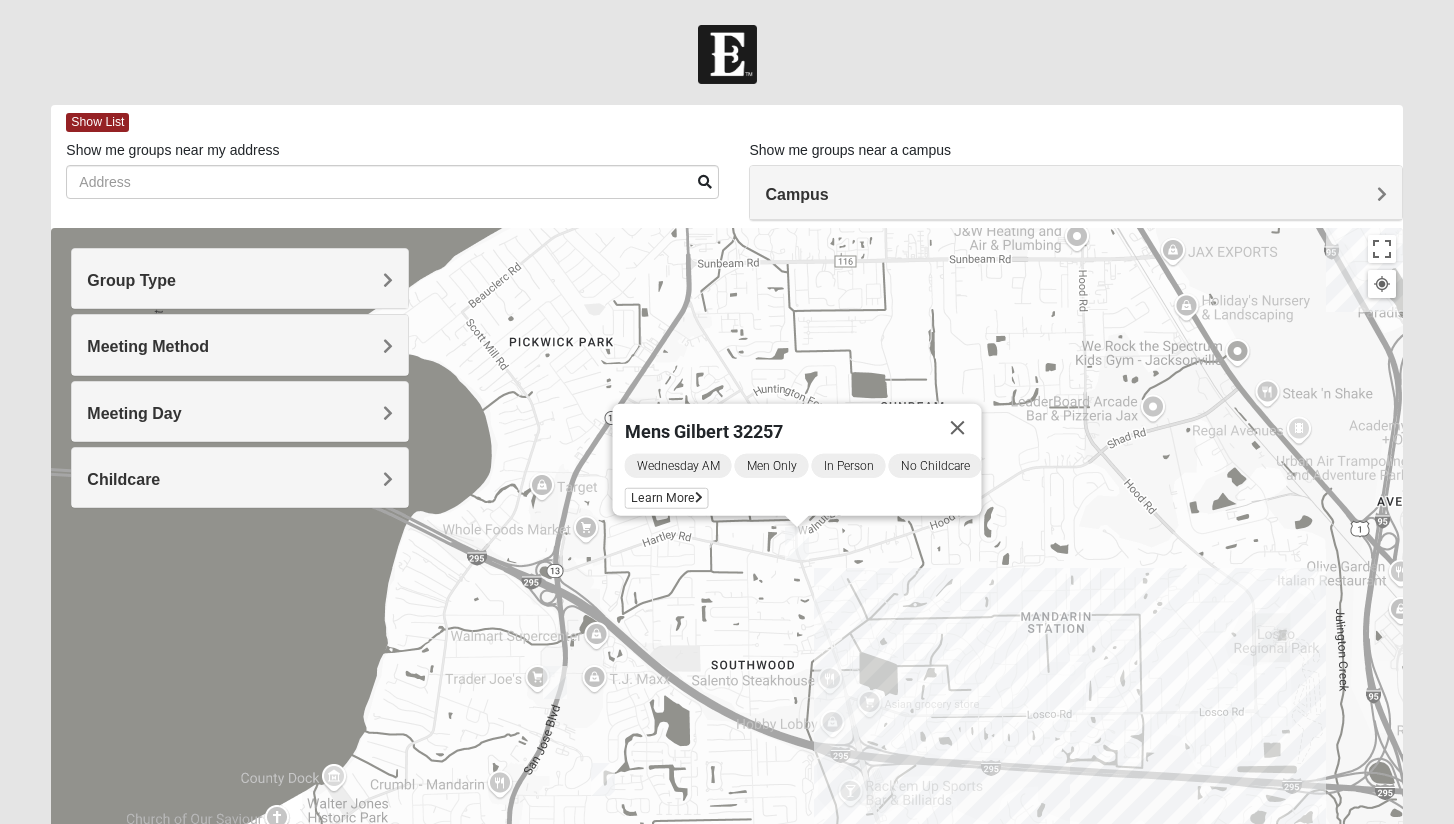 click on "Childcare" at bounding box center [123, 479] 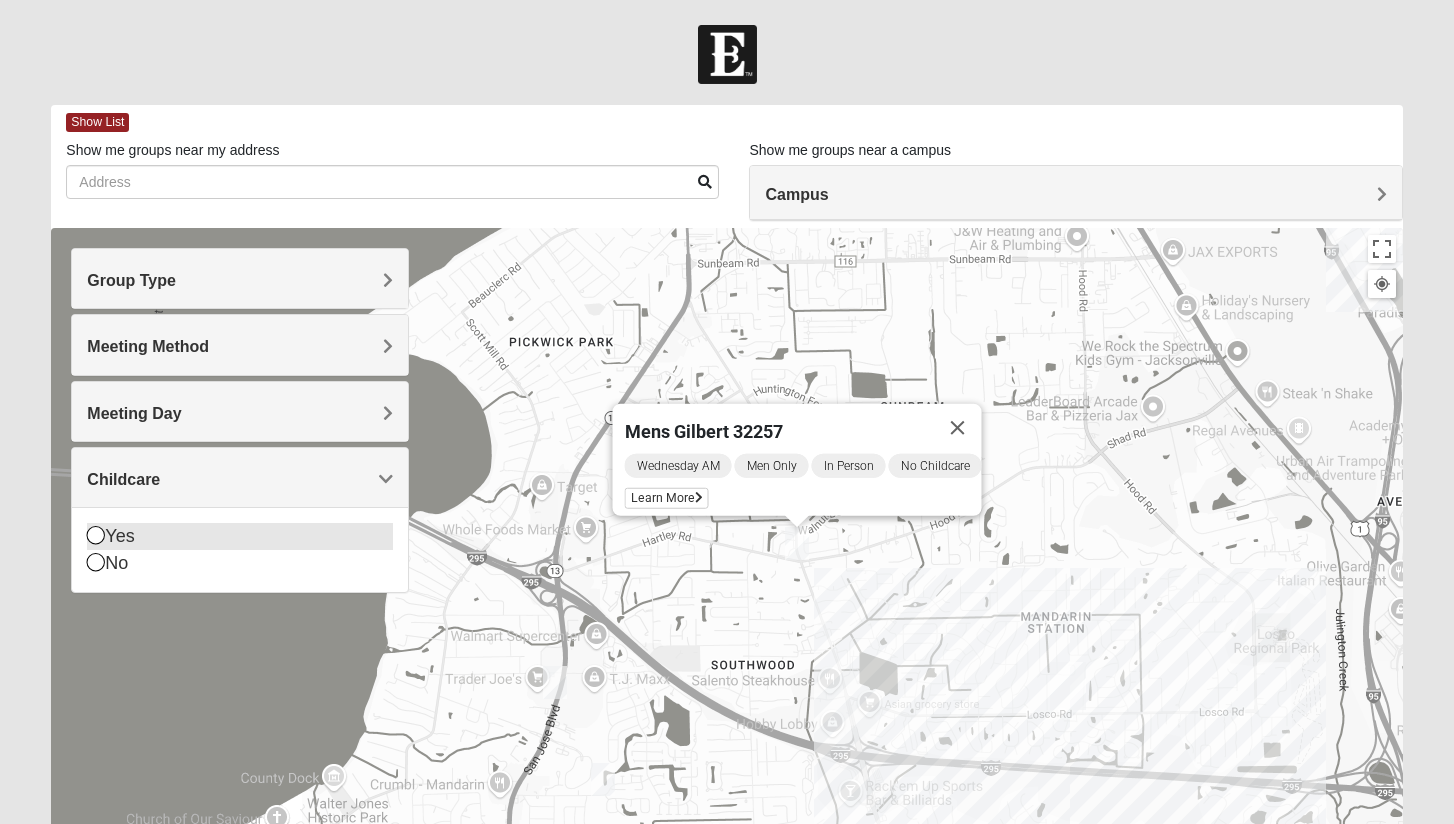 click on "Yes" at bounding box center (240, 536) 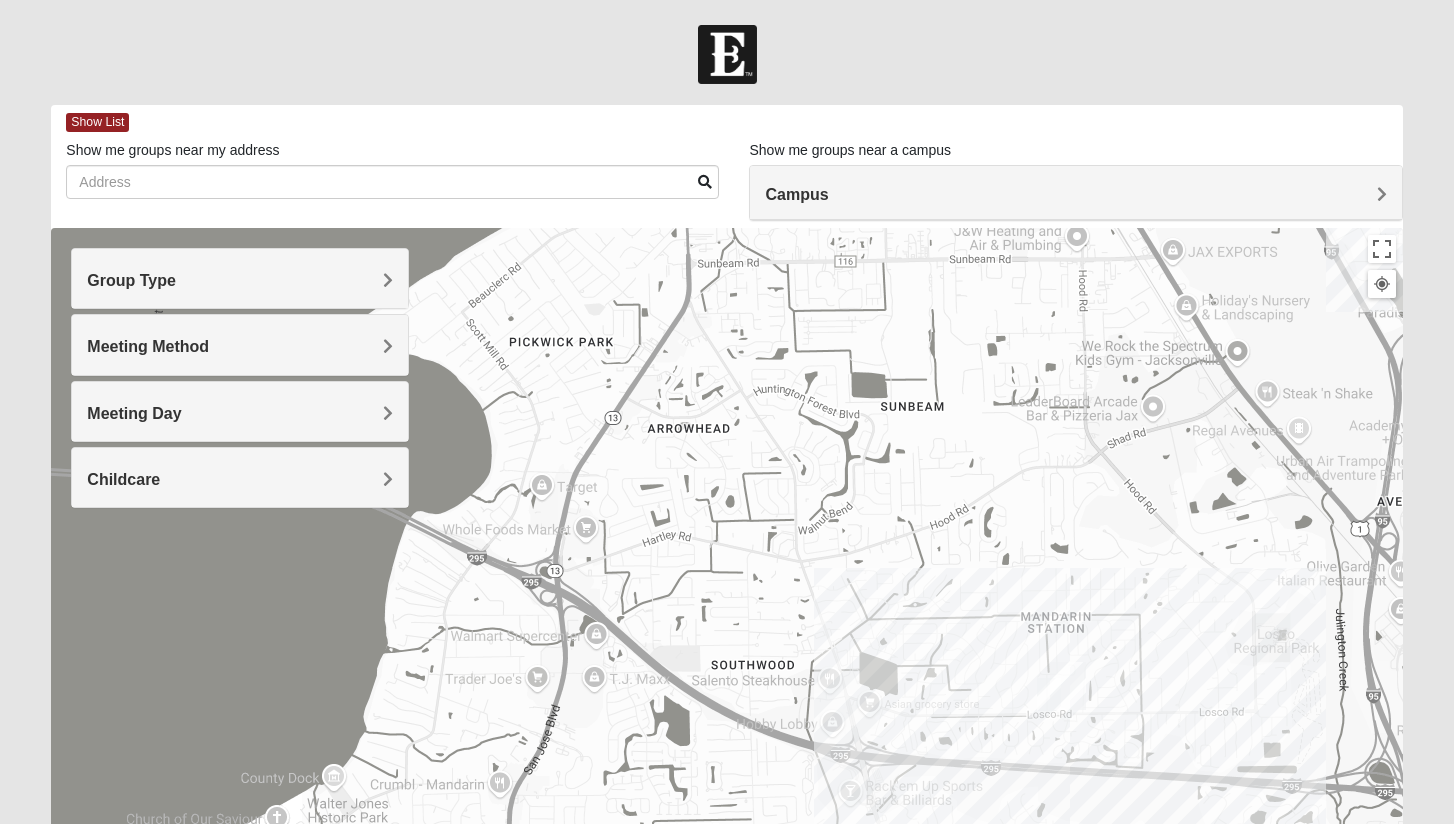 click at bounding box center (1049, 694) 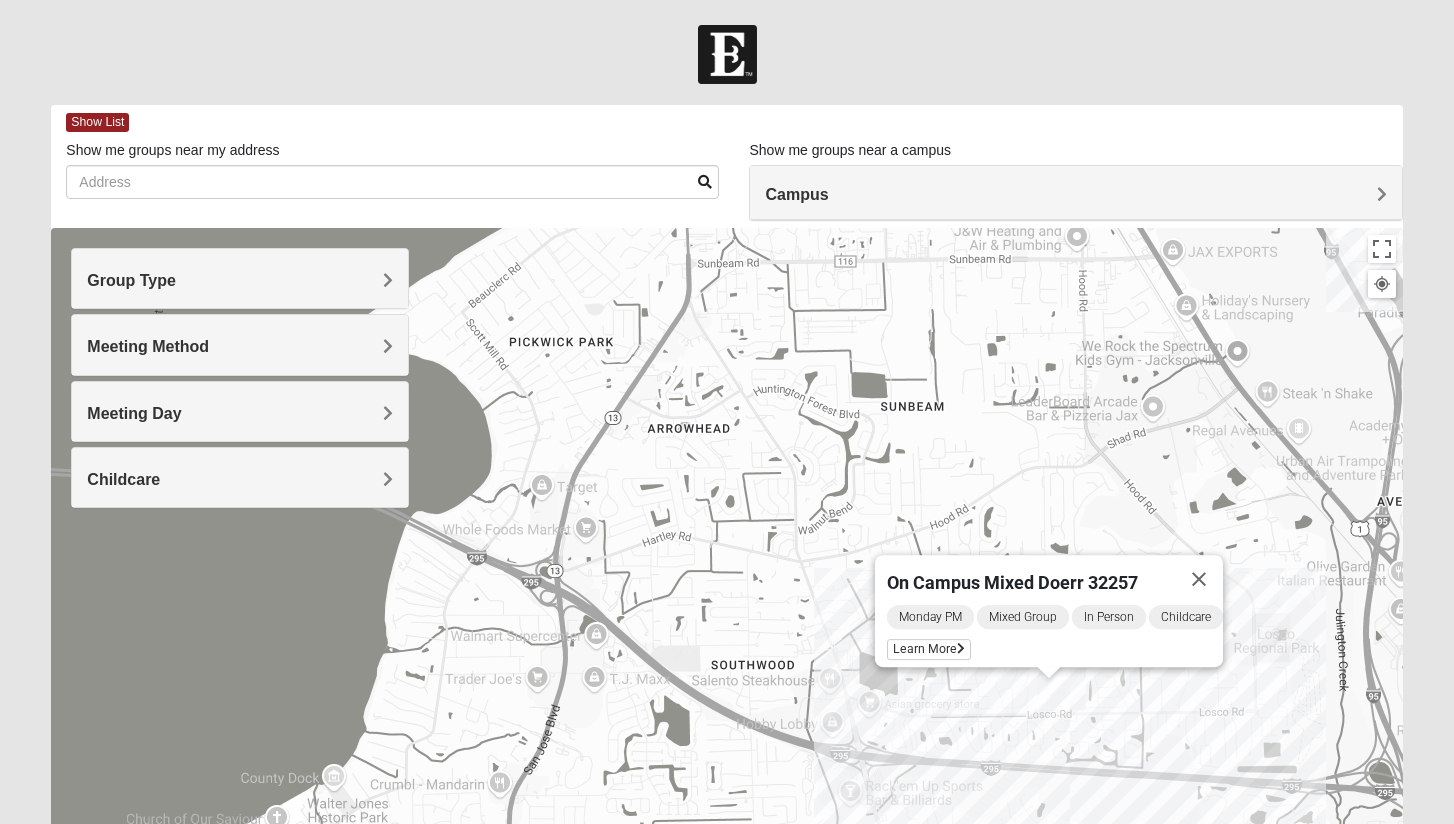 click on "Group Type" at bounding box center [240, 280] 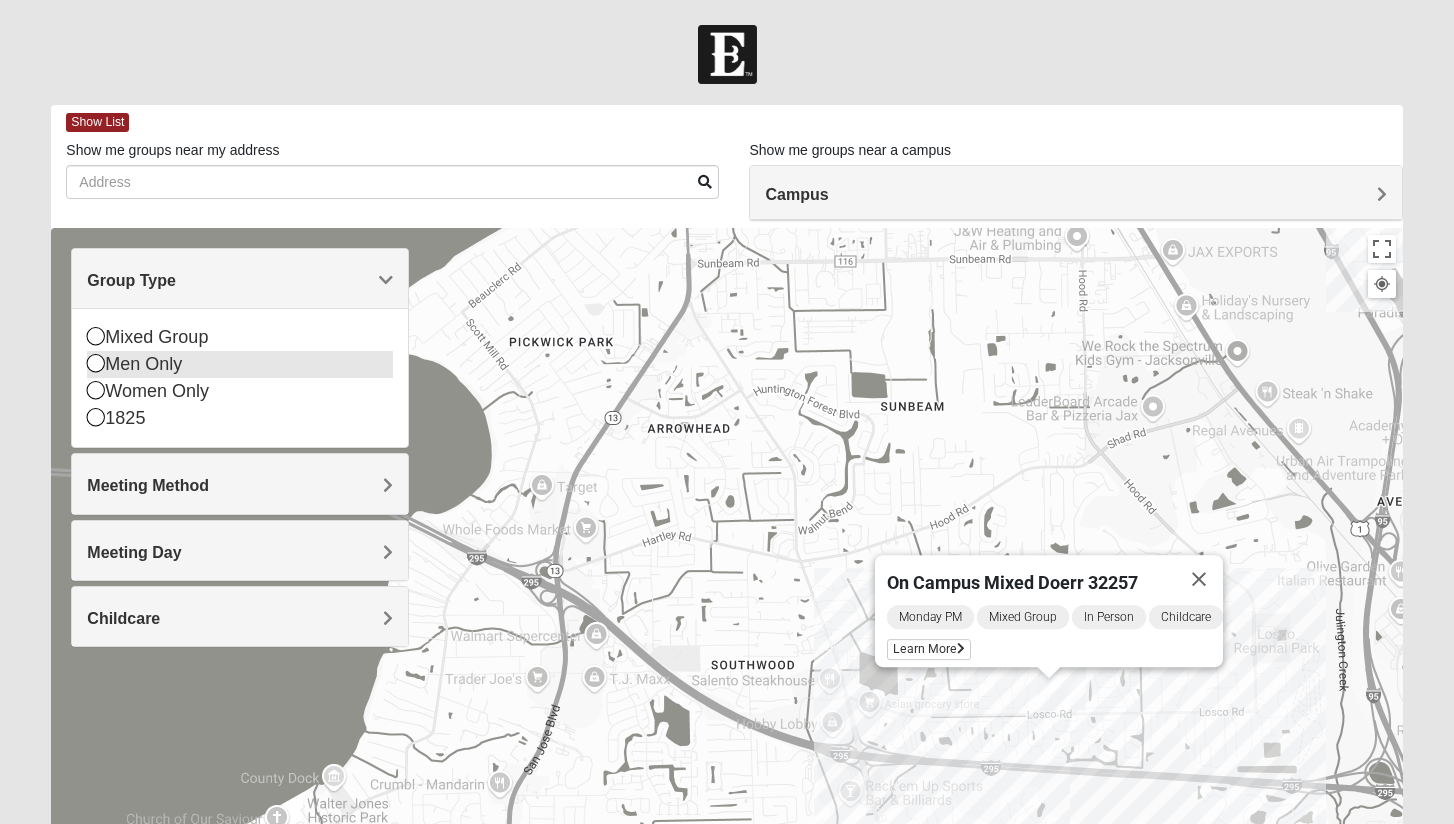 click on "Men Only" at bounding box center (240, 364) 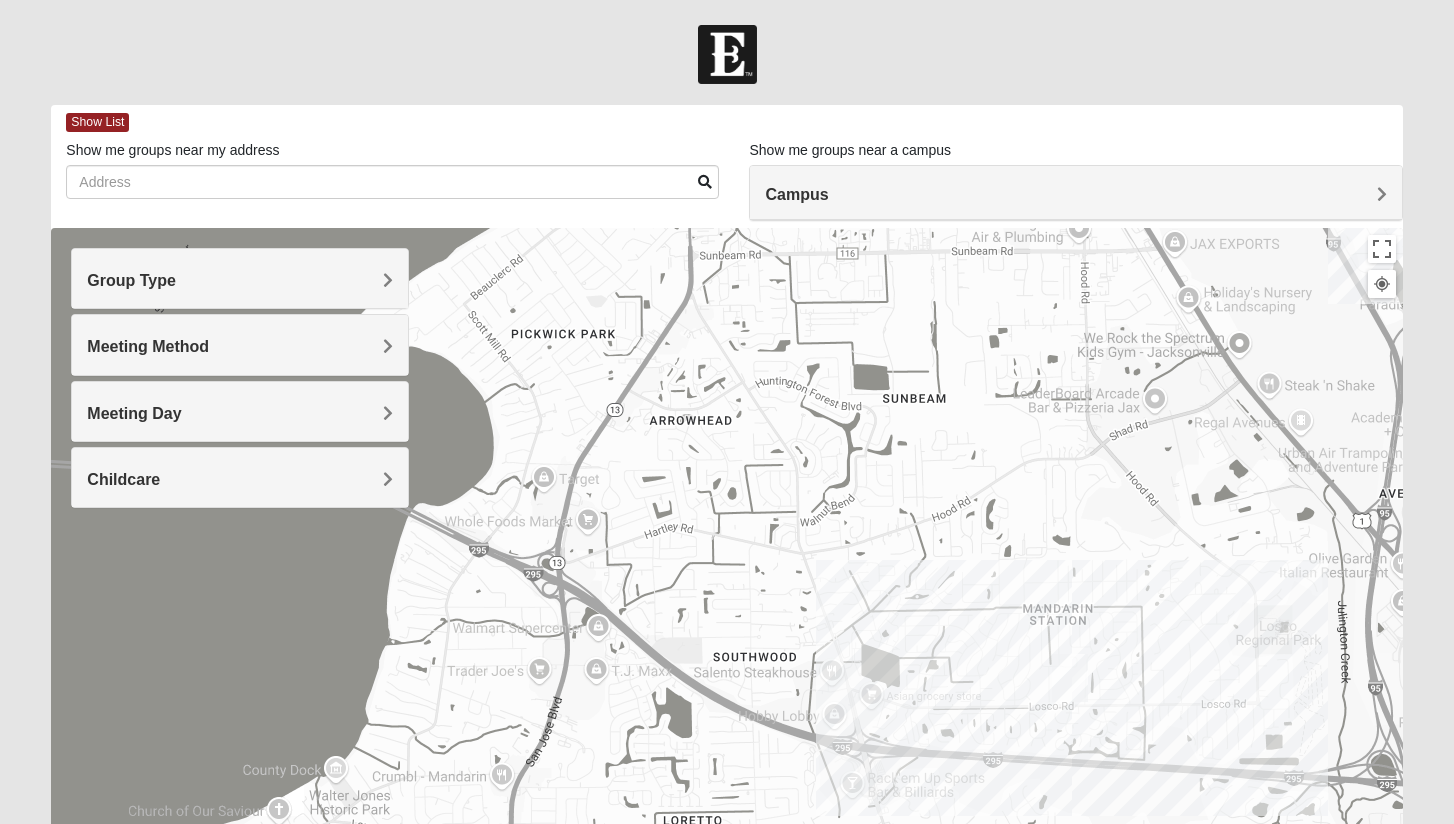 drag, startPoint x: 971, startPoint y: 612, endPoint x: 984, endPoint y: 276, distance: 336.2514 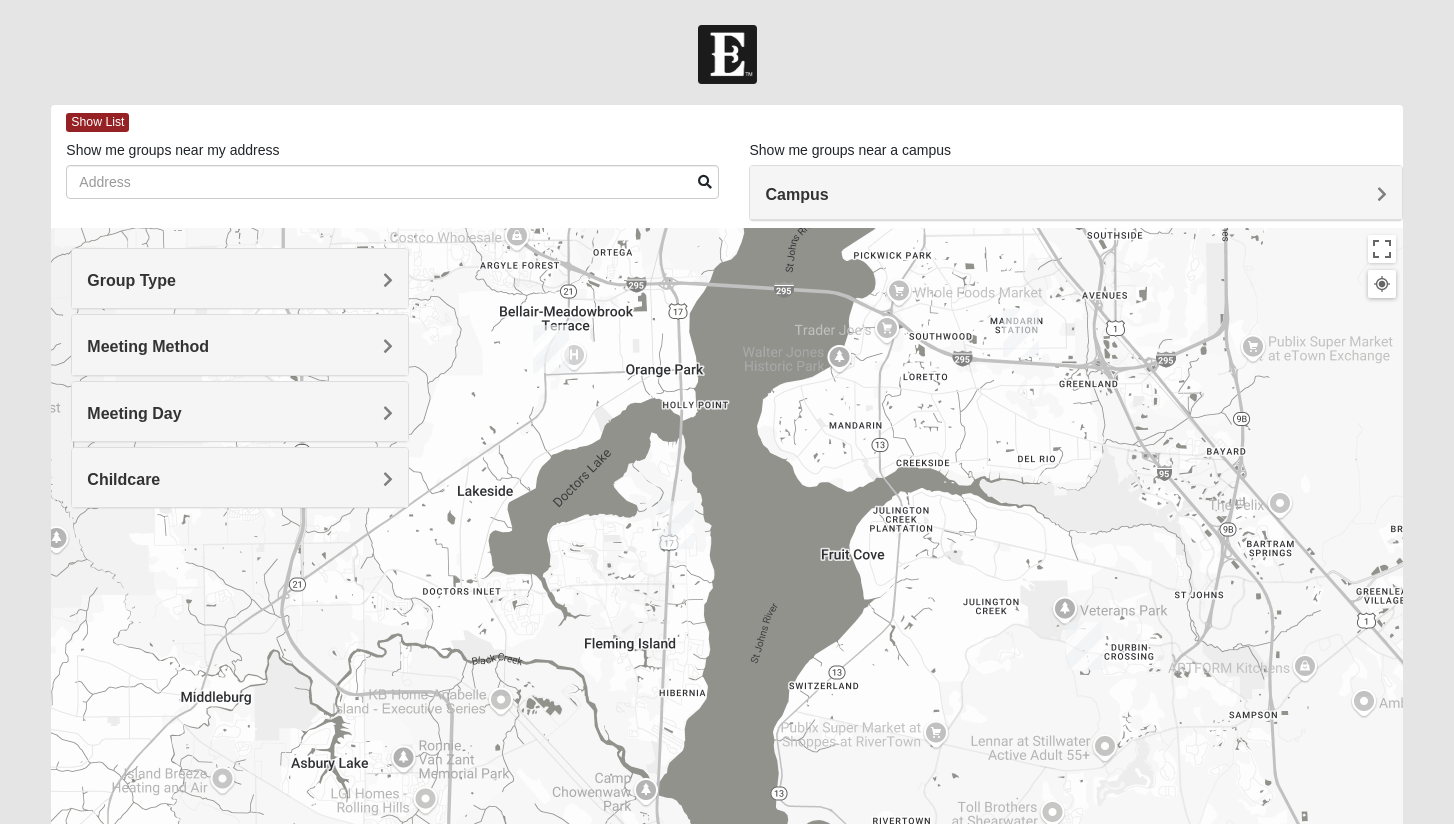 drag, startPoint x: 1017, startPoint y: 354, endPoint x: 987, endPoint y: 703, distance: 350.28702 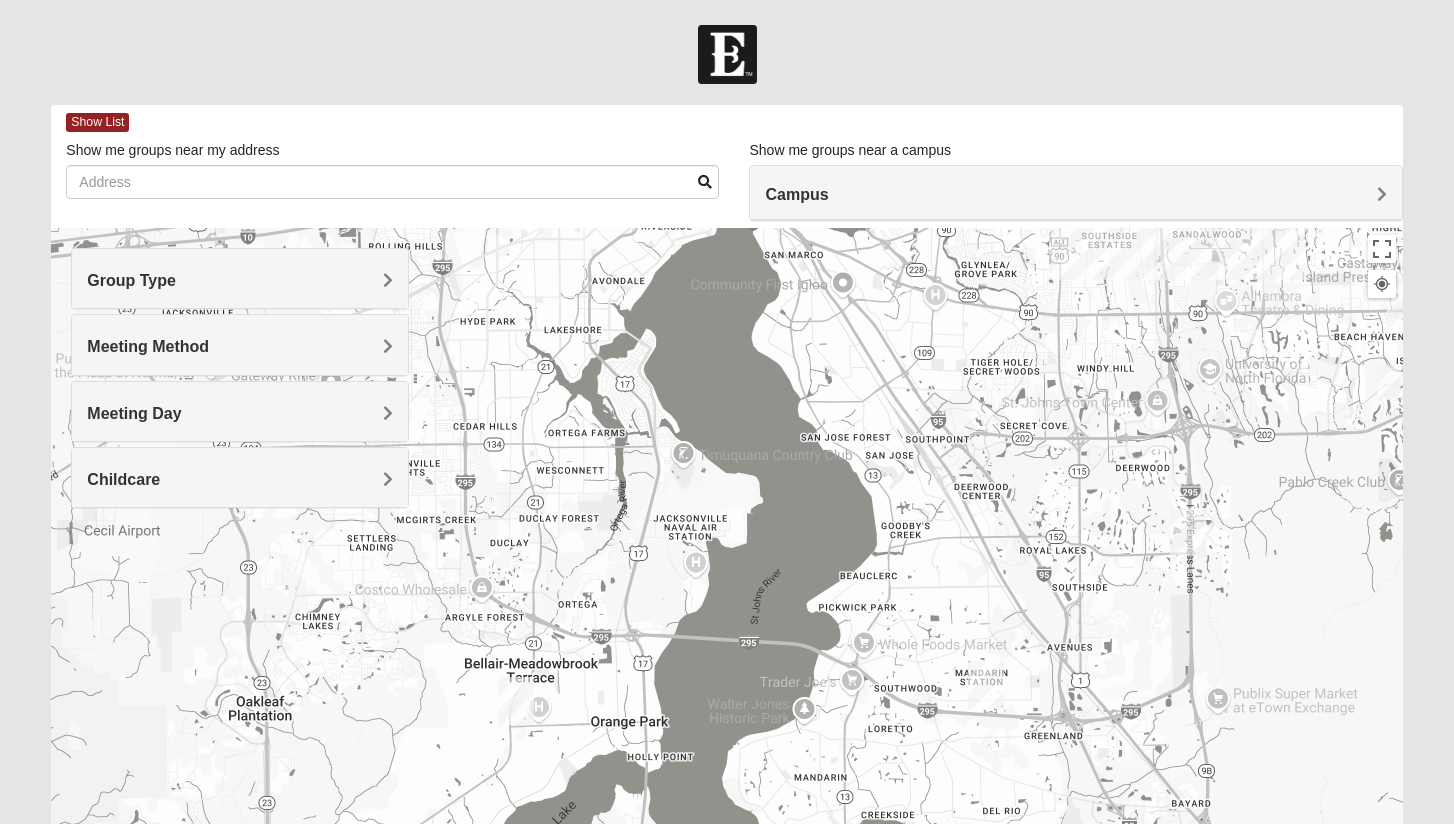 drag, startPoint x: 1370, startPoint y: 521, endPoint x: 1211, endPoint y: 521, distance: 159 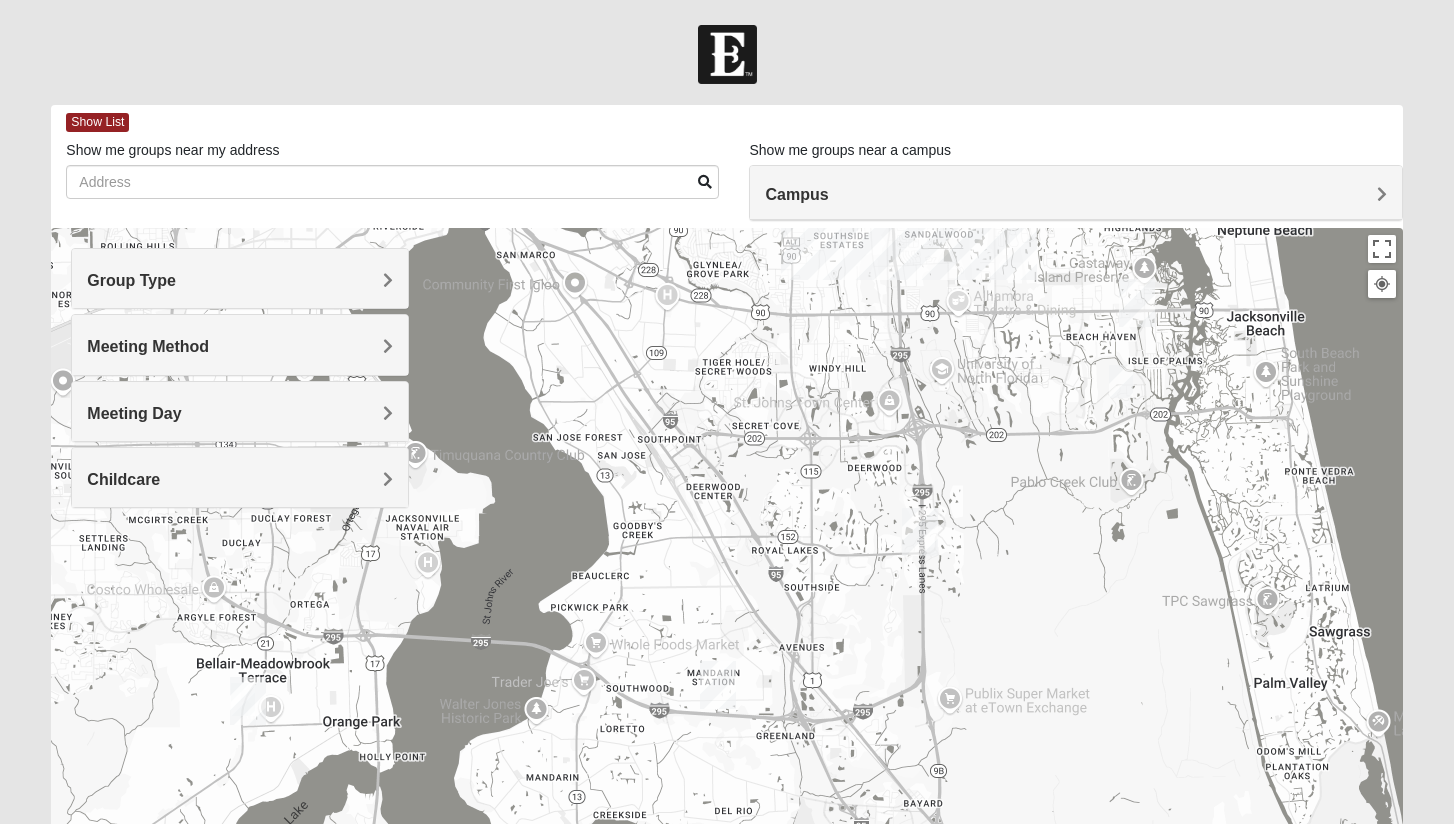 click at bounding box center [1121, 381] 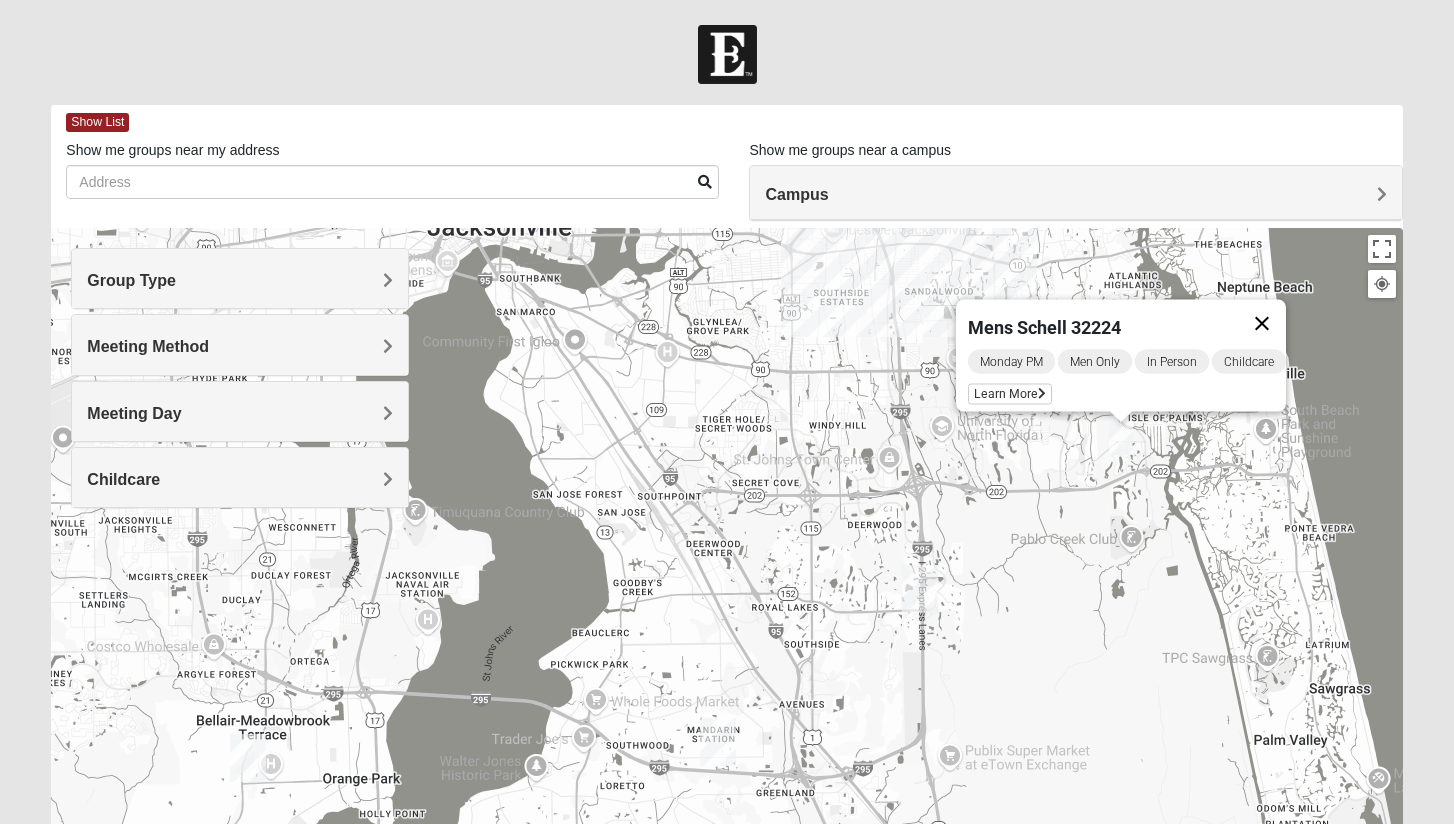 click at bounding box center [1262, 324] 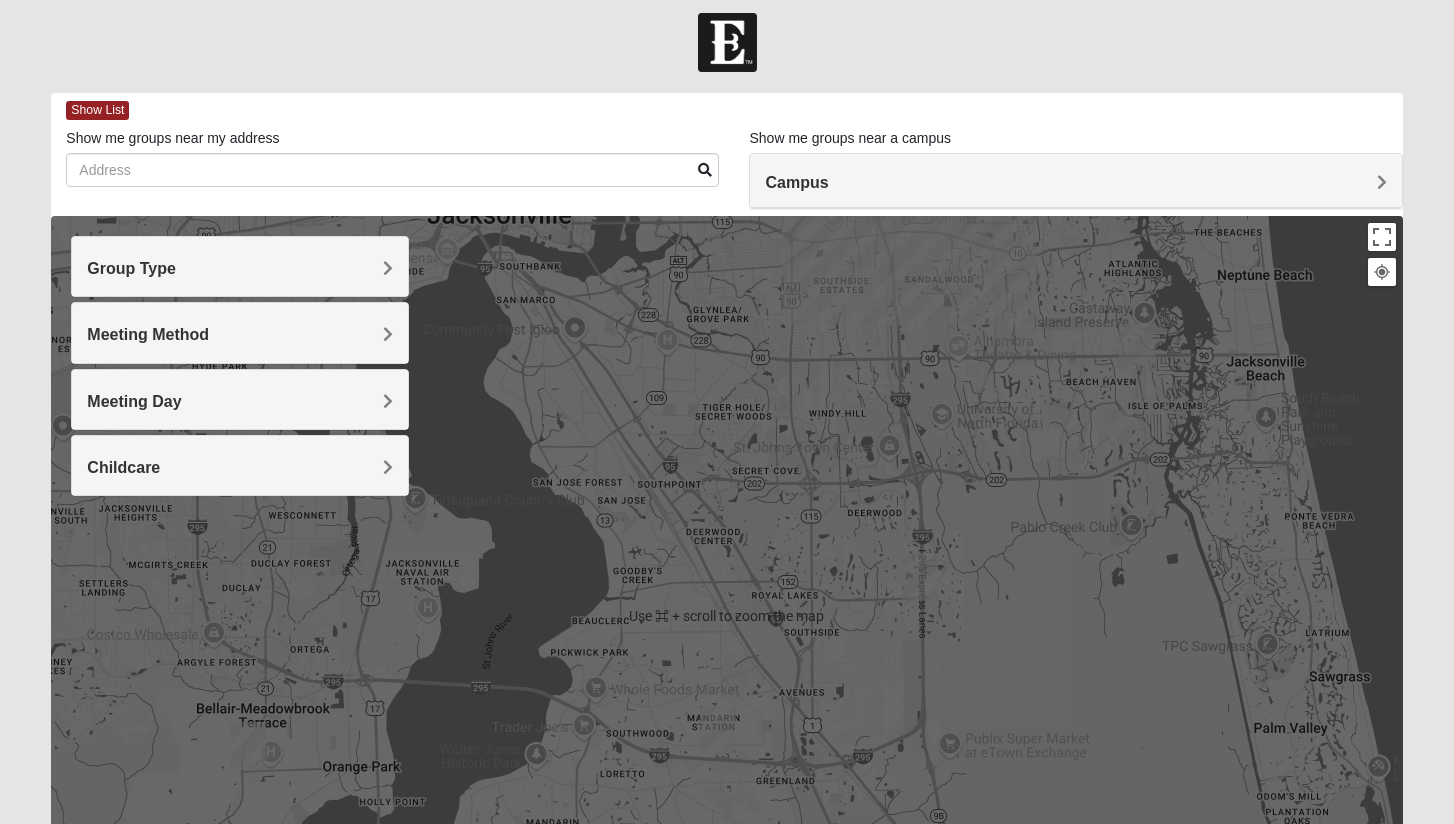 scroll, scrollTop: 14, scrollLeft: 0, axis: vertical 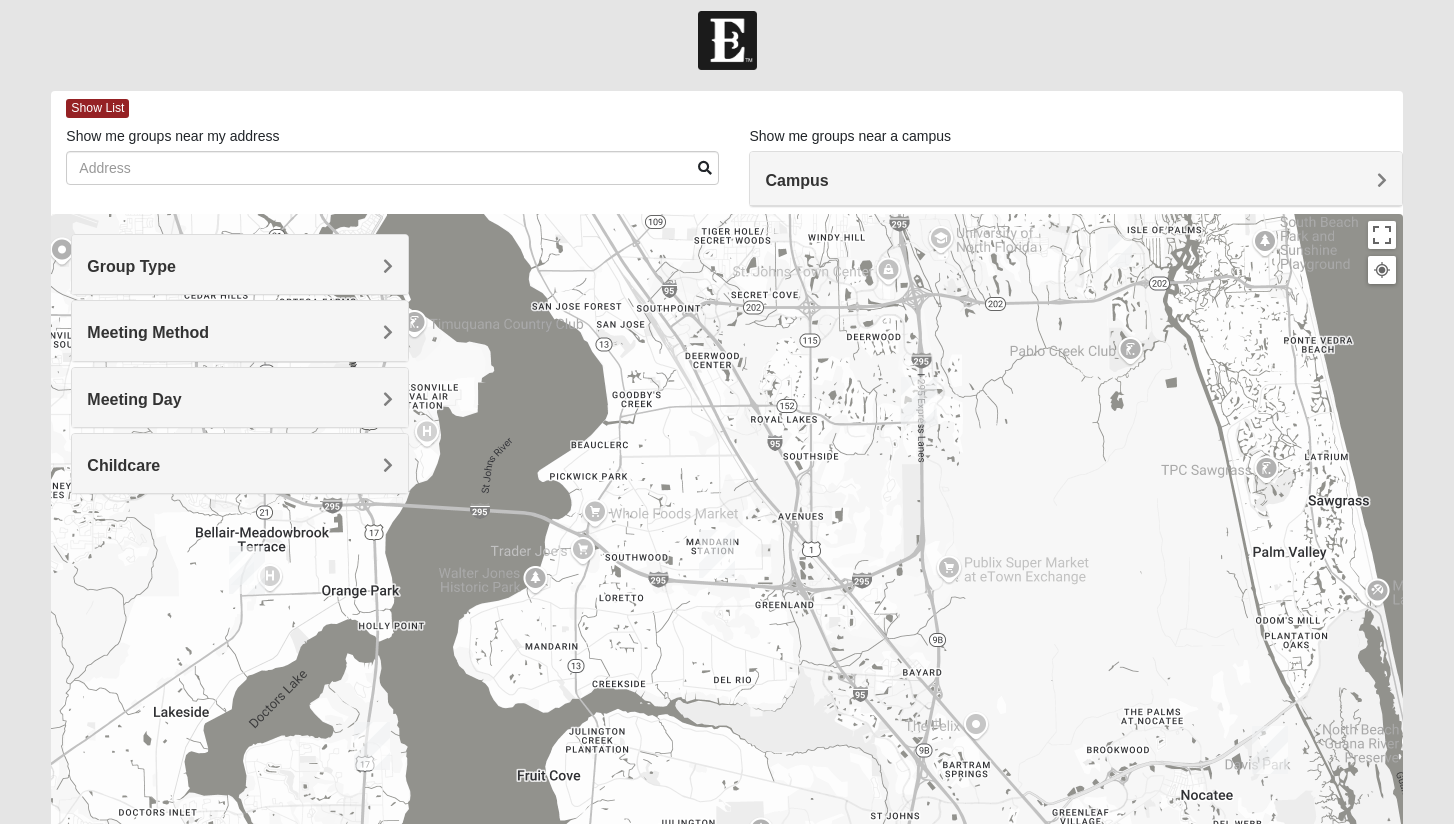 drag, startPoint x: 808, startPoint y: 424, endPoint x: 808, endPoint y: 233, distance: 191 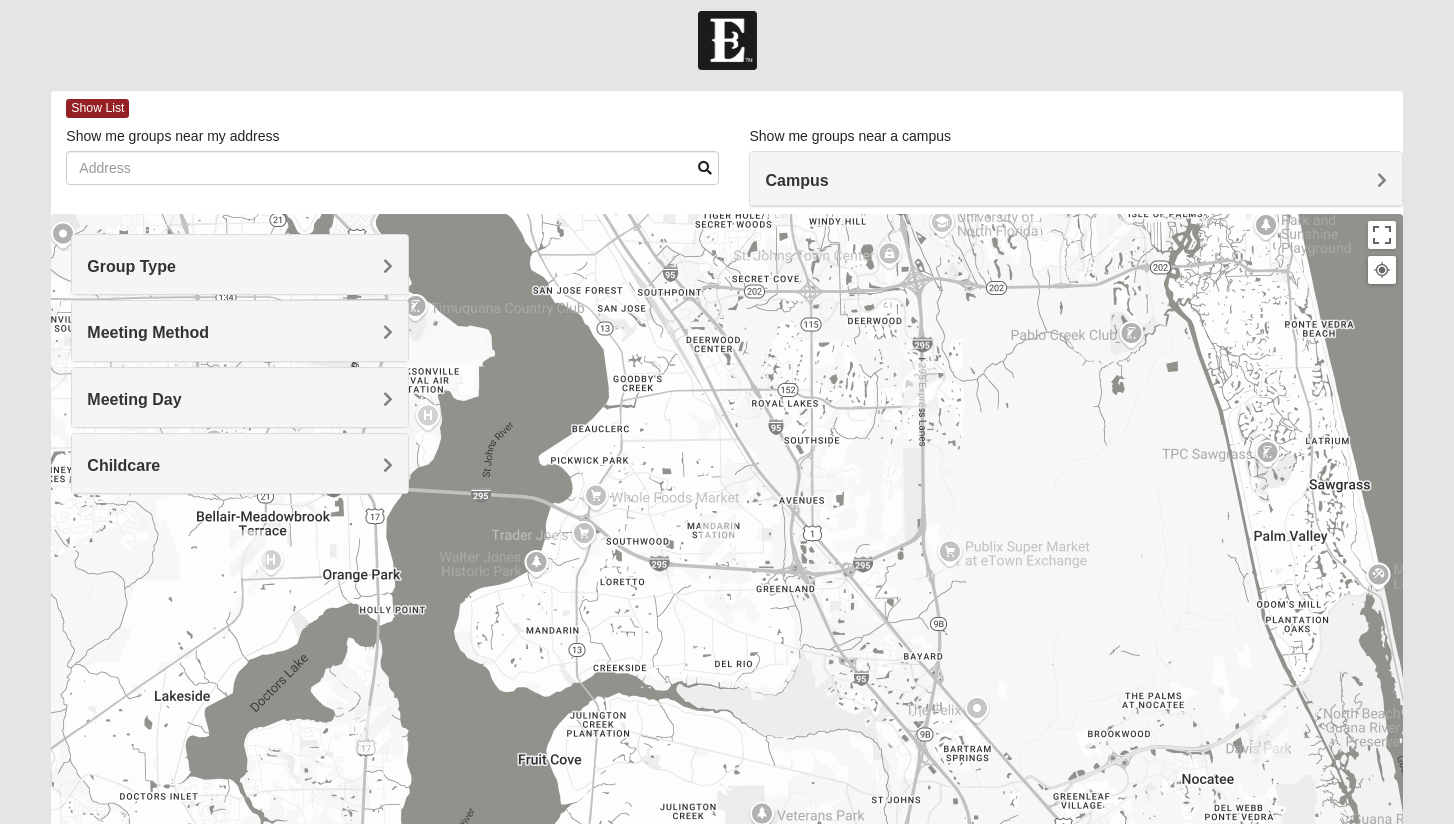 click at bounding box center [726, 614] 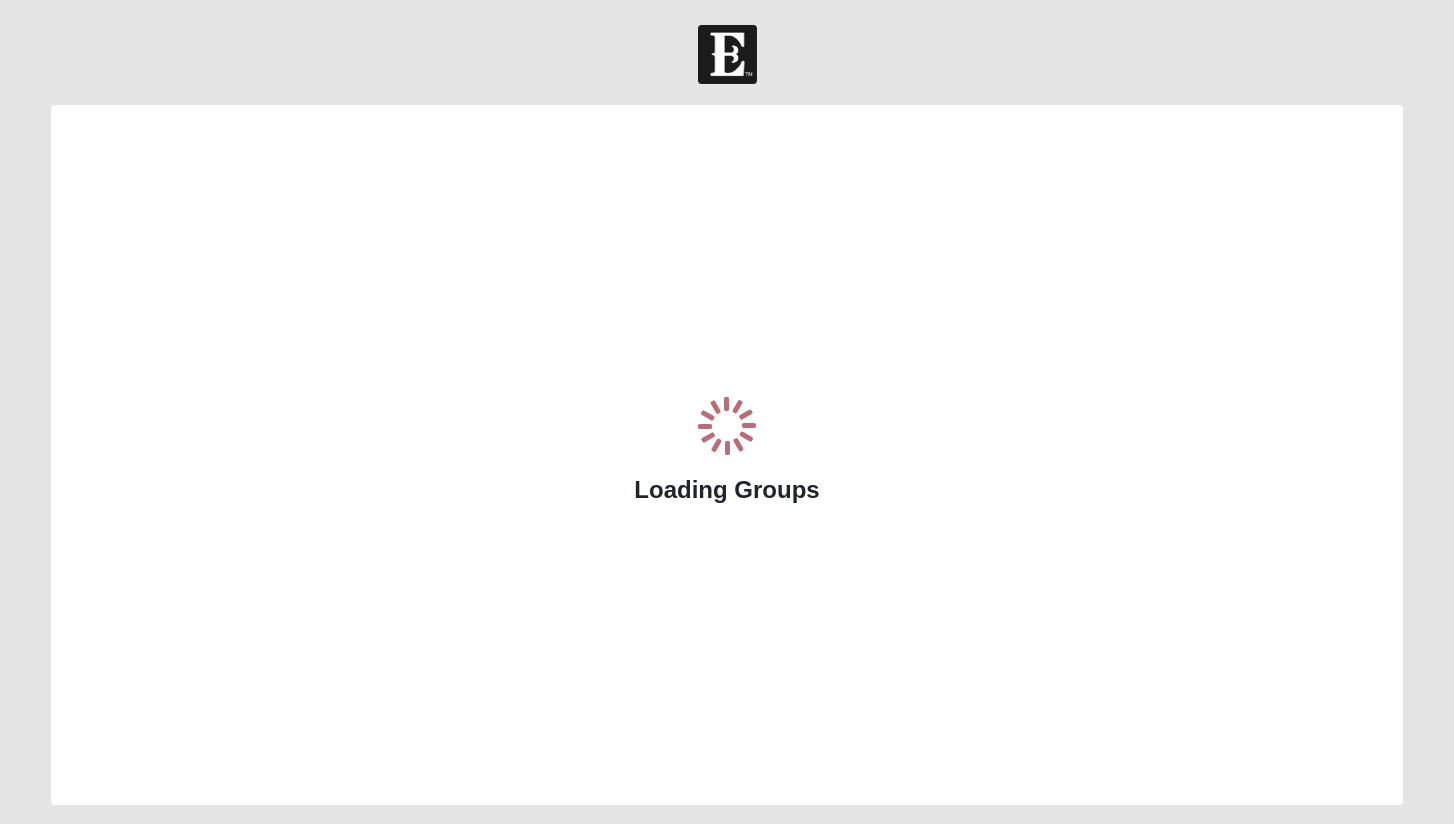 scroll, scrollTop: 0, scrollLeft: 0, axis: both 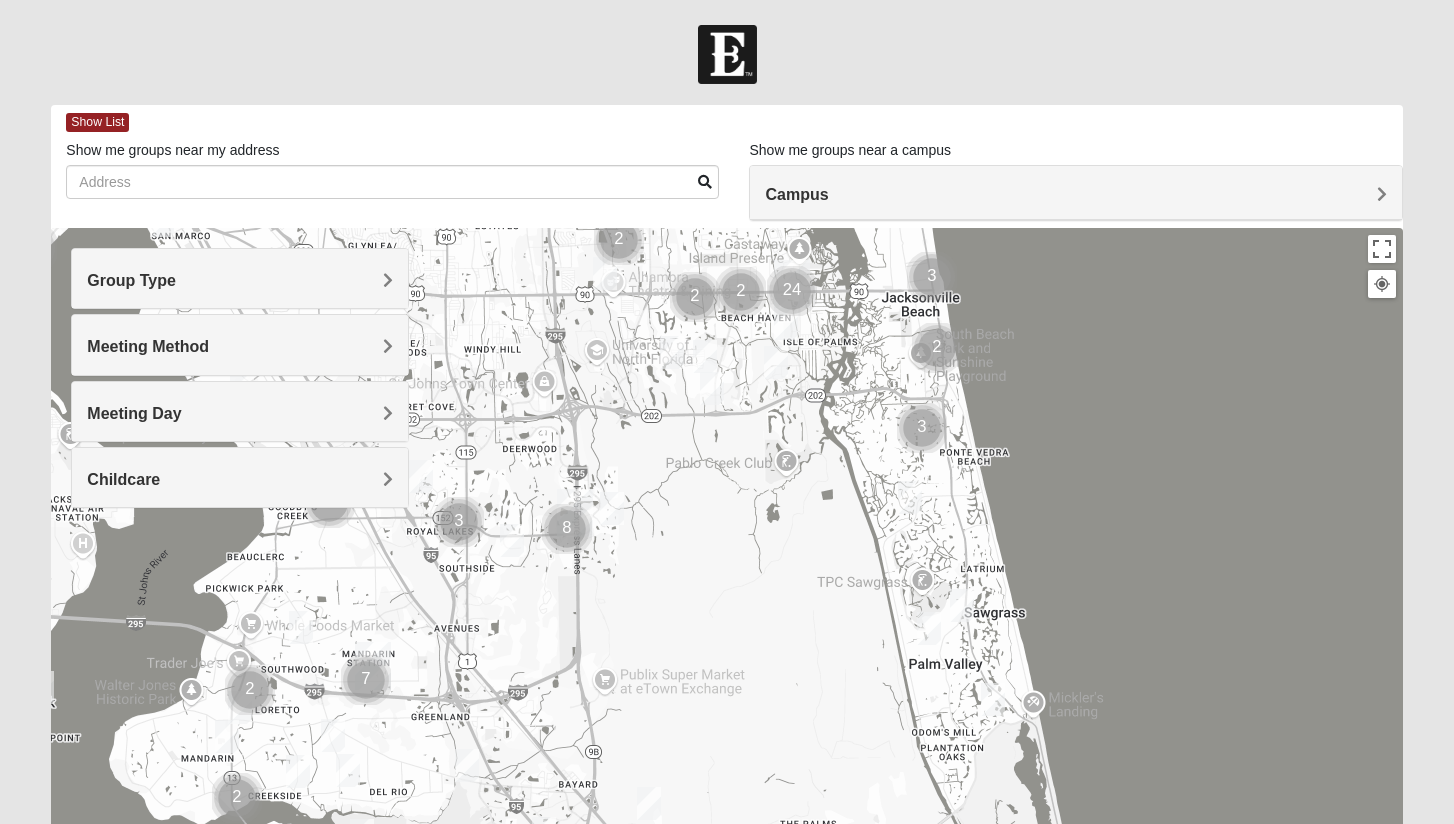 drag, startPoint x: 584, startPoint y: 650, endPoint x: 647, endPoint y: 312, distance: 343.82117 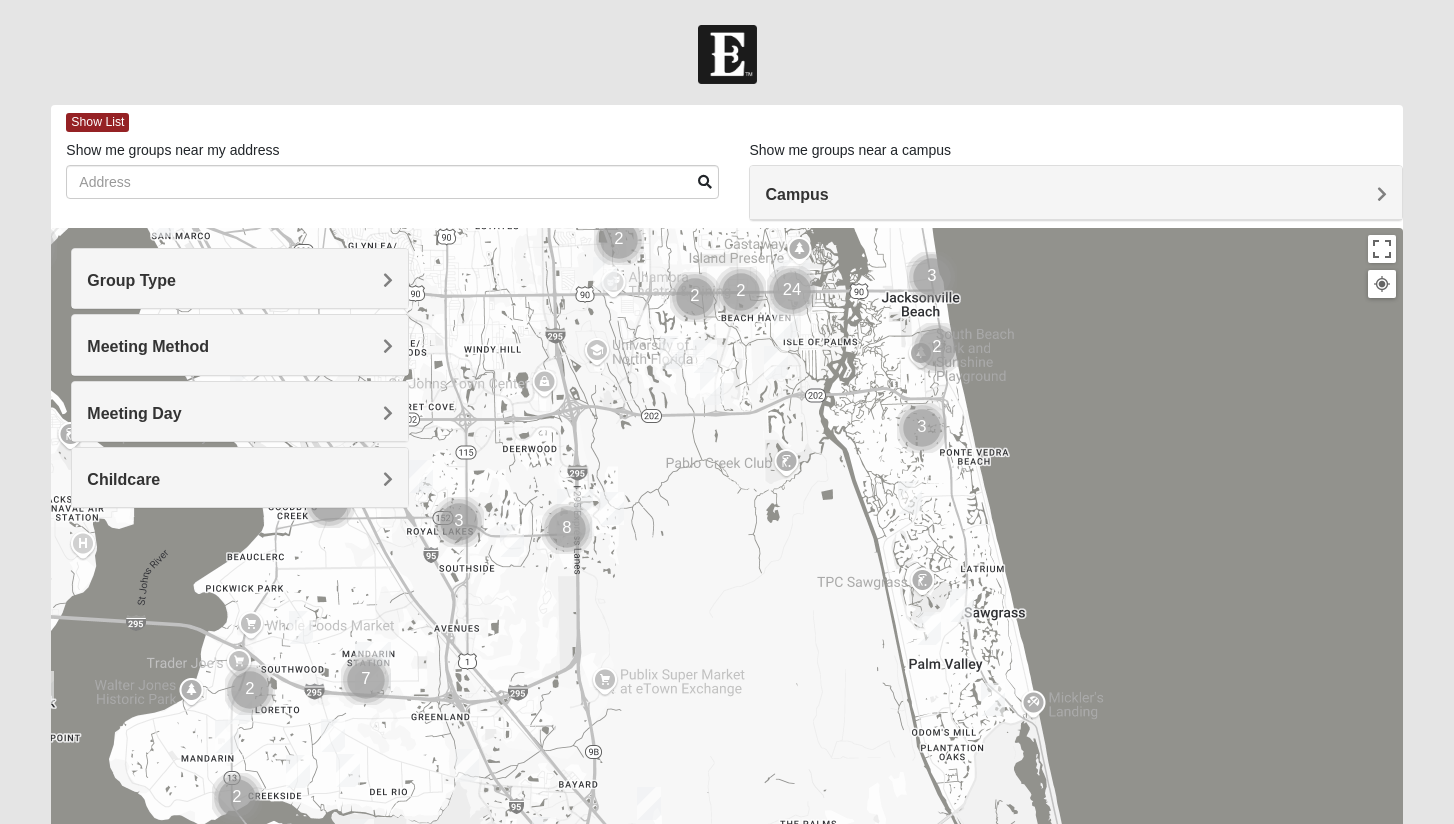 click at bounding box center [301, 627] 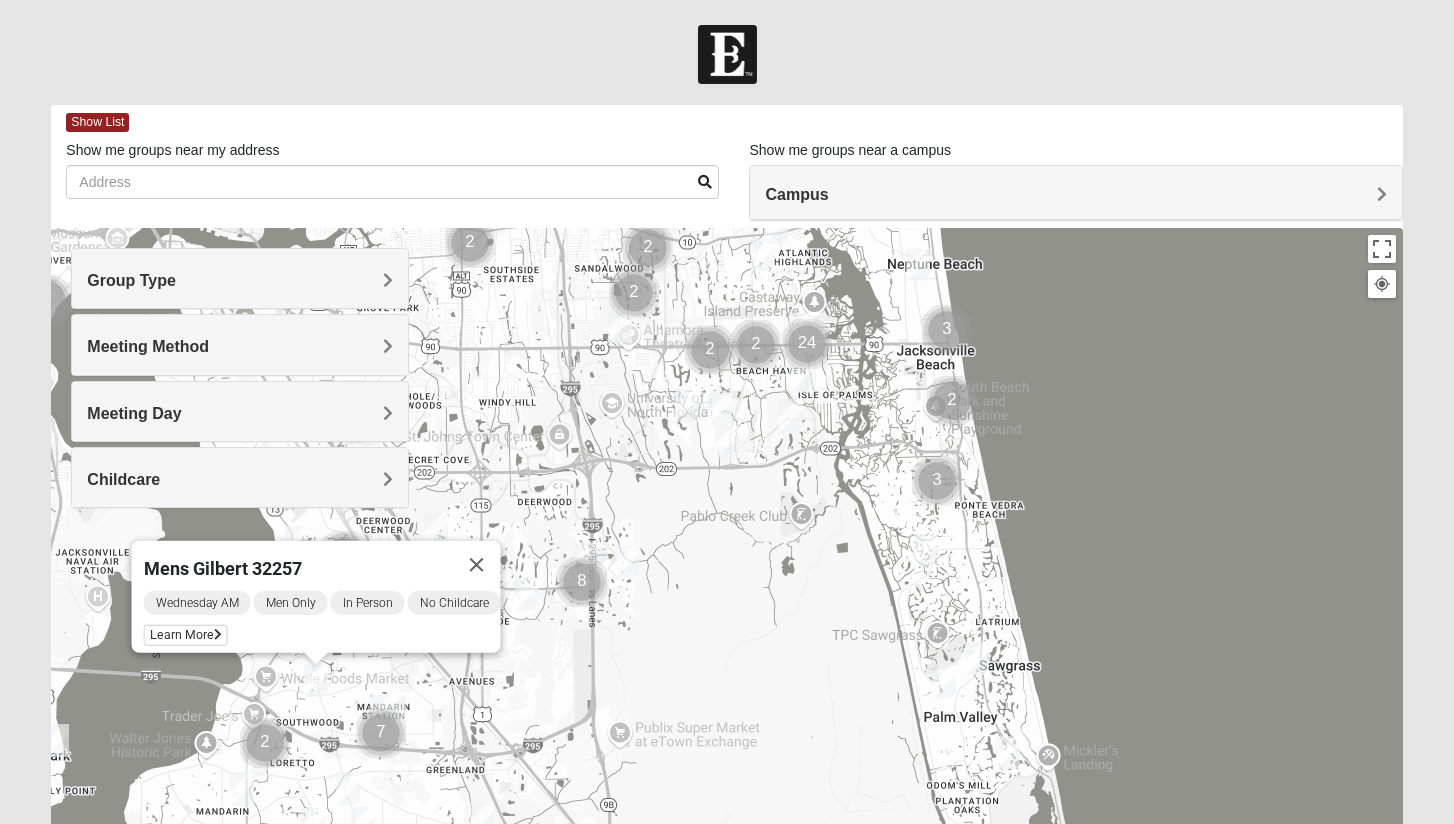 drag, startPoint x: 461, startPoint y: 626, endPoint x: 471, endPoint y: 674, distance: 49.0306 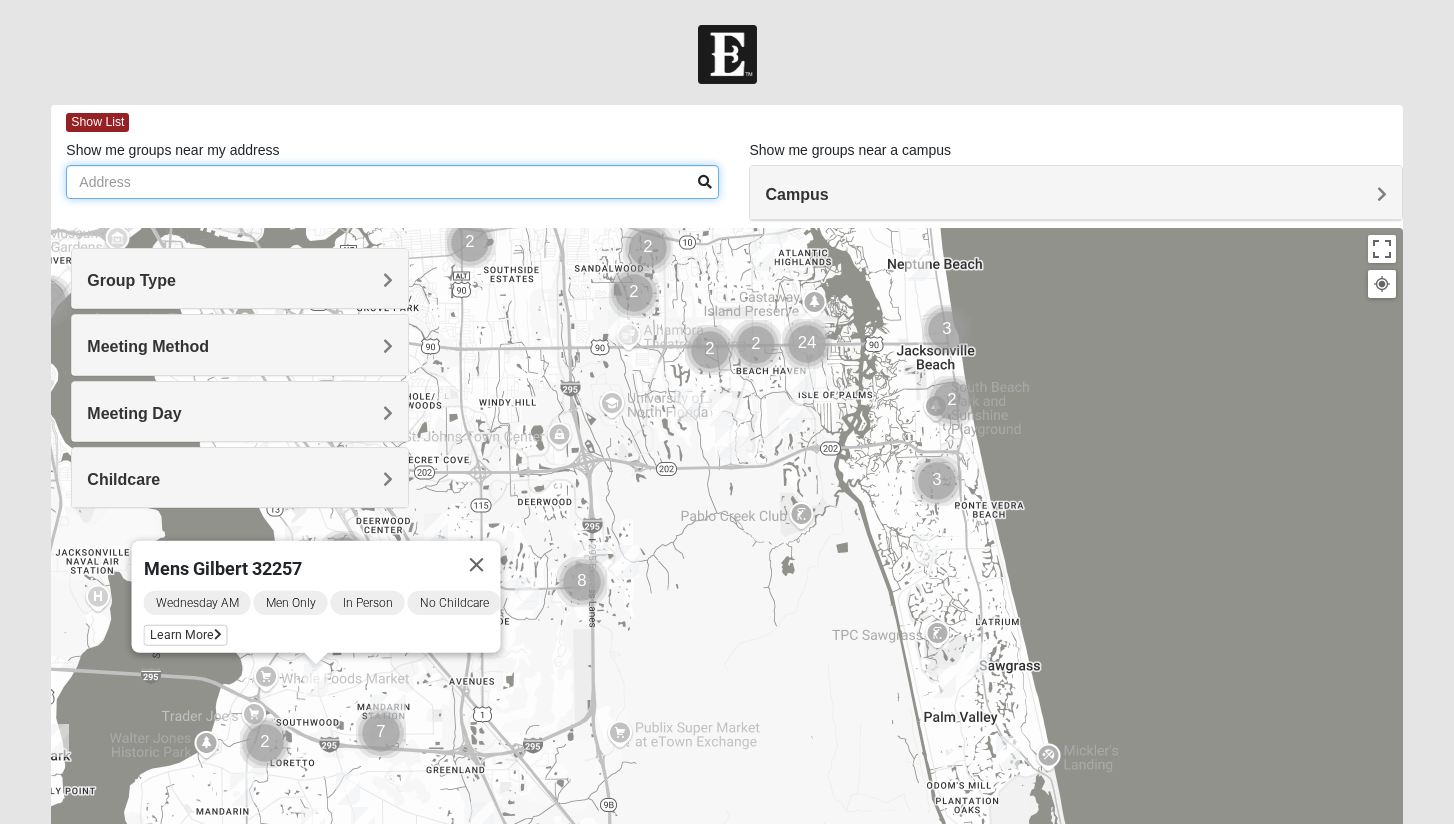 click on "Show me groups near my address" at bounding box center (392, 182) 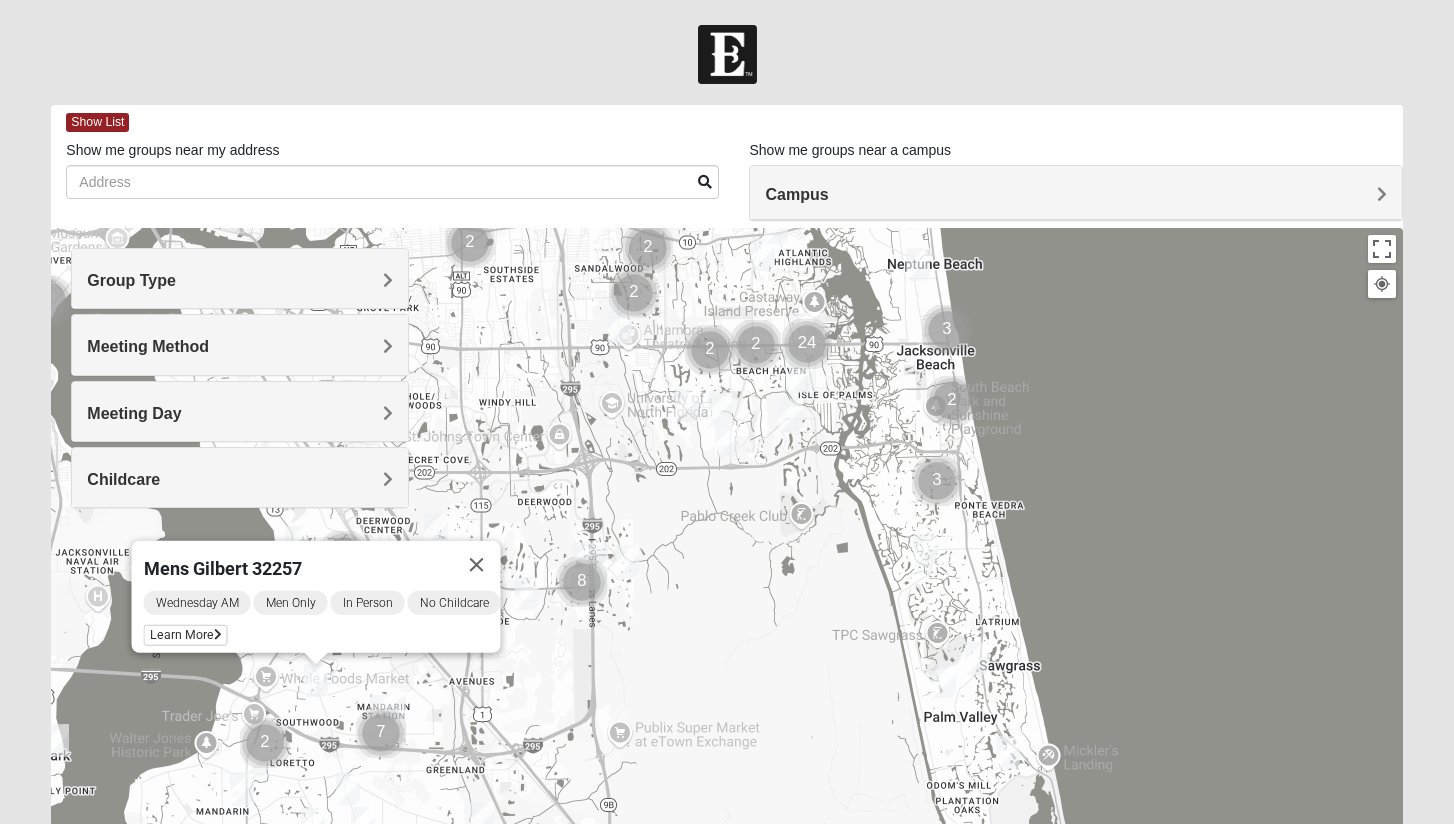 click on "Meeting Day" at bounding box center [240, 411] 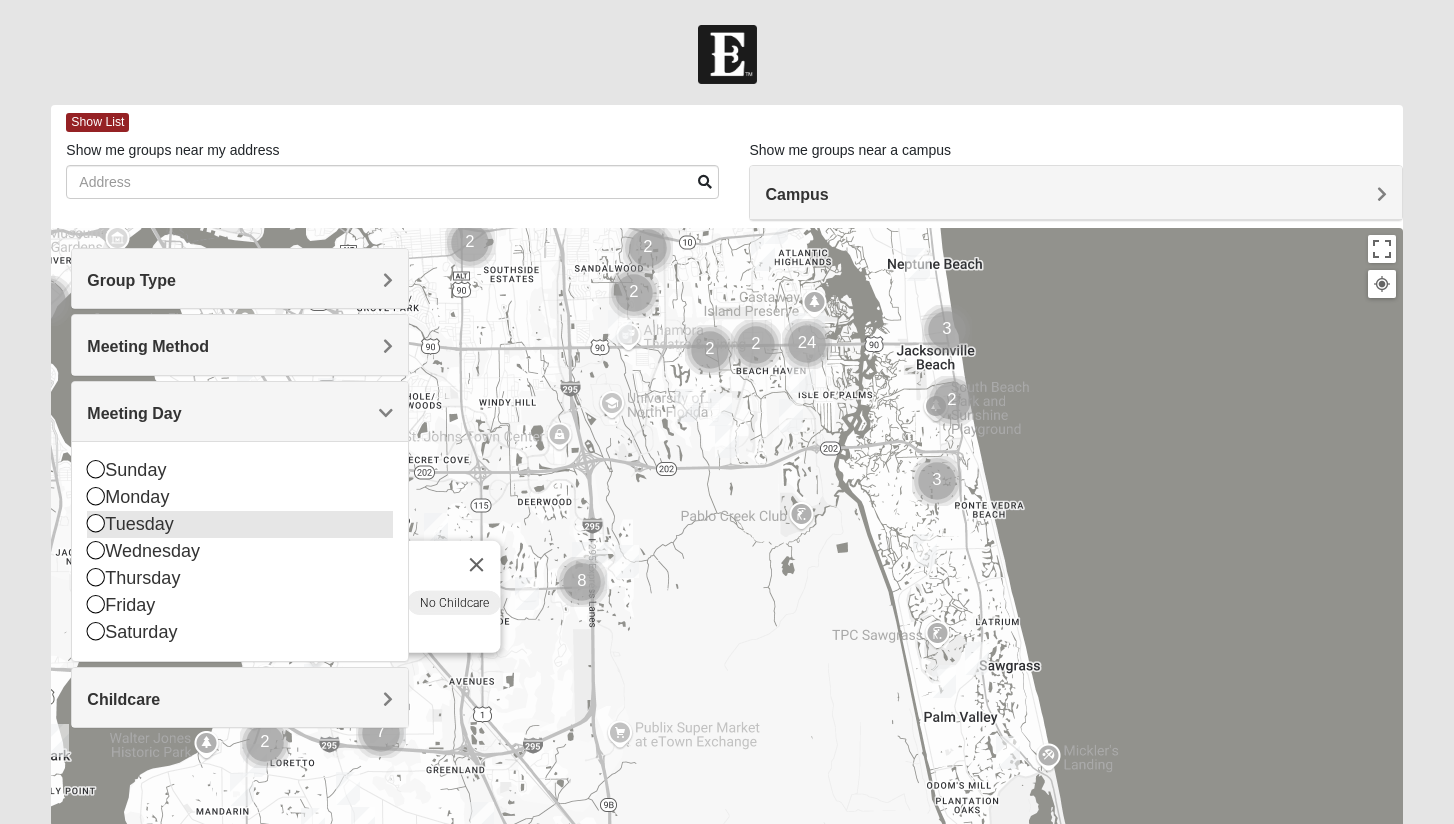 click on "Tuesday" at bounding box center [240, 524] 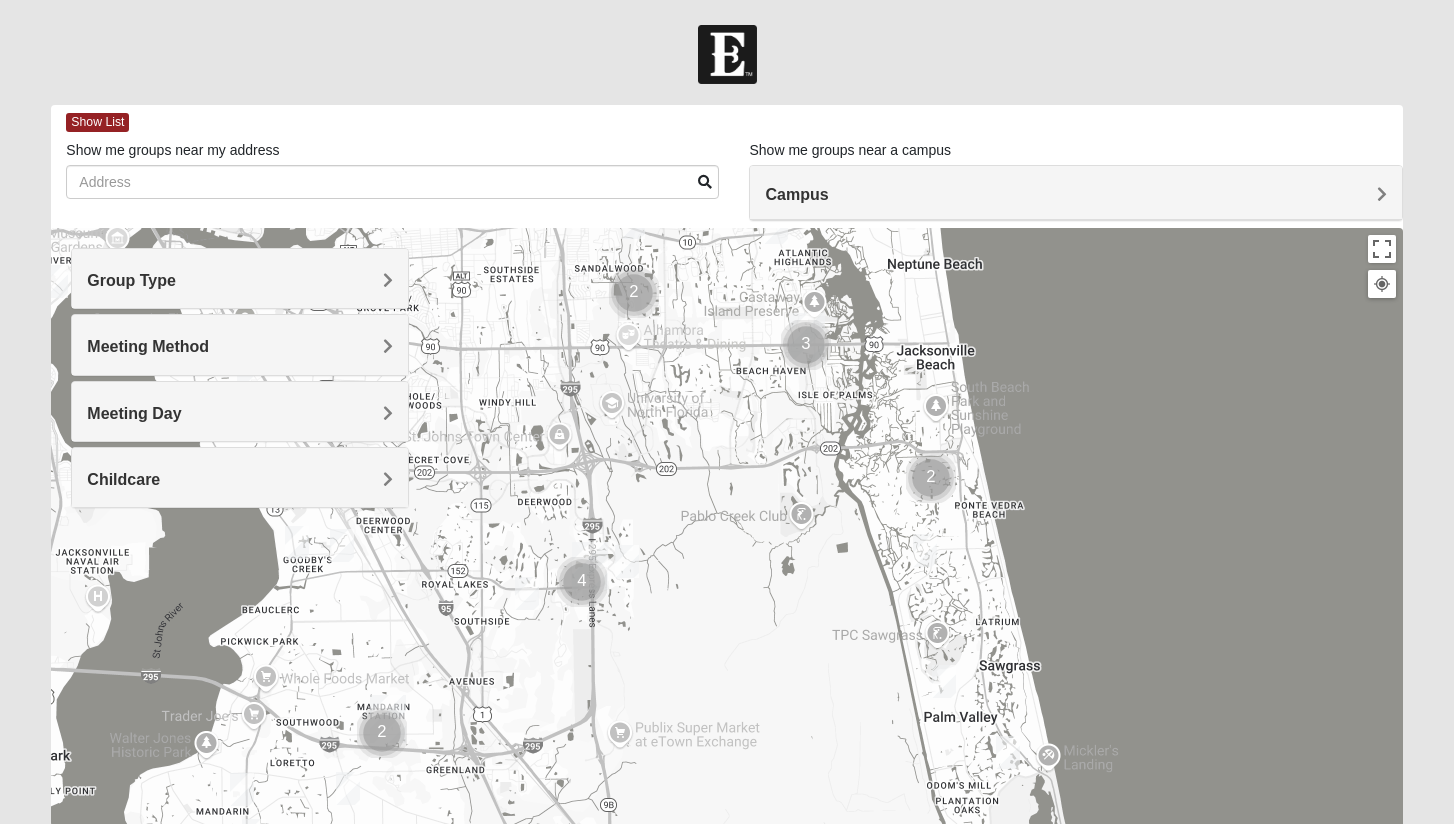 click at bounding box center (382, 733) 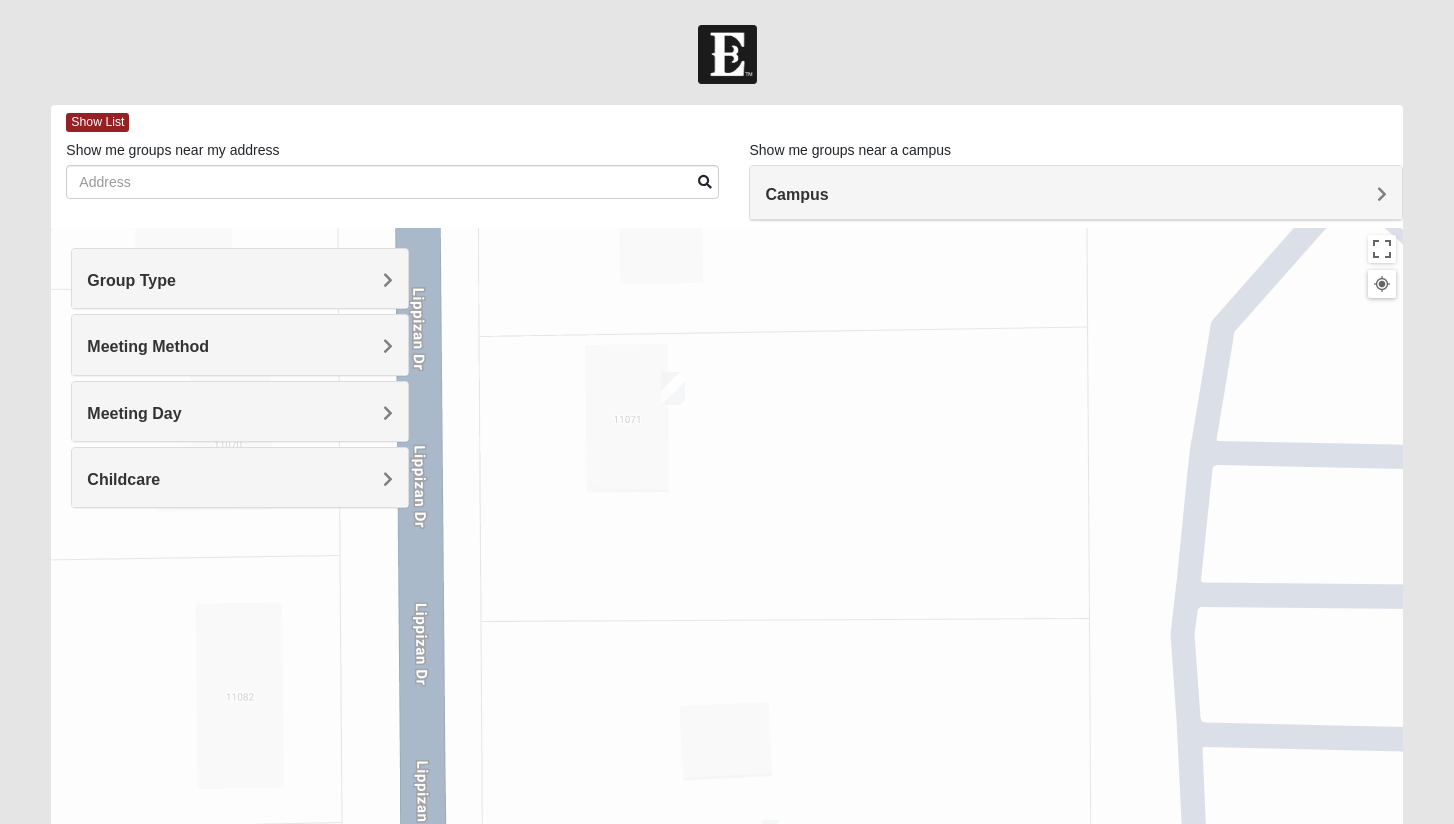 click at bounding box center [673, 388] 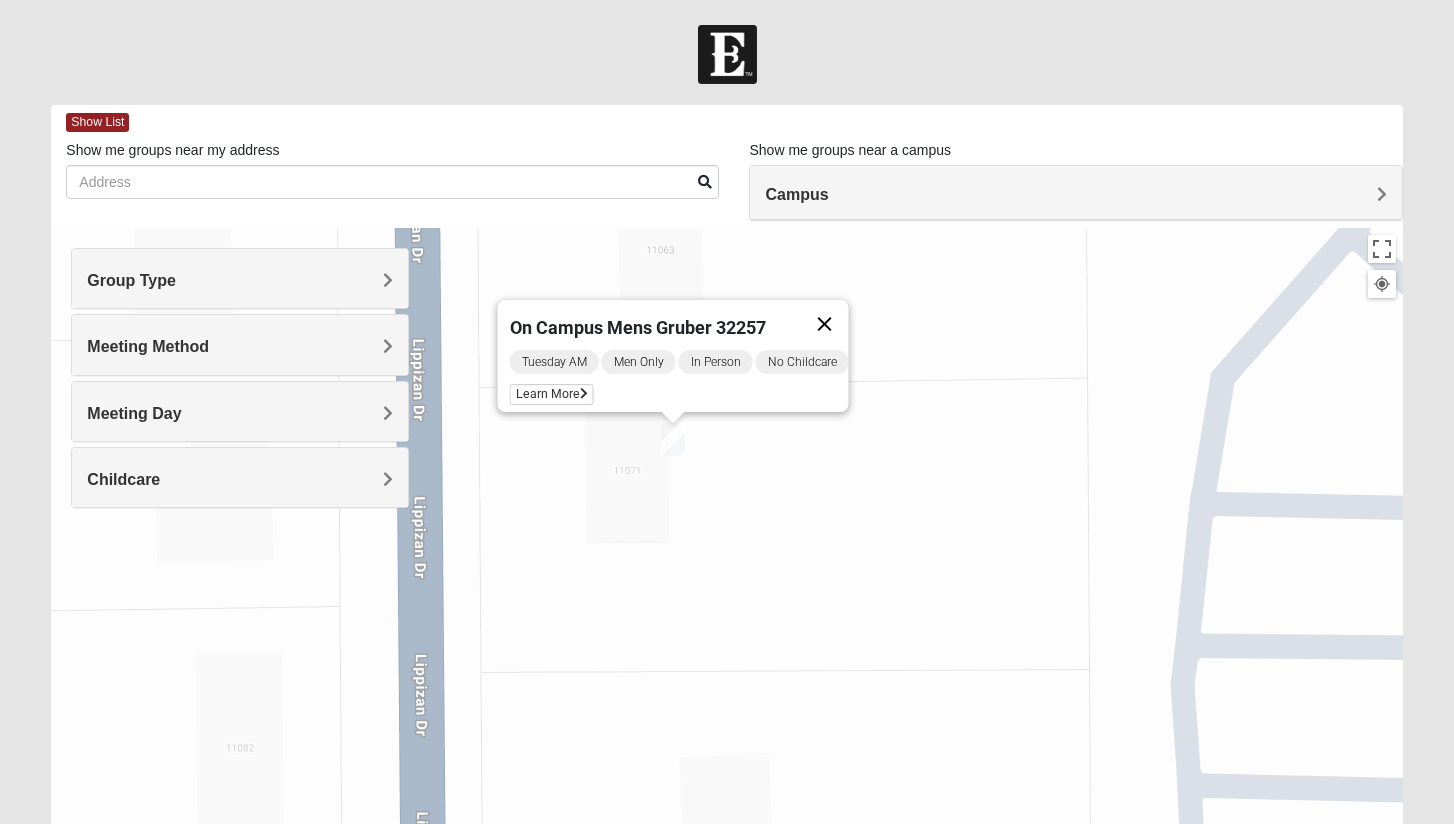 click at bounding box center (824, 324) 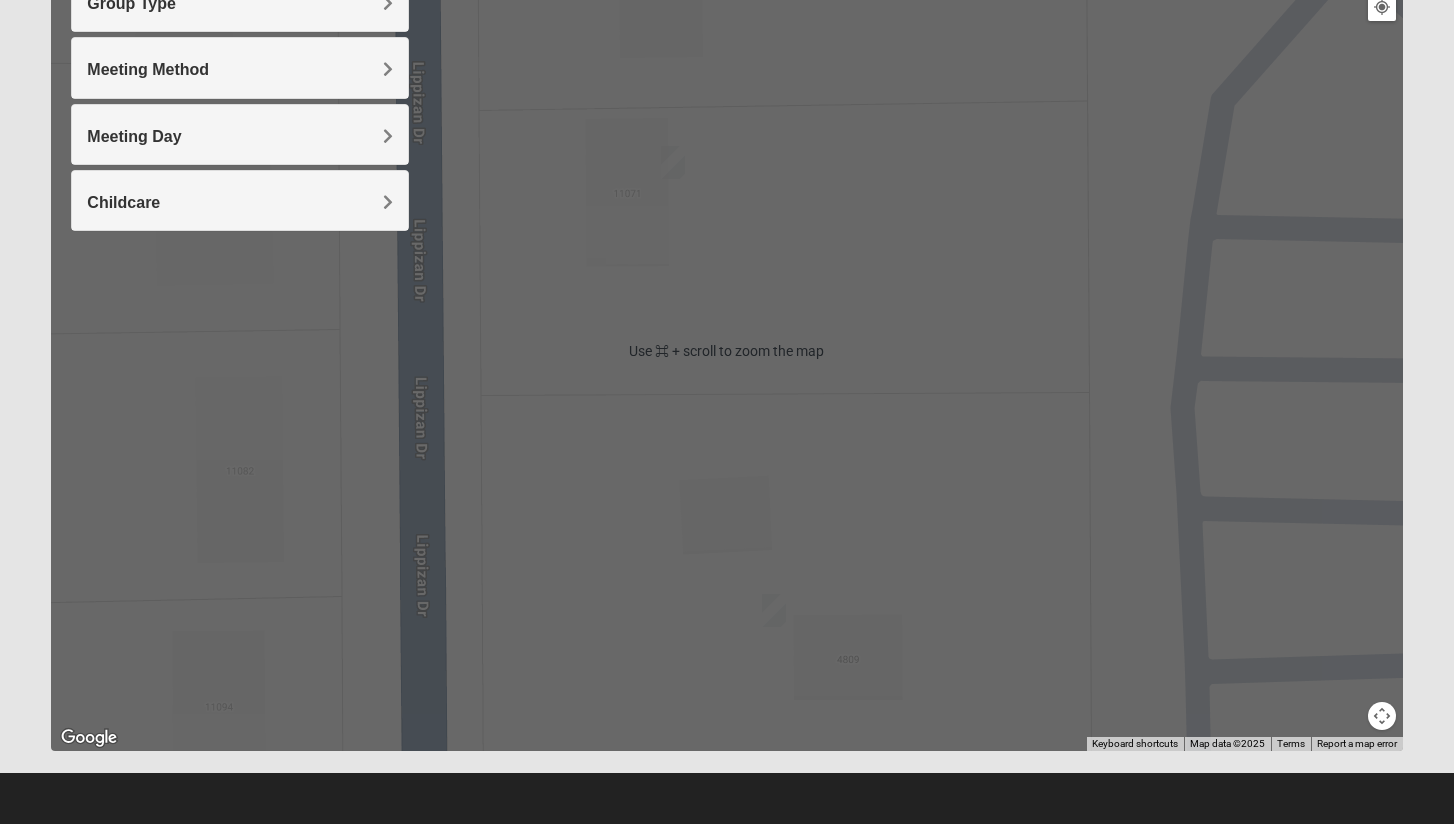 scroll, scrollTop: 277, scrollLeft: 0, axis: vertical 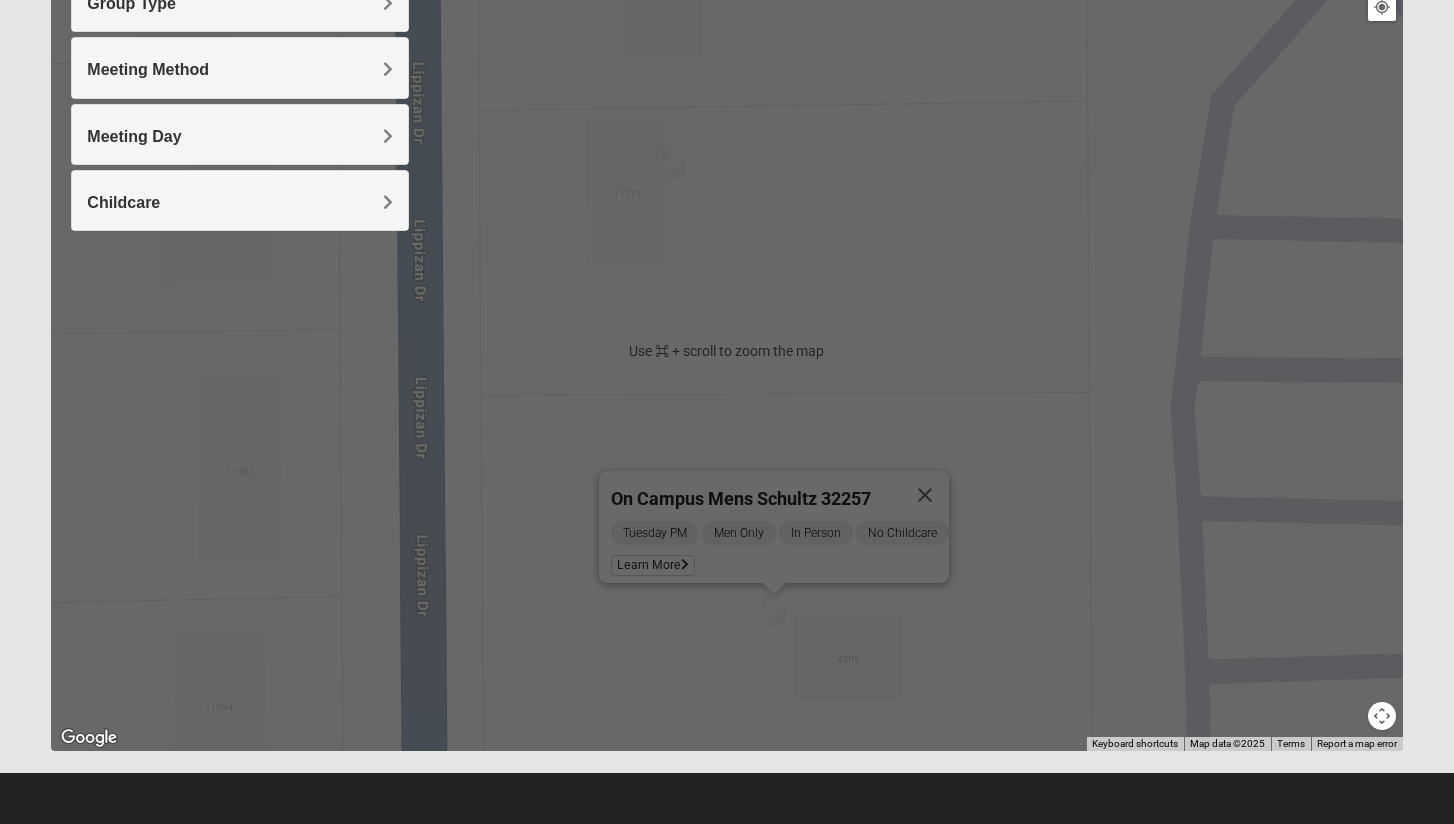 click at bounding box center (774, 610) 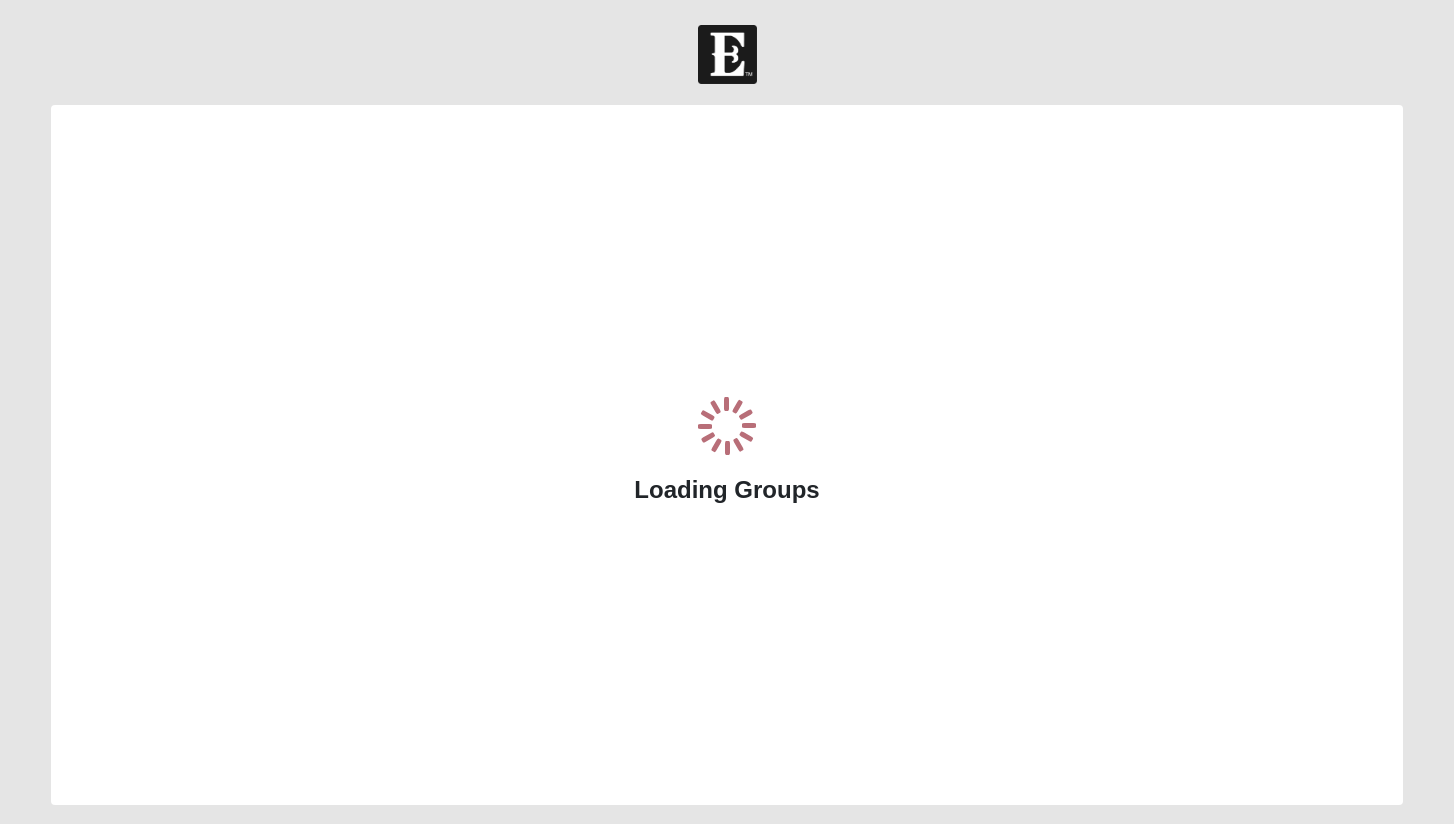 scroll, scrollTop: 0, scrollLeft: 0, axis: both 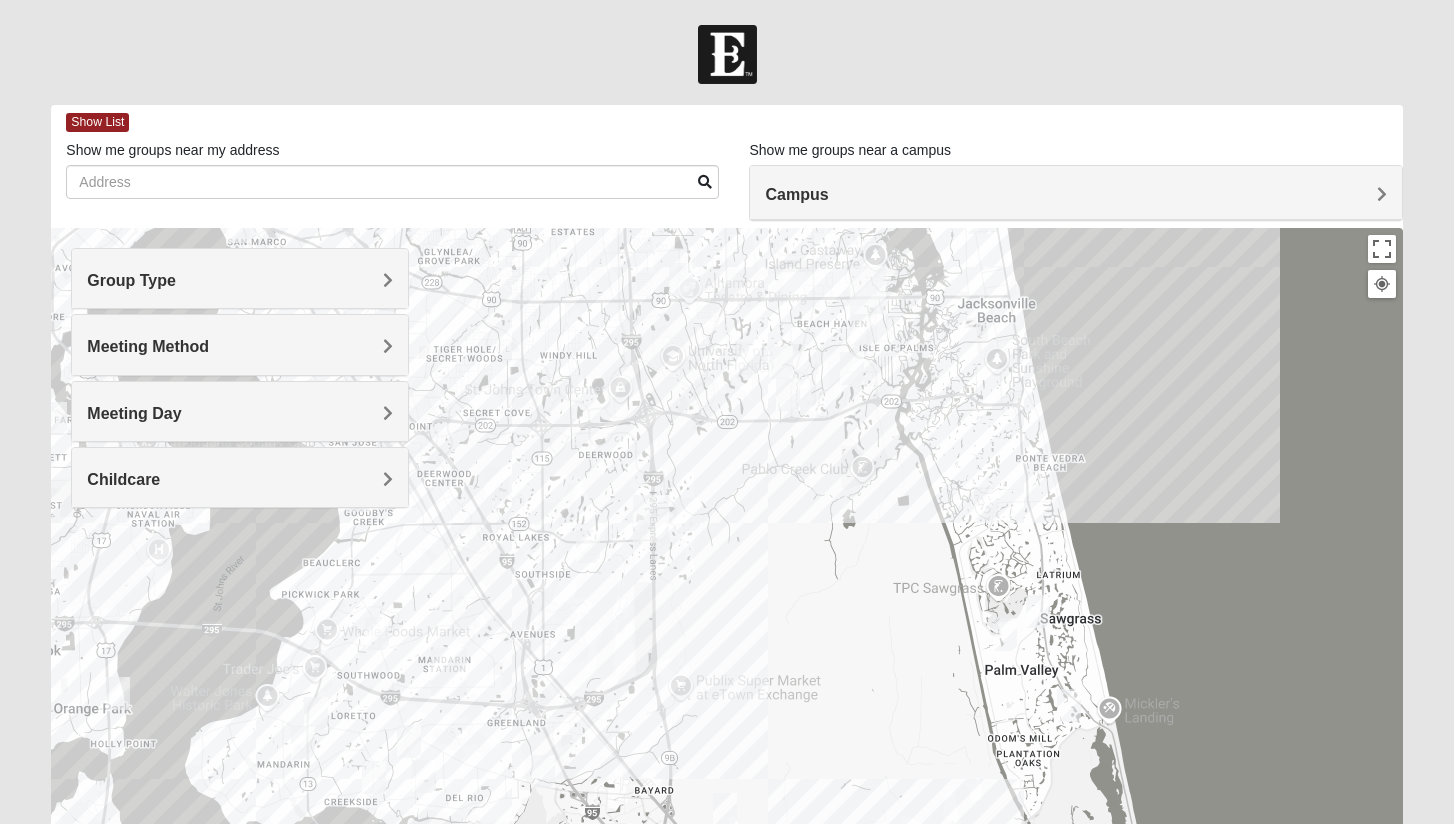 drag, startPoint x: 513, startPoint y: 630, endPoint x: 661, endPoint y: 288, distance: 372.64996 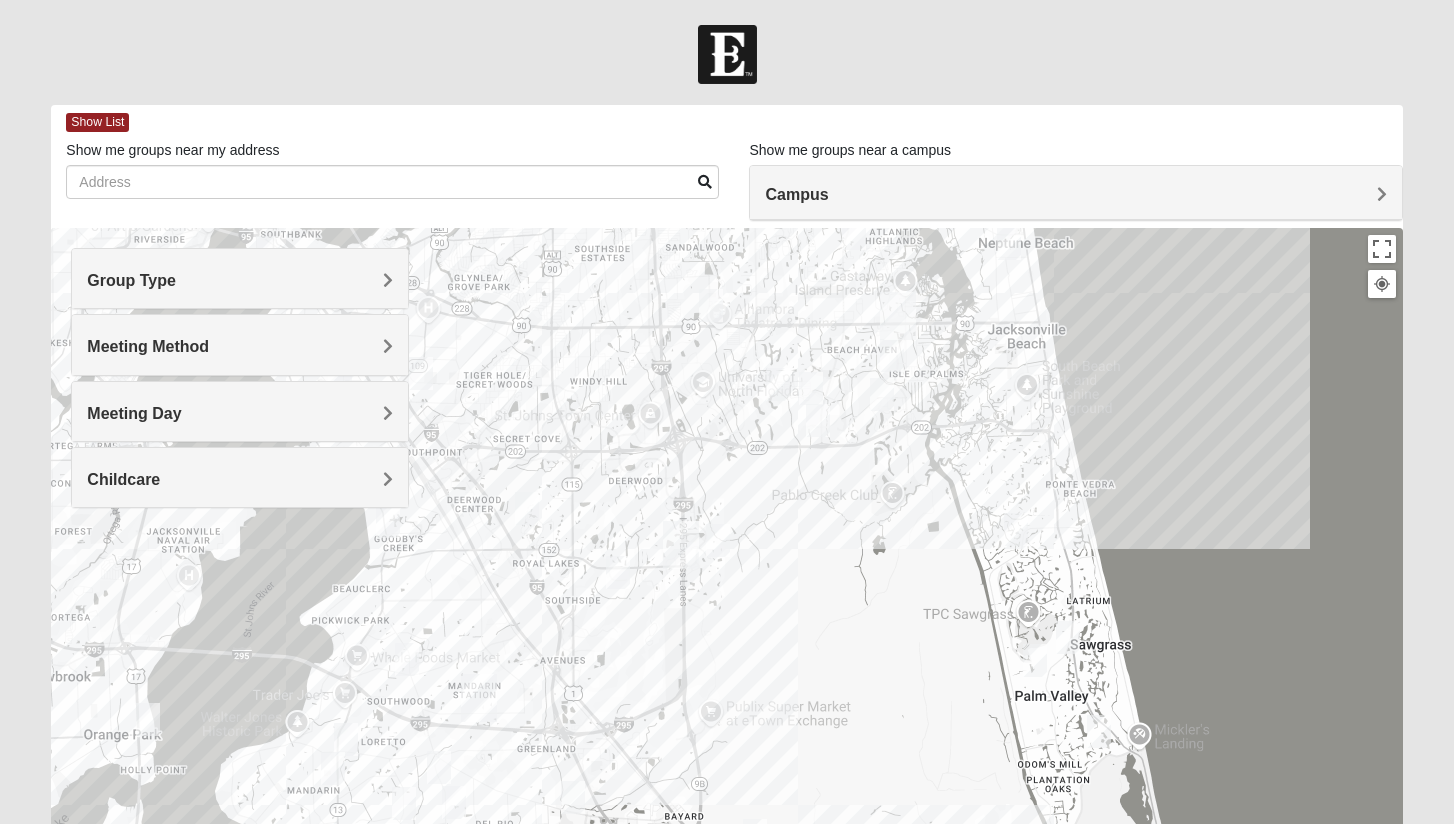 drag, startPoint x: 577, startPoint y: 500, endPoint x: 551, endPoint y: 587, distance: 90.80198 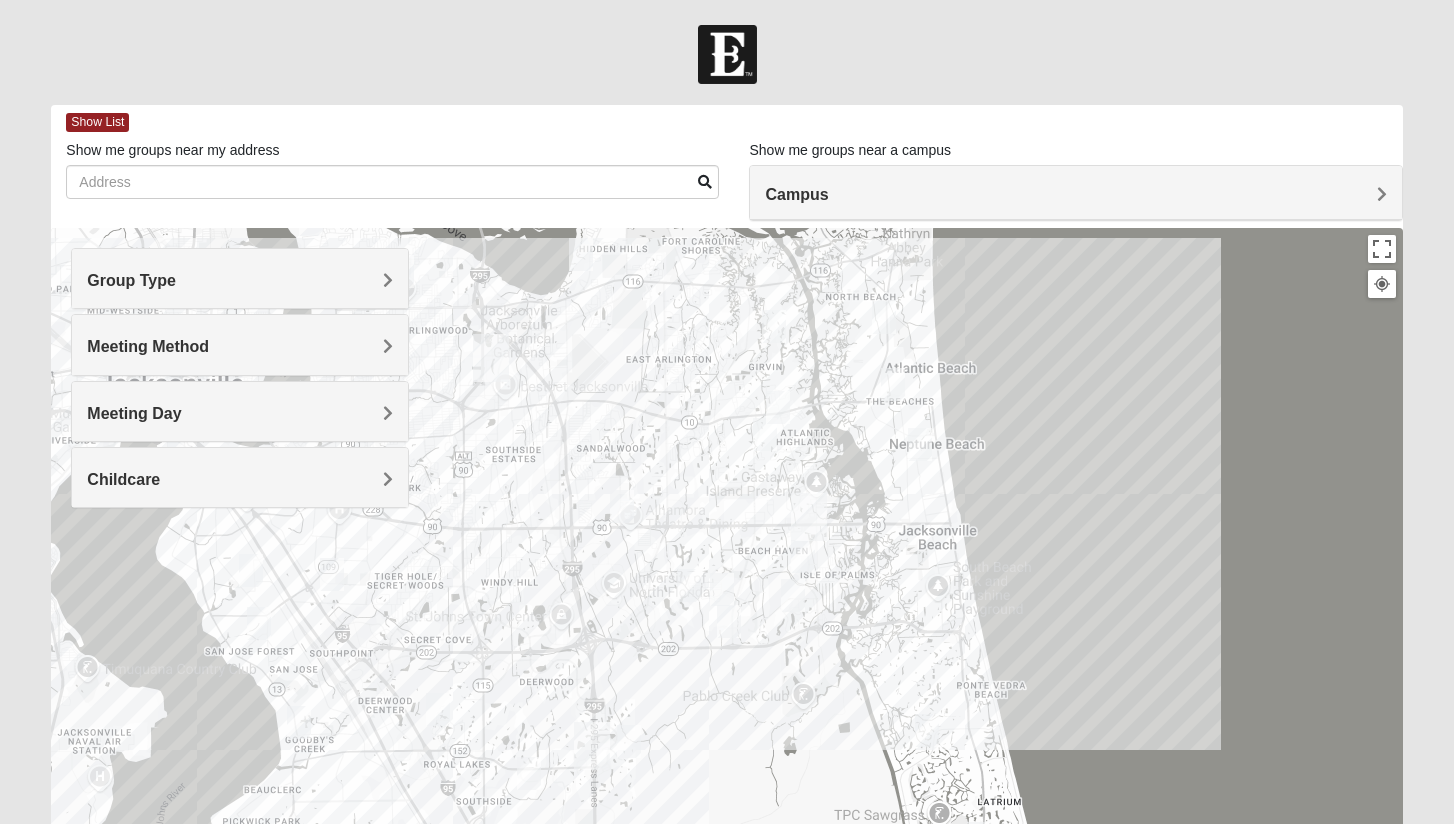 drag, startPoint x: 599, startPoint y: 534, endPoint x: 673, endPoint y: 508, distance: 78.434685 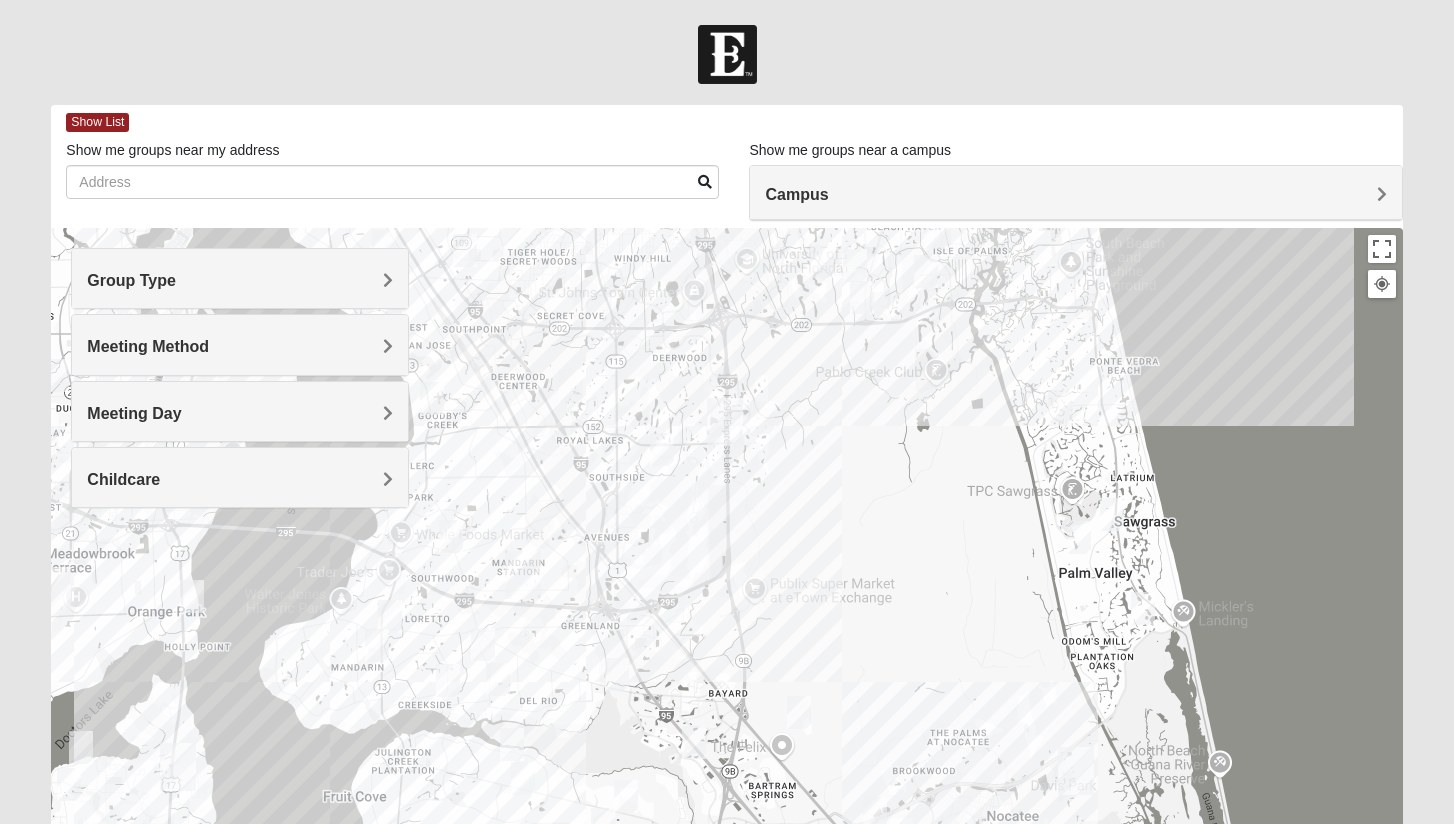 drag, startPoint x: 630, startPoint y: 523, endPoint x: 697, endPoint y: 291, distance: 241.48085 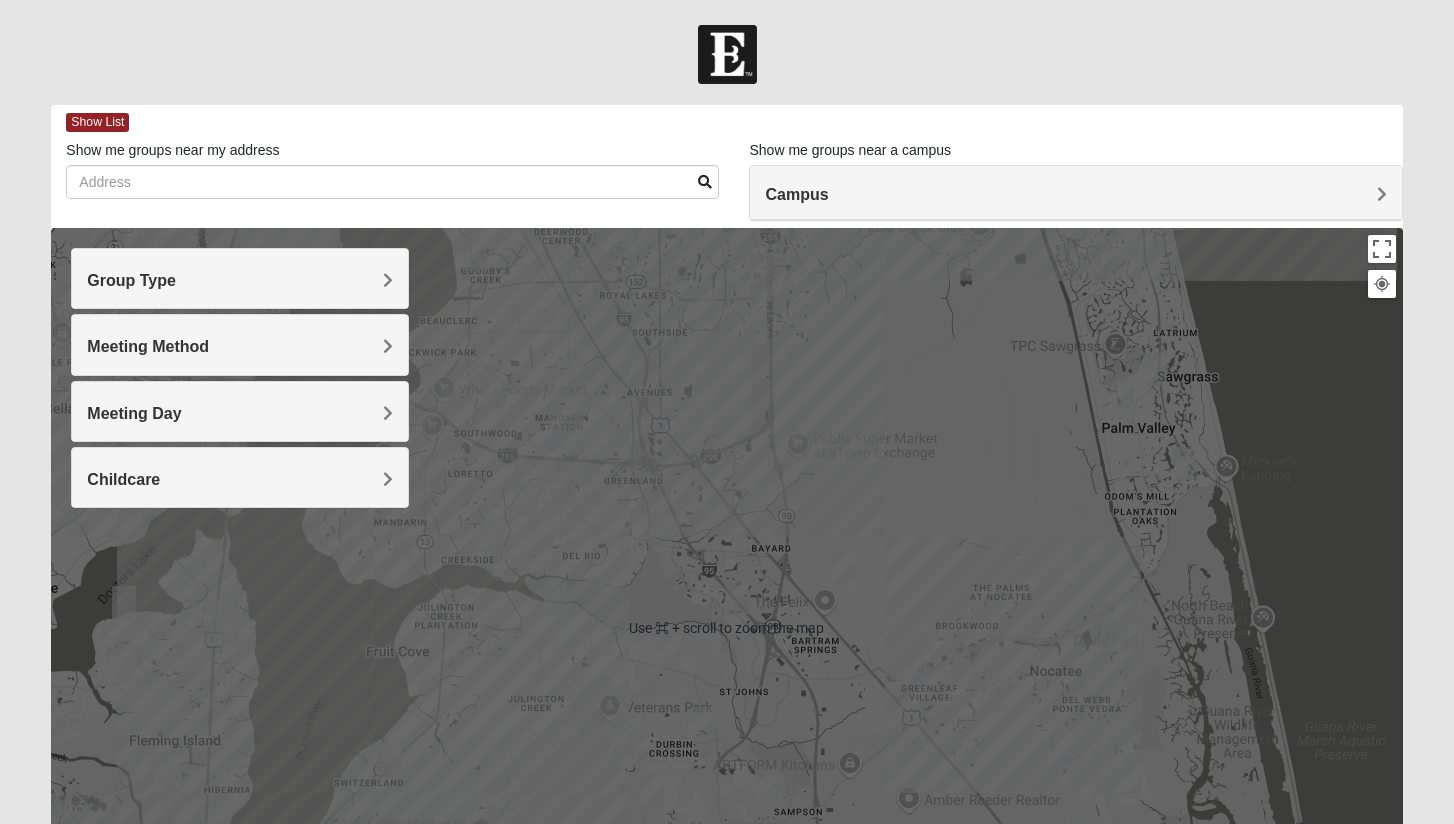 scroll, scrollTop: 0, scrollLeft: 0, axis: both 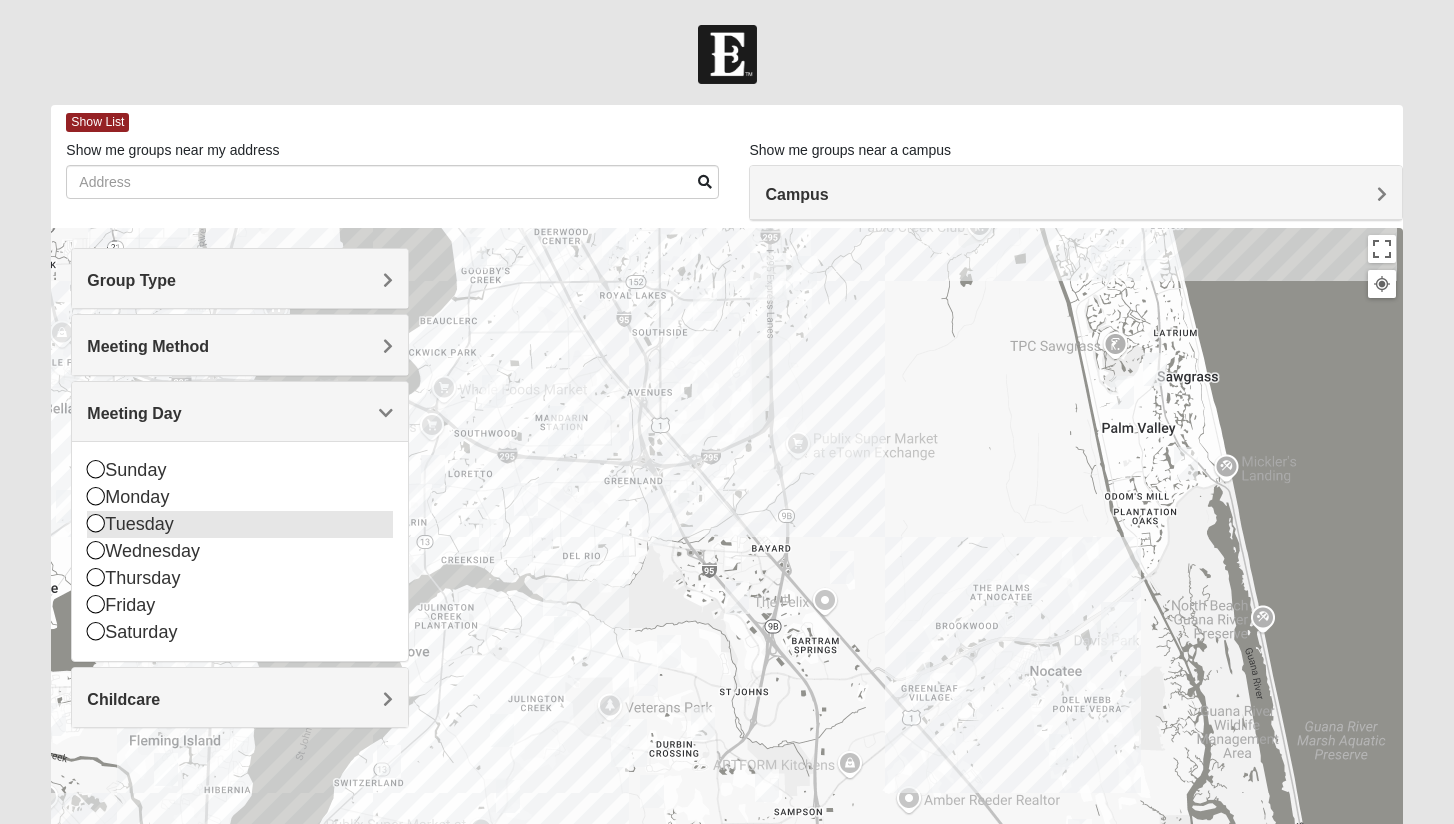 click on "Tuesday" at bounding box center [240, 524] 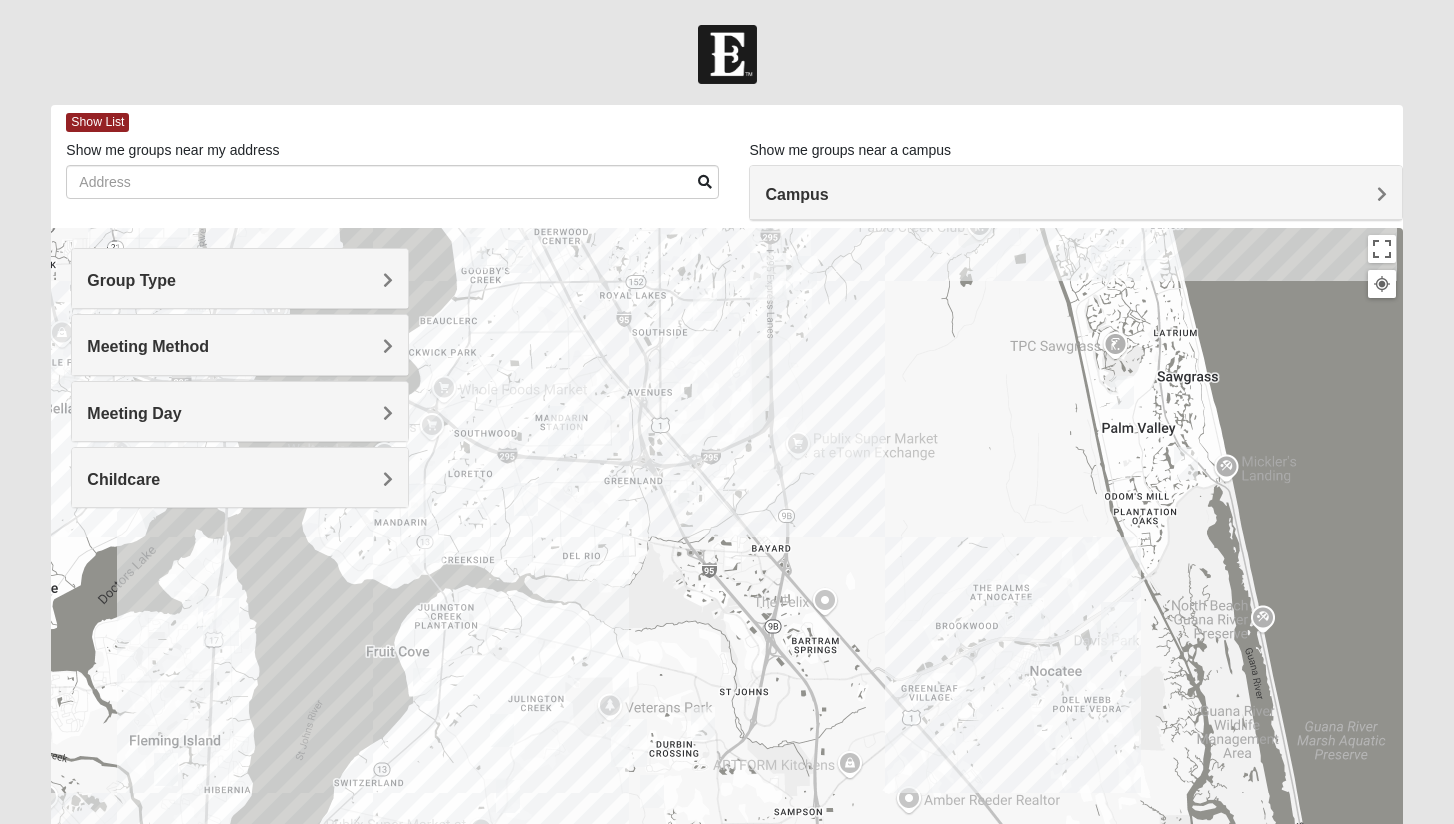 click on "Childcare" at bounding box center [240, 477] 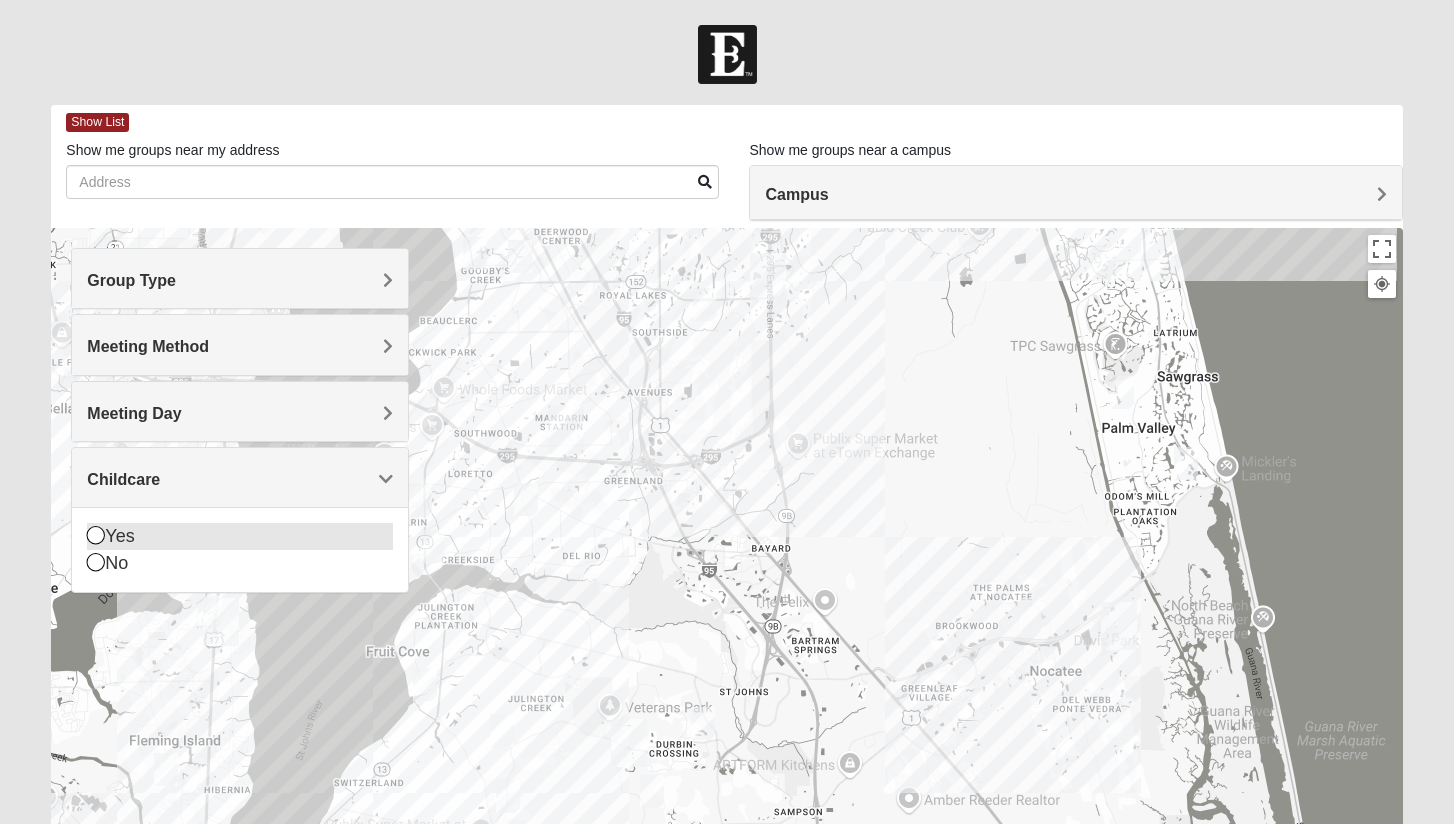 click on "Yes" at bounding box center (240, 536) 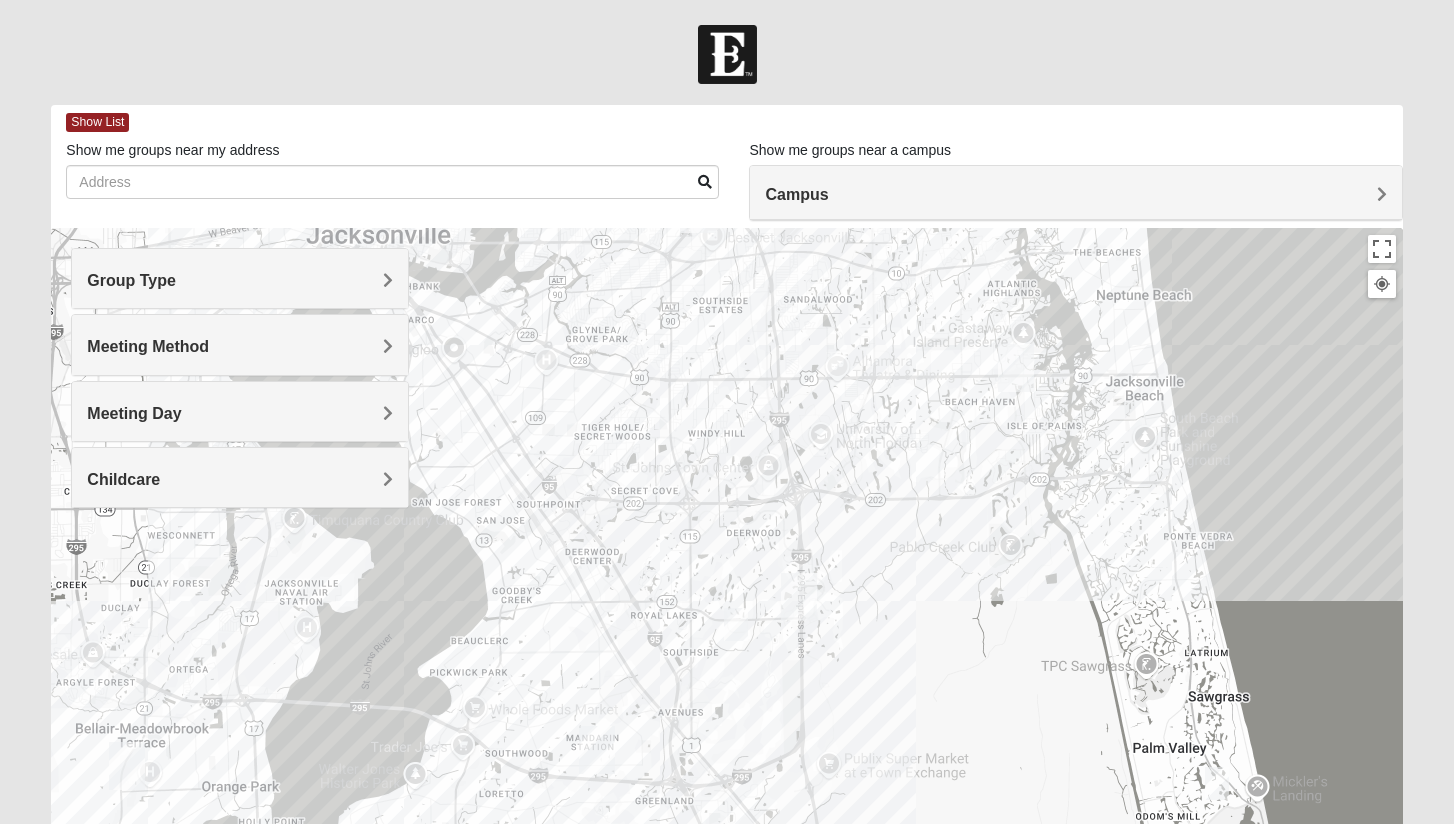 drag, startPoint x: 500, startPoint y: 456, endPoint x: 533, endPoint y: 784, distance: 329.65588 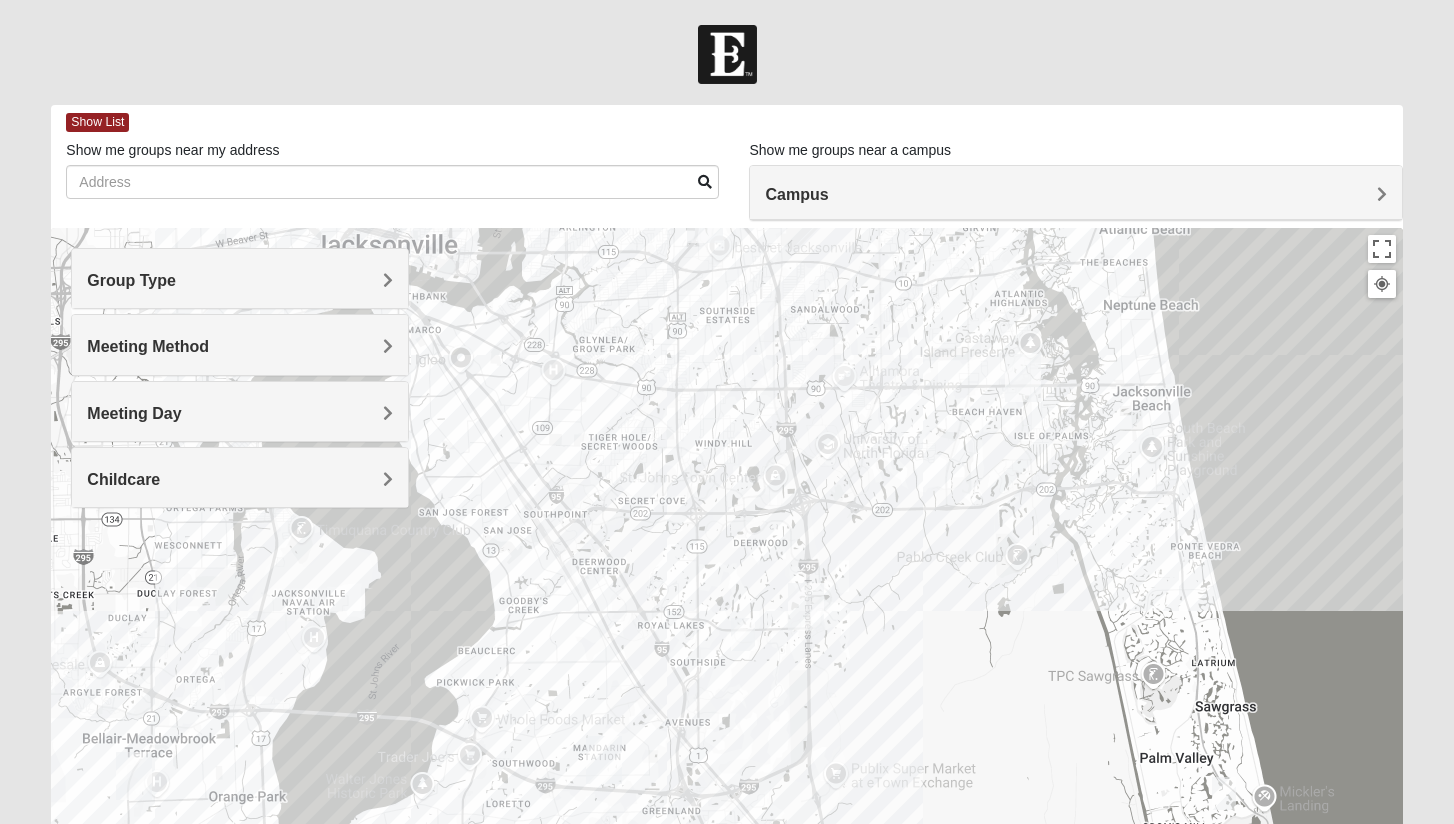 click on "Campus" at bounding box center (1075, 193) 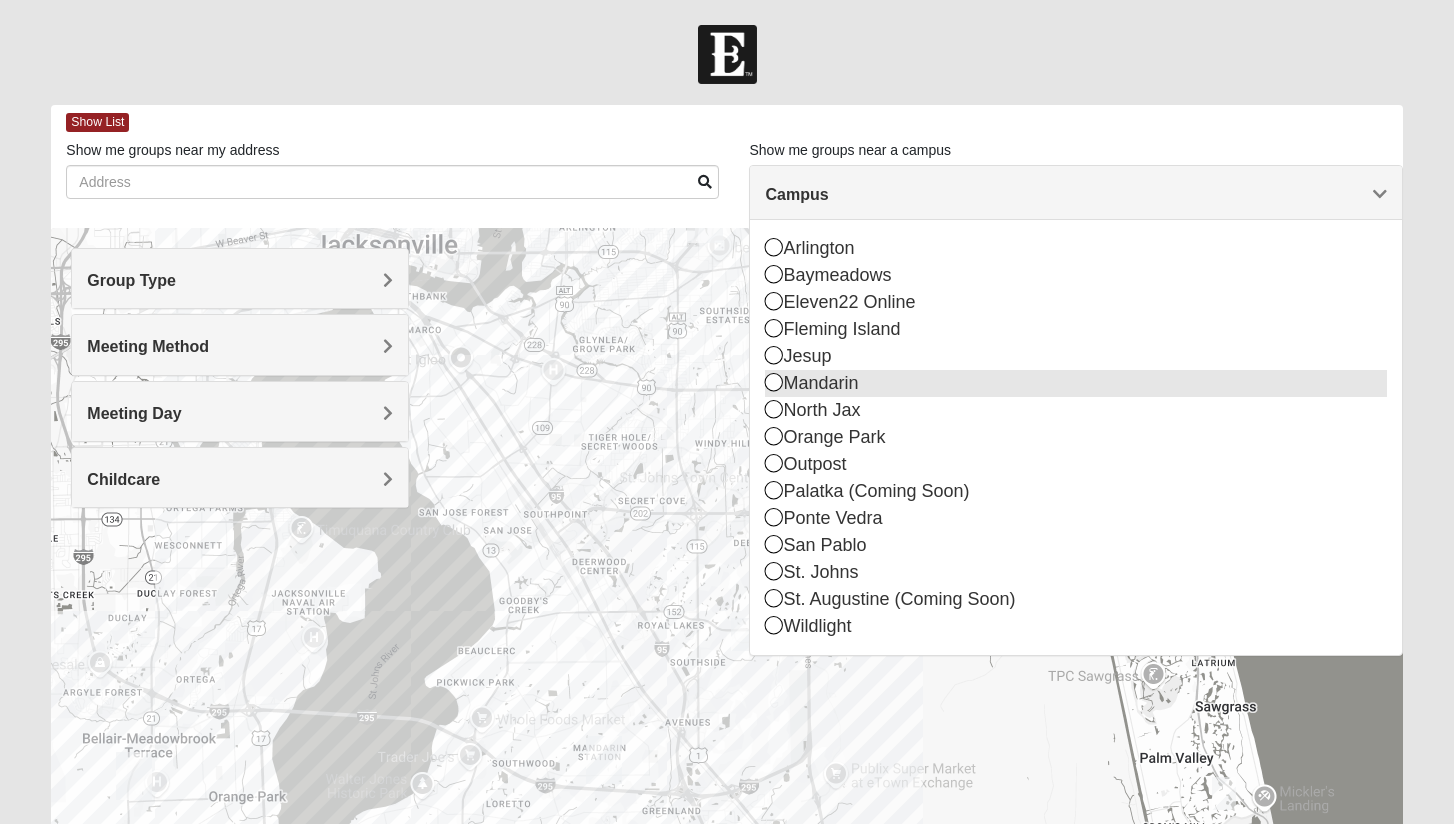 click on "Mandarin" at bounding box center [1075, 383] 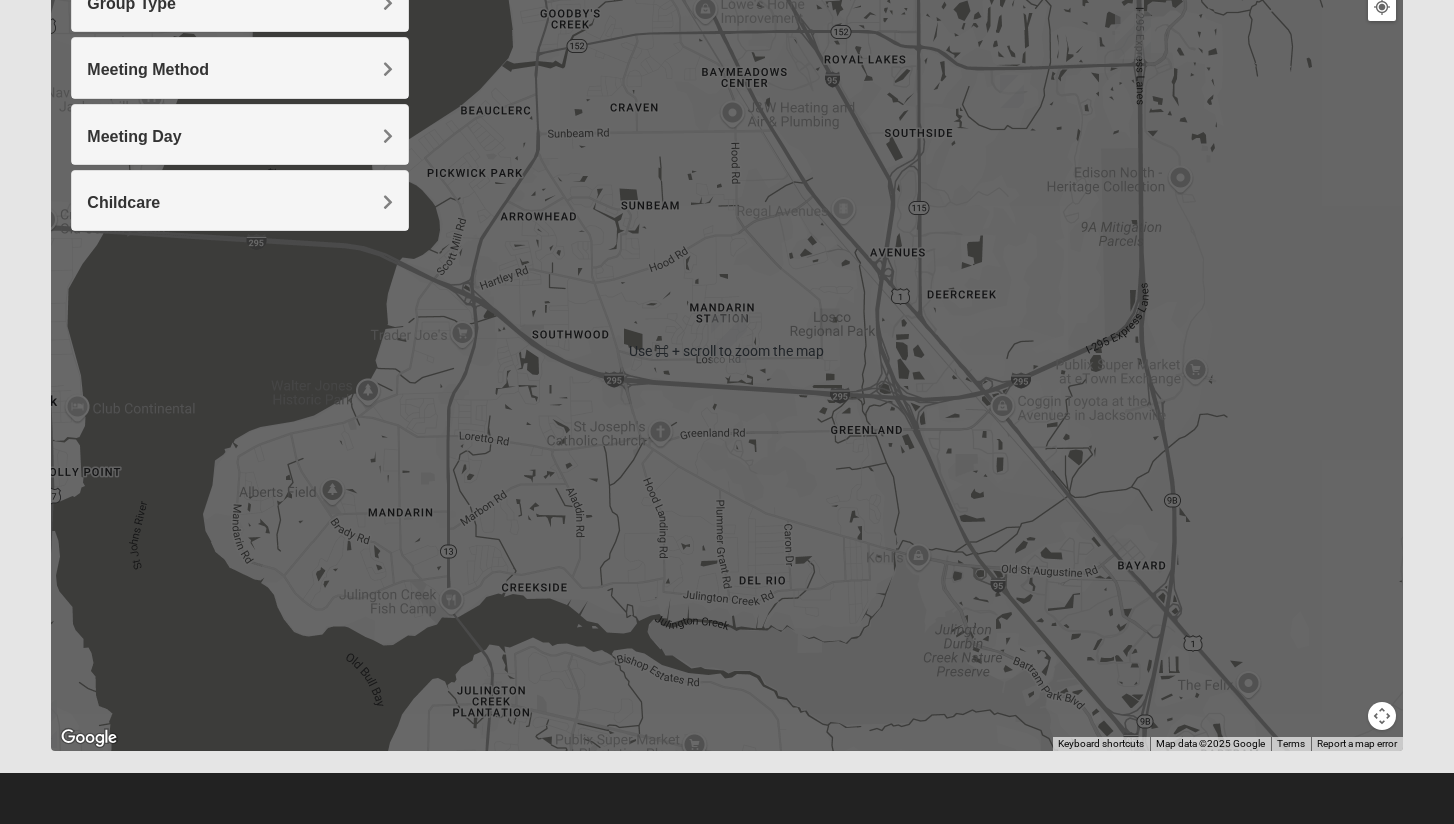 scroll, scrollTop: 277, scrollLeft: 0, axis: vertical 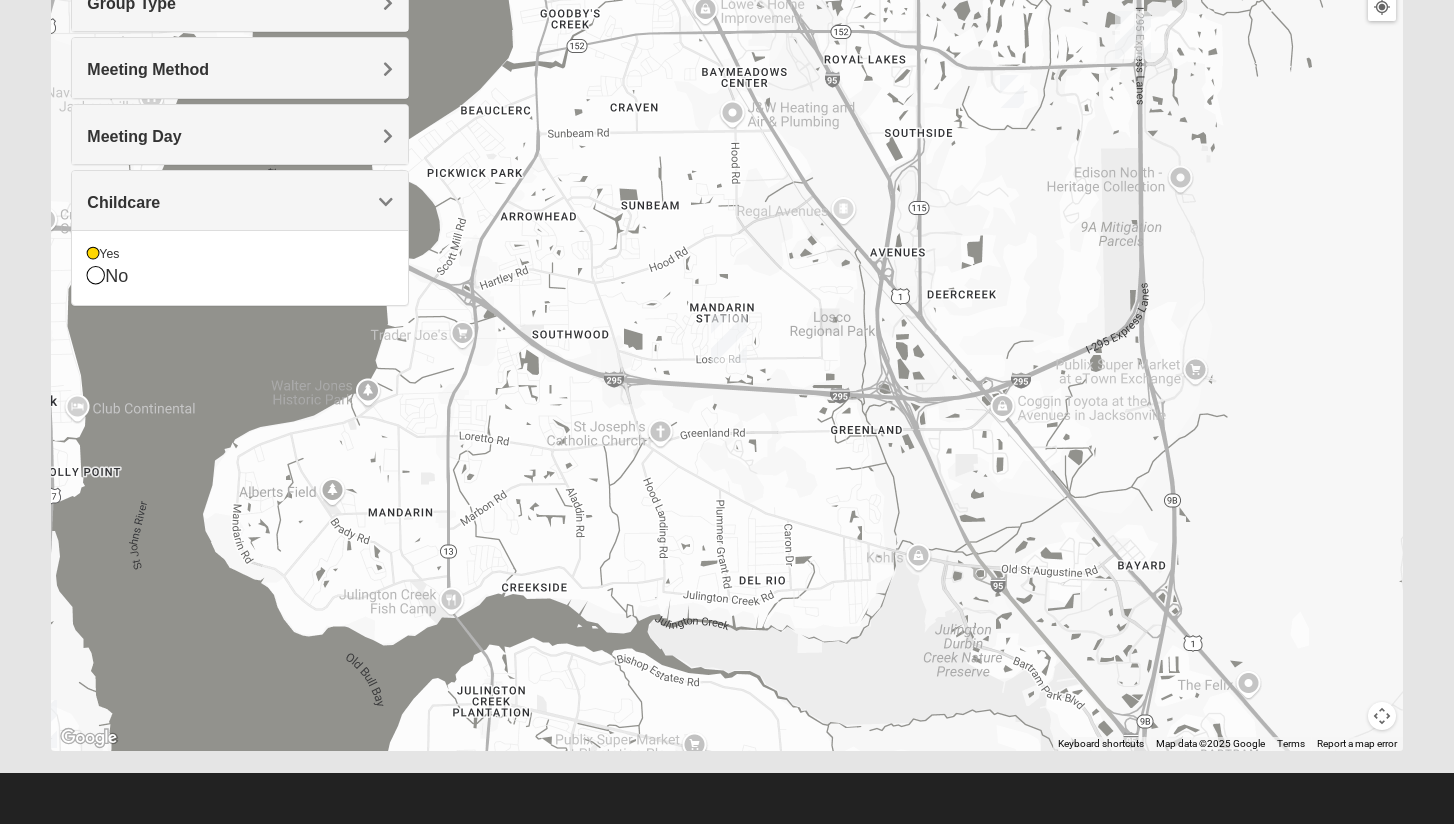 click on "Meeting Day" at bounding box center (240, 136) 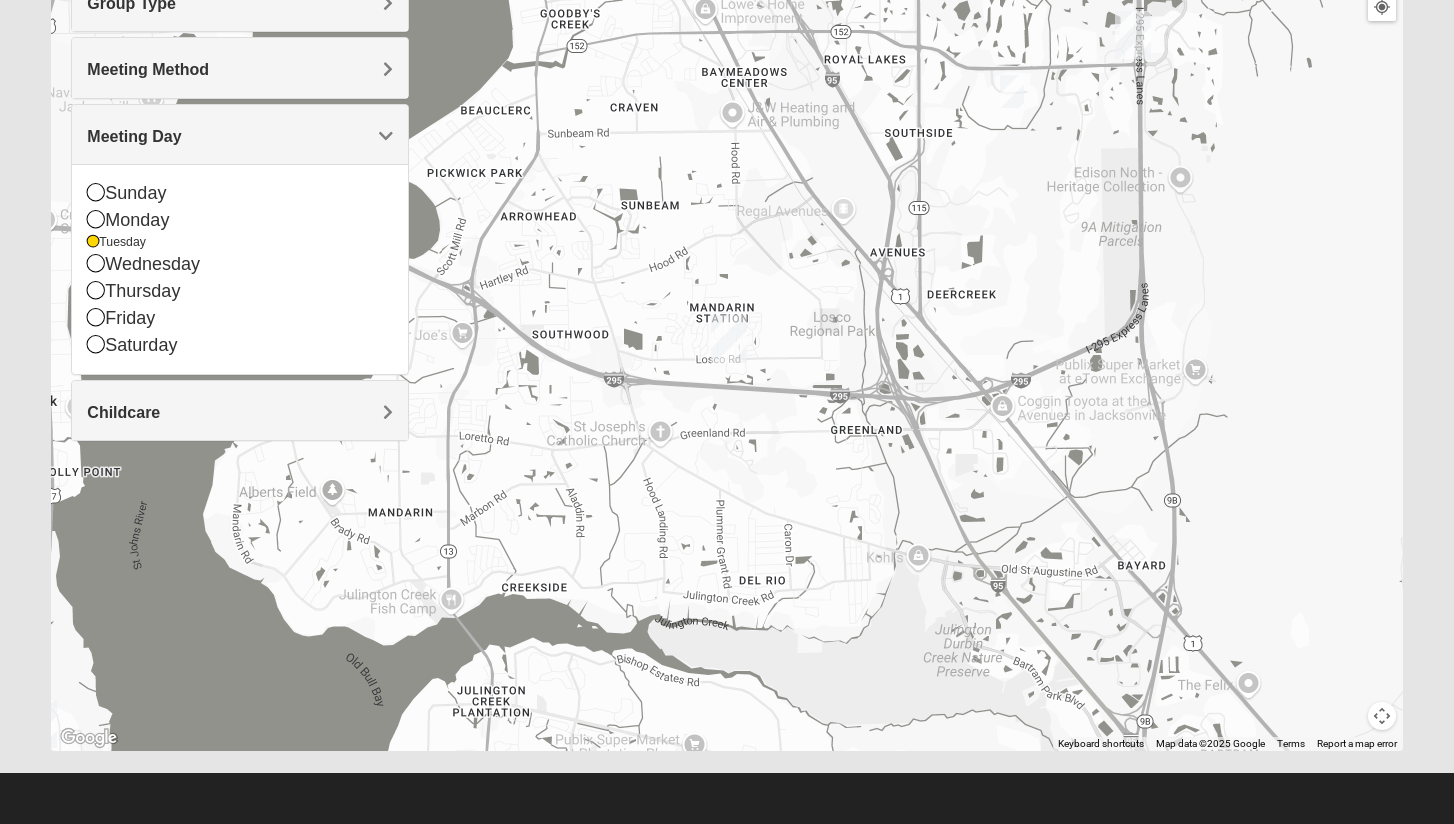 click at bounding box center [726, 351] 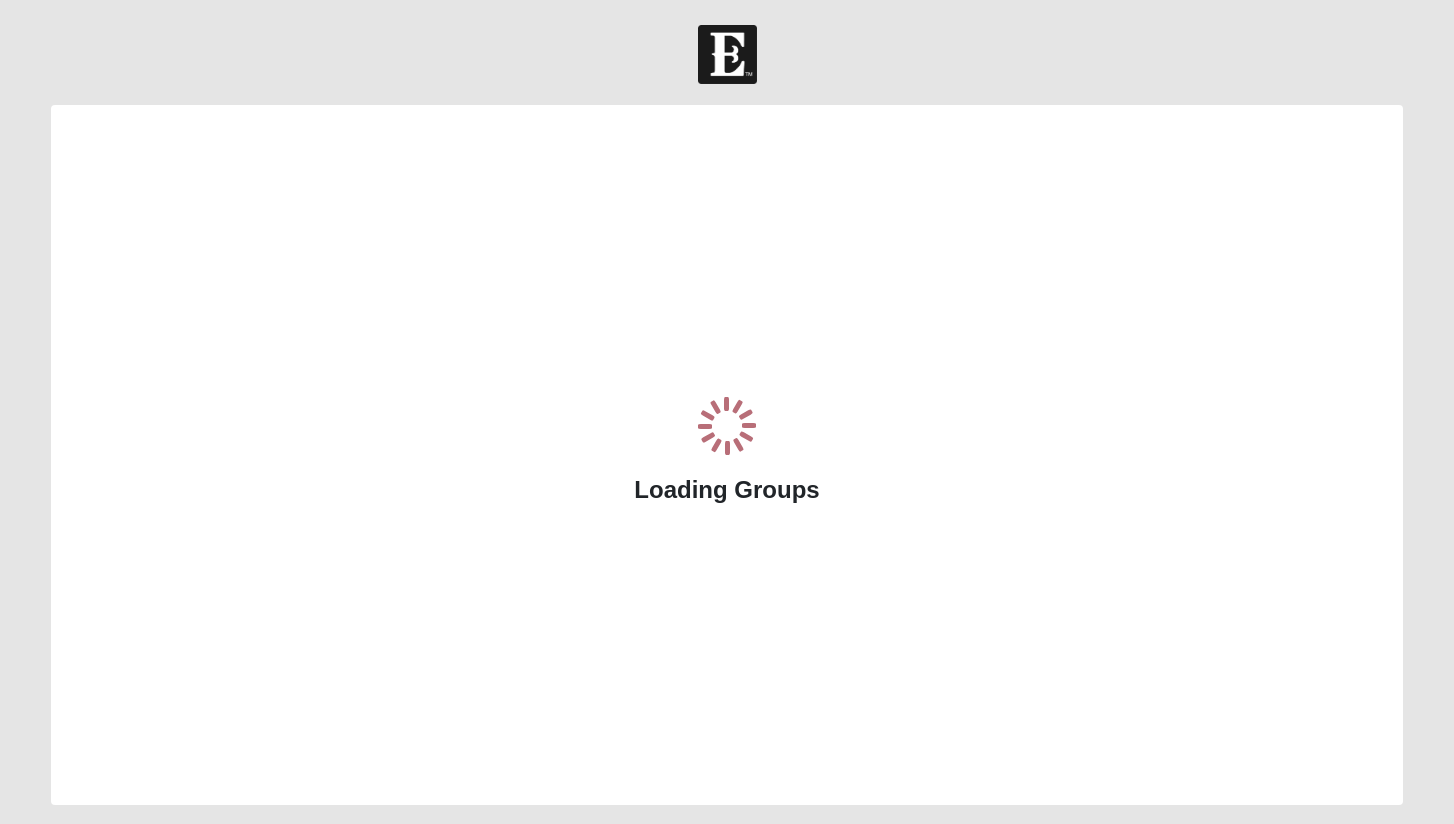 scroll, scrollTop: 54, scrollLeft: 0, axis: vertical 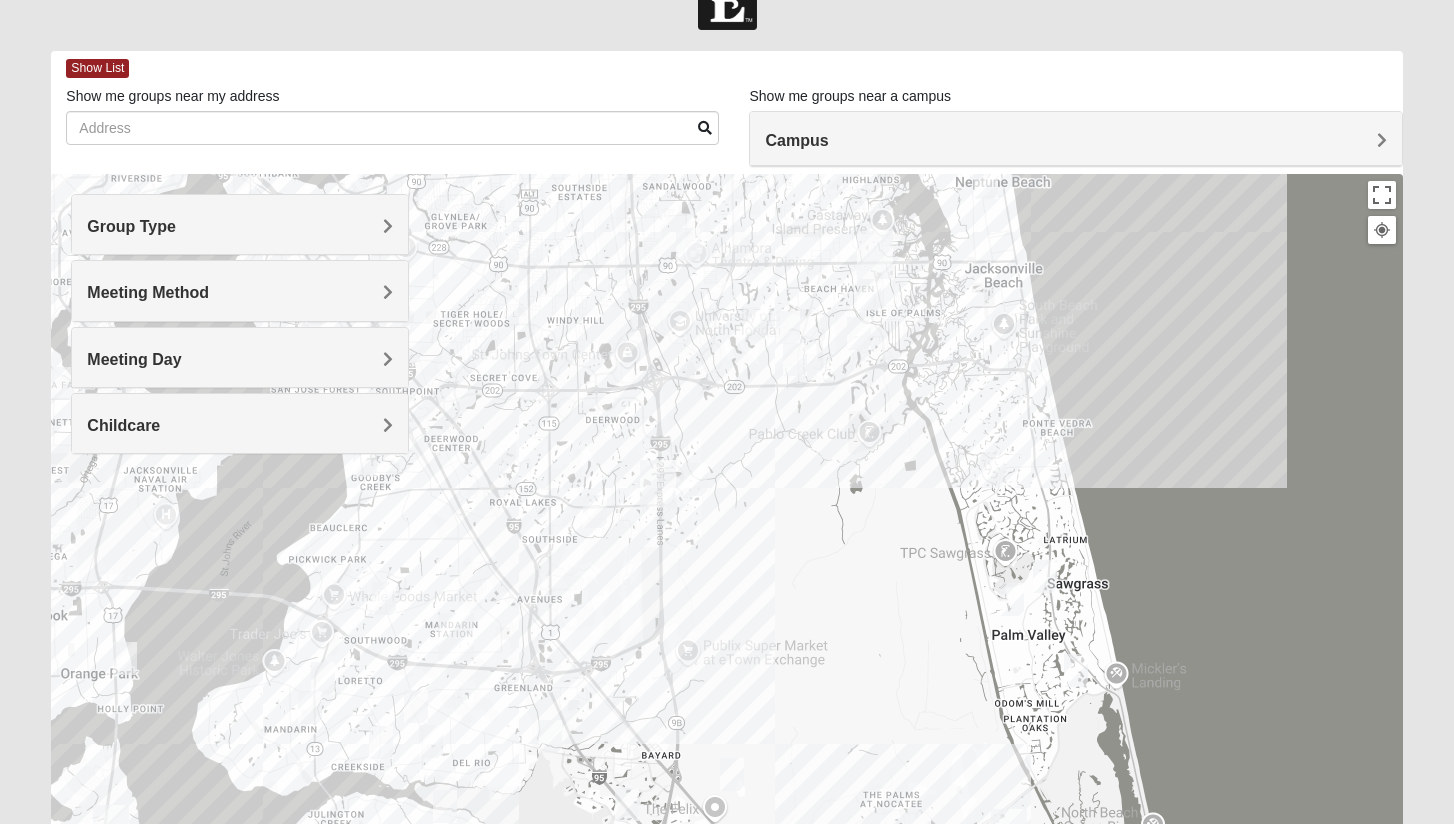drag, startPoint x: 696, startPoint y: 644, endPoint x: 842, endPoint y: 334, distance: 342.6602 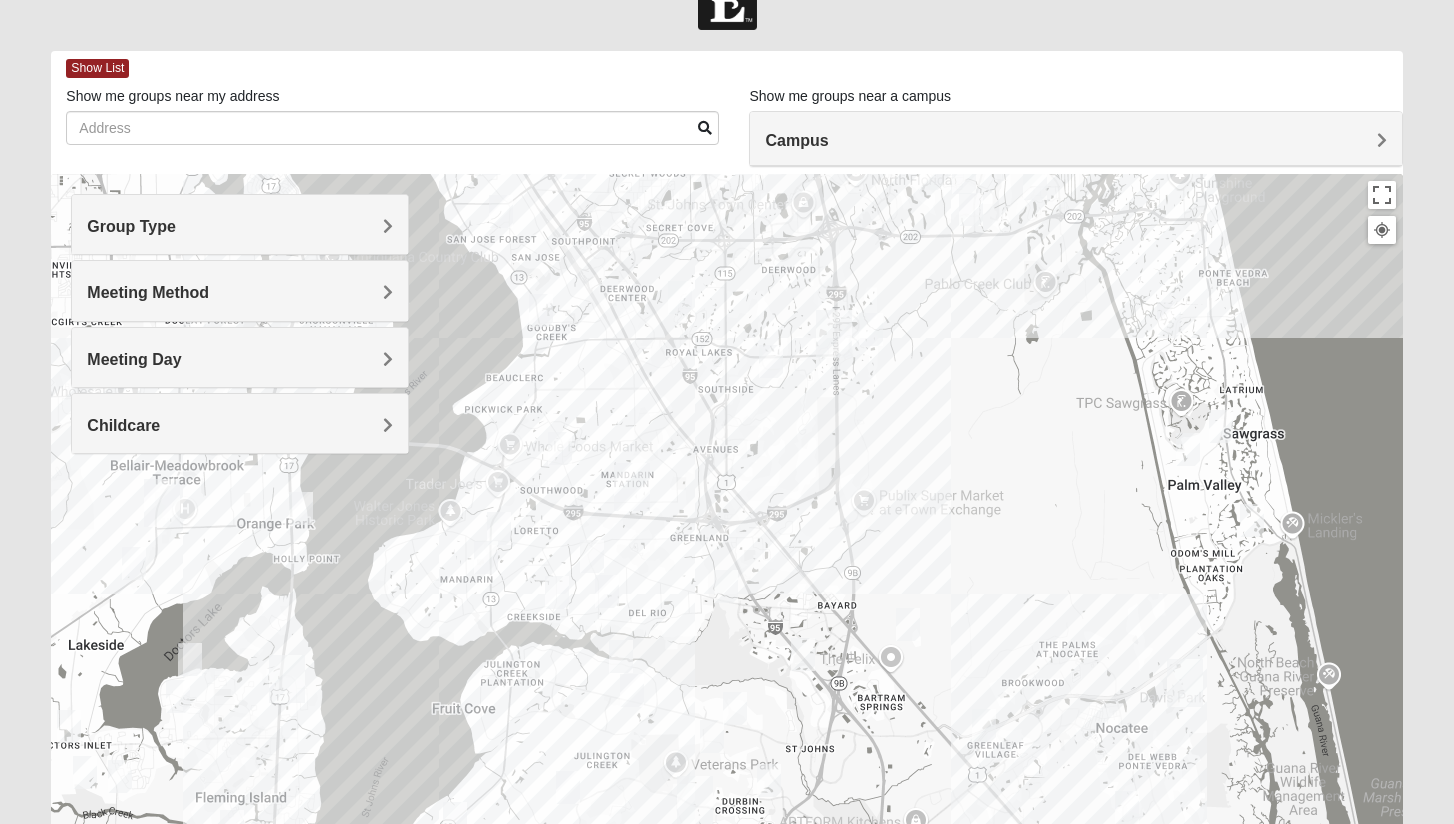 drag, startPoint x: 651, startPoint y: 634, endPoint x: 829, endPoint y: 480, distance: 235.37204 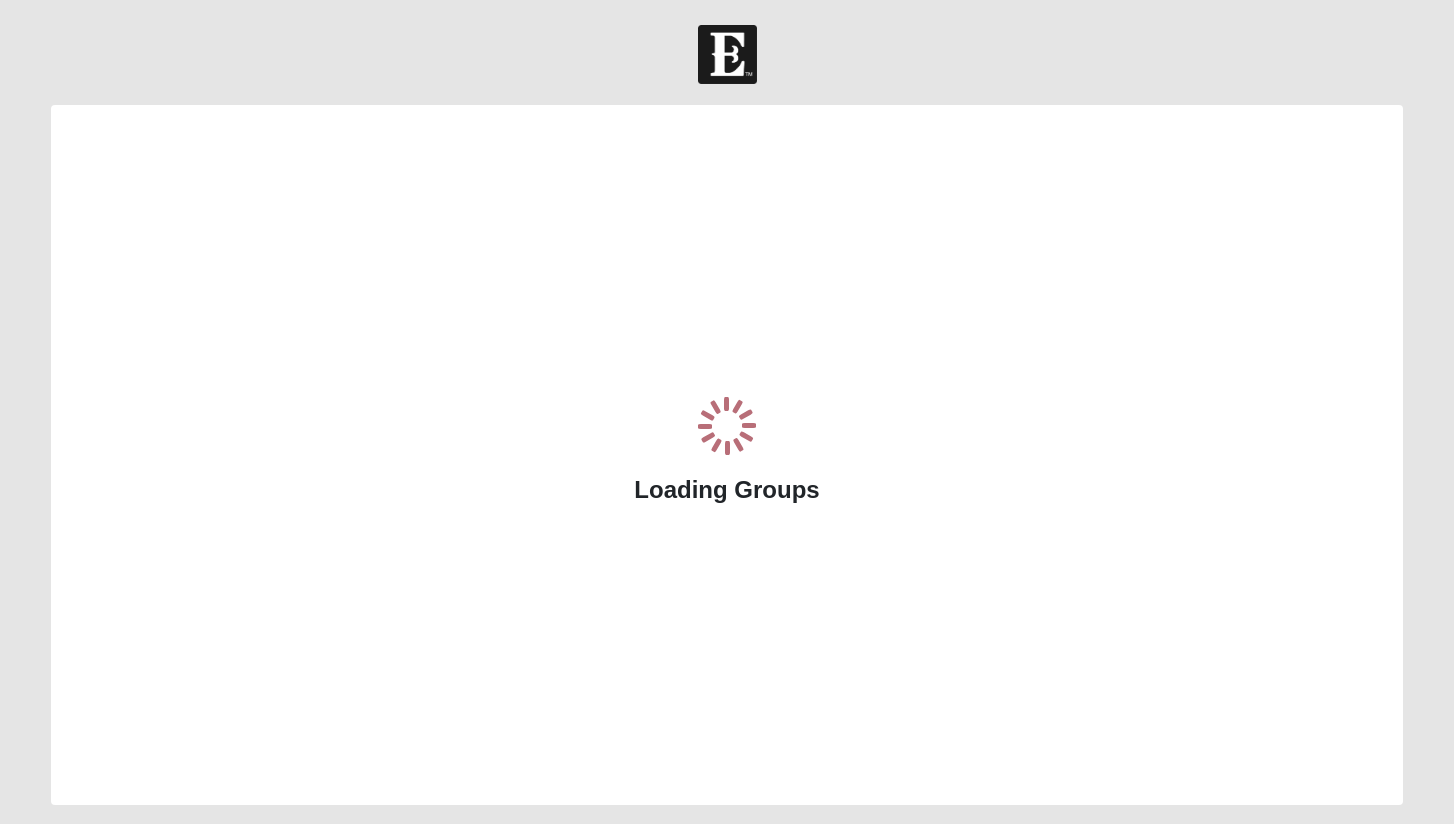 scroll, scrollTop: 54, scrollLeft: 0, axis: vertical 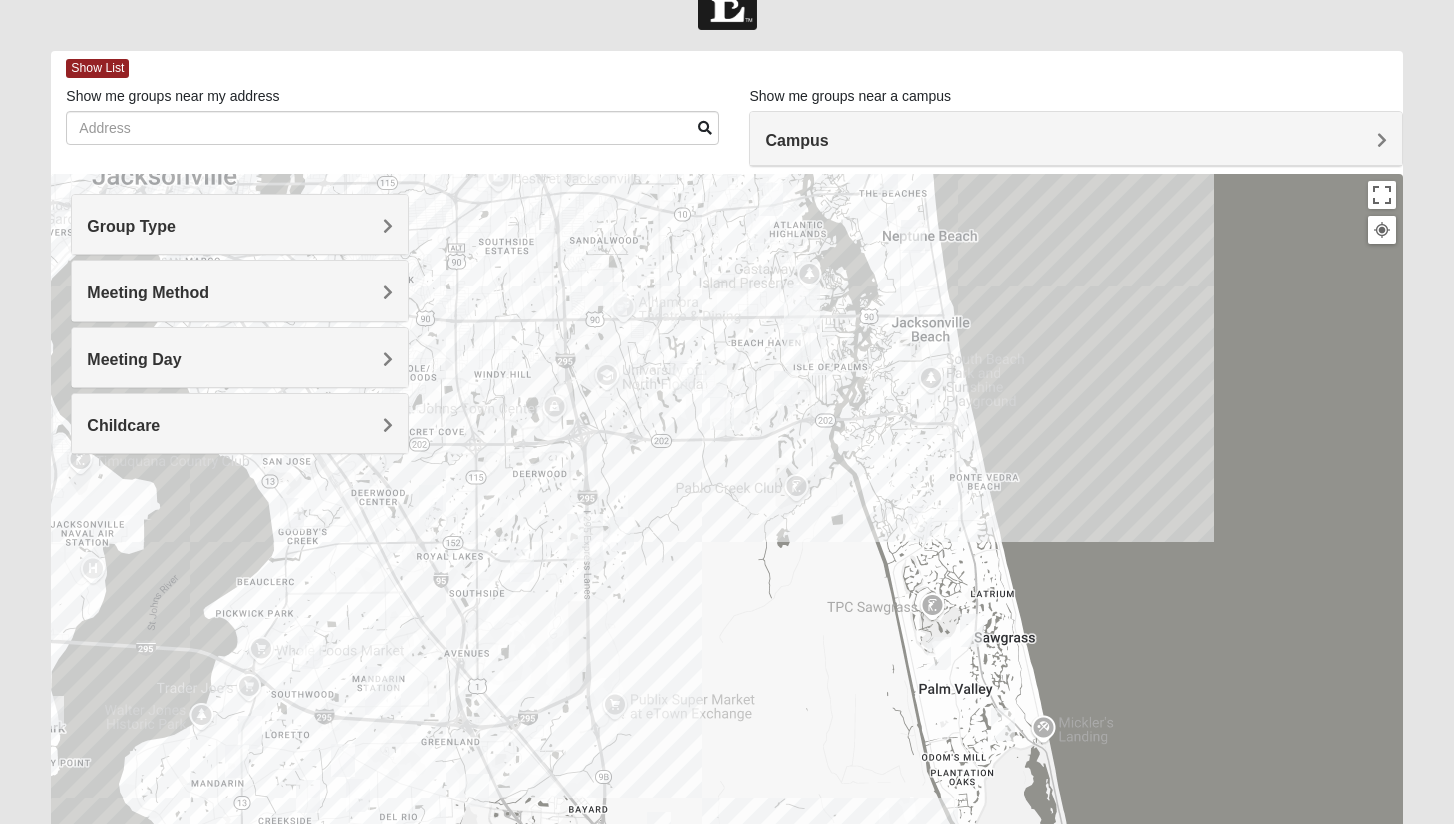 drag, startPoint x: 738, startPoint y: 473, endPoint x: 812, endPoint y: 218, distance: 265.52023 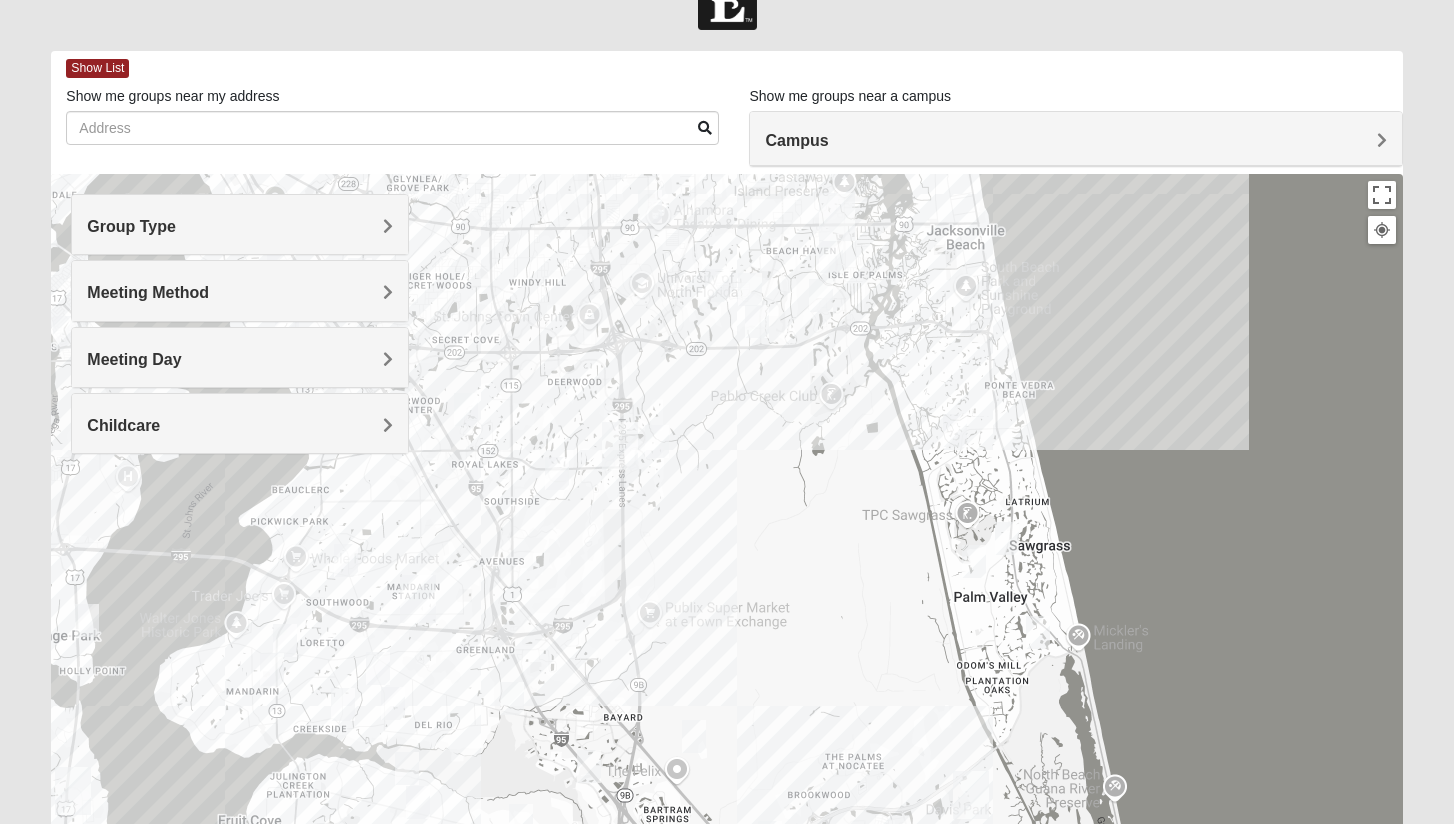 drag, startPoint x: 600, startPoint y: 577, endPoint x: 630, endPoint y: 537, distance: 50 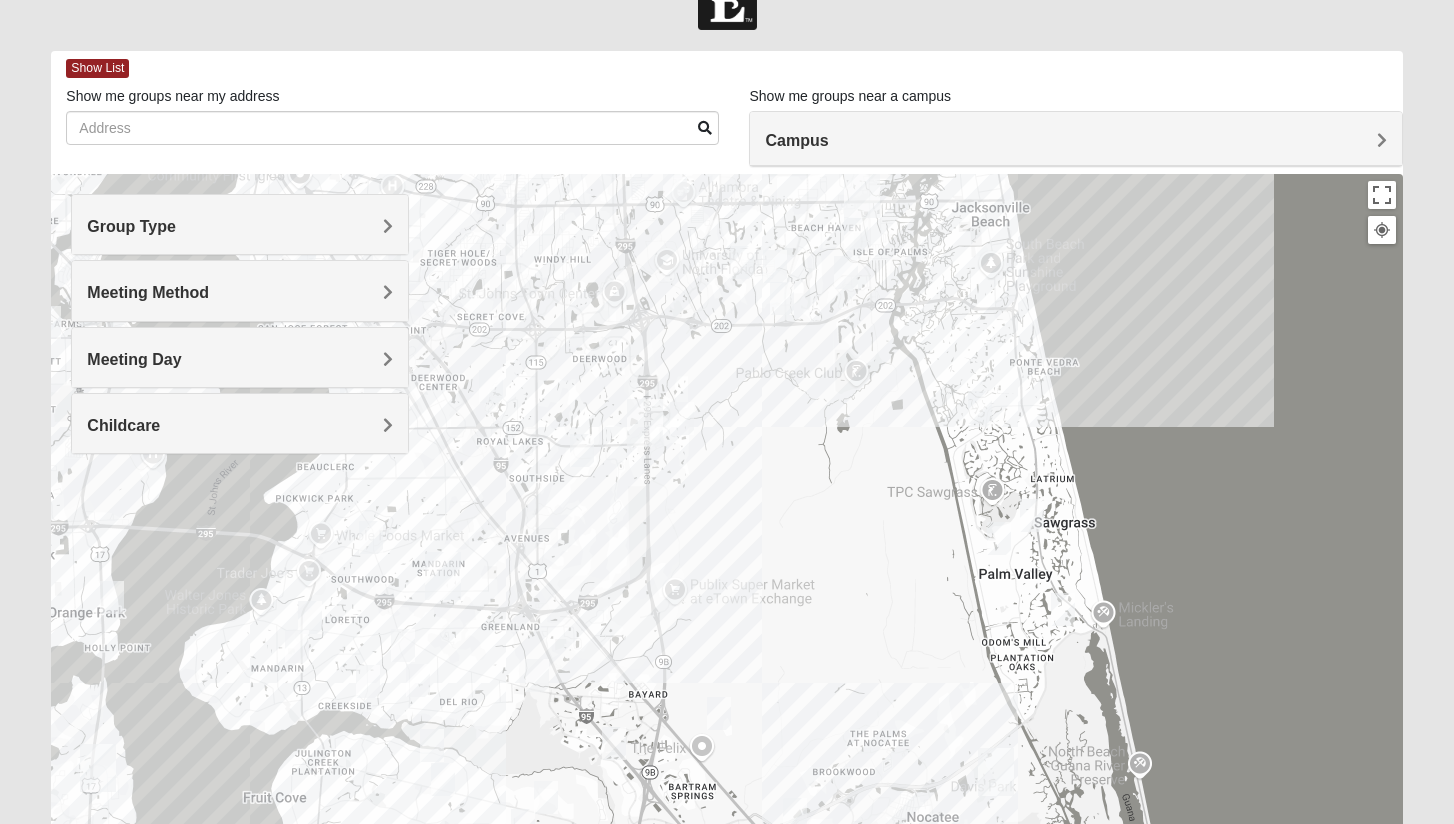 click at bounding box center [443, 576] 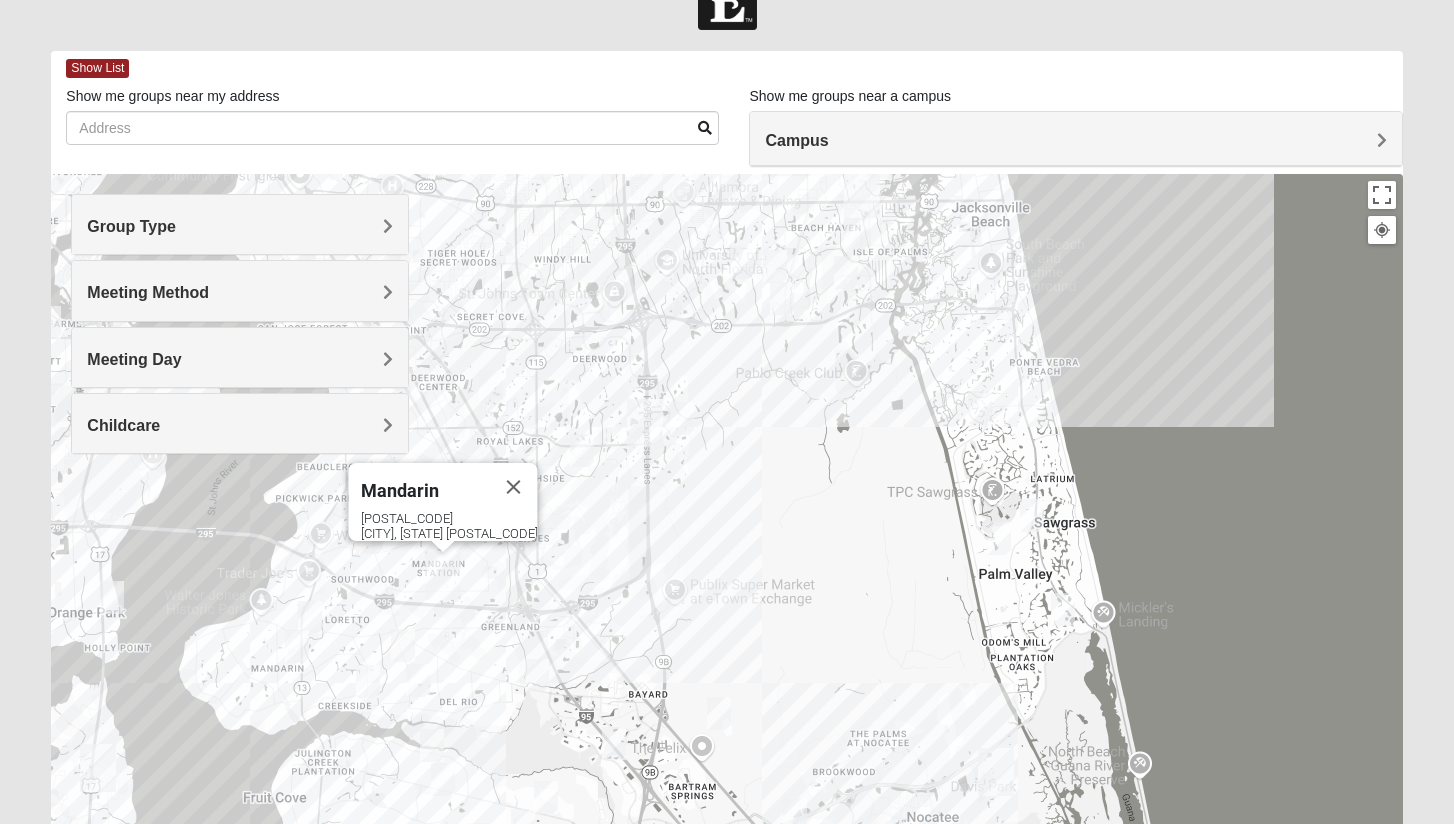 click at bounding box center [443, 576] 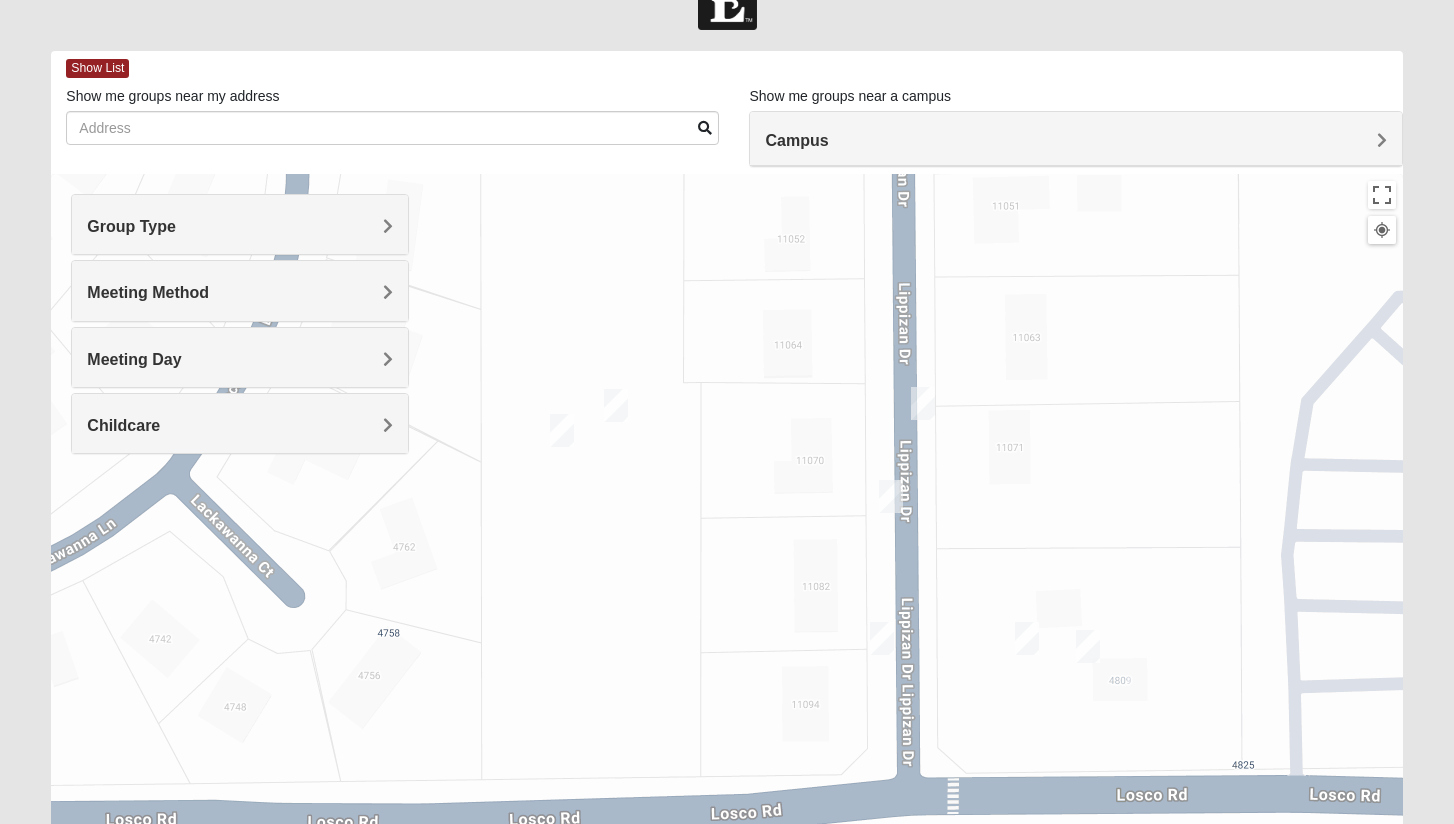 click at bounding box center [1027, 638] 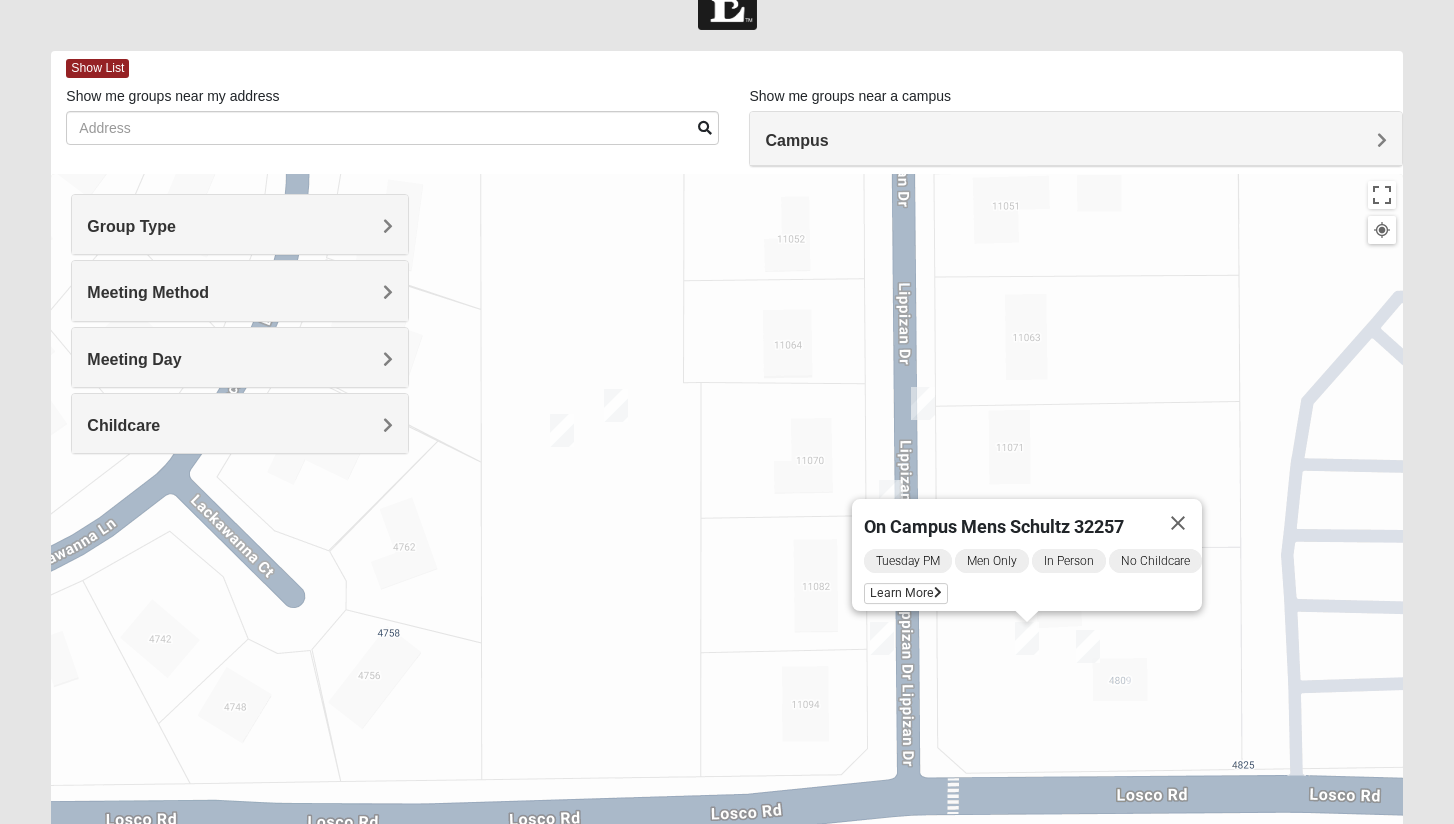 click at bounding box center (882, 638) 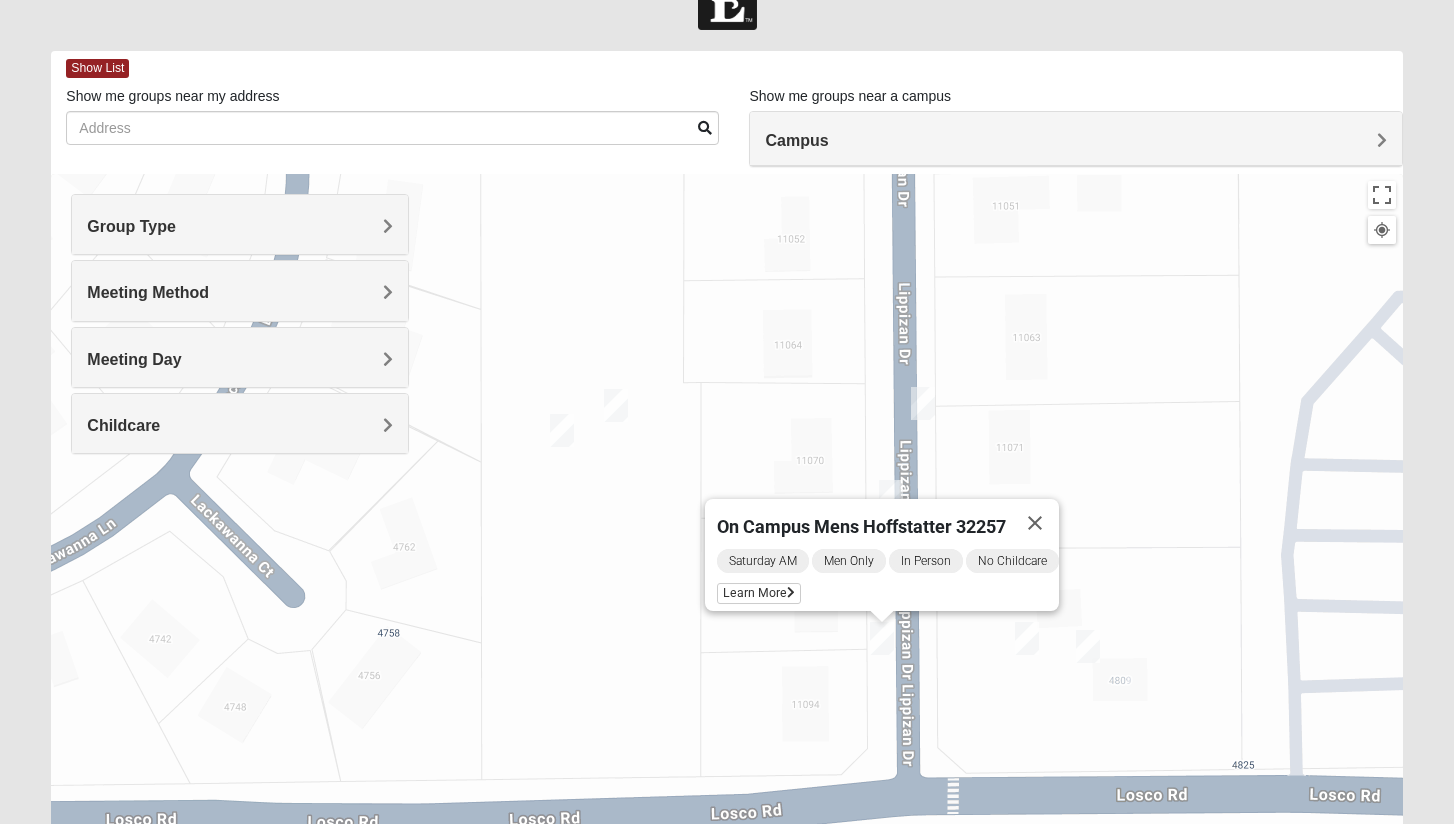 click at bounding box center [562, 430] 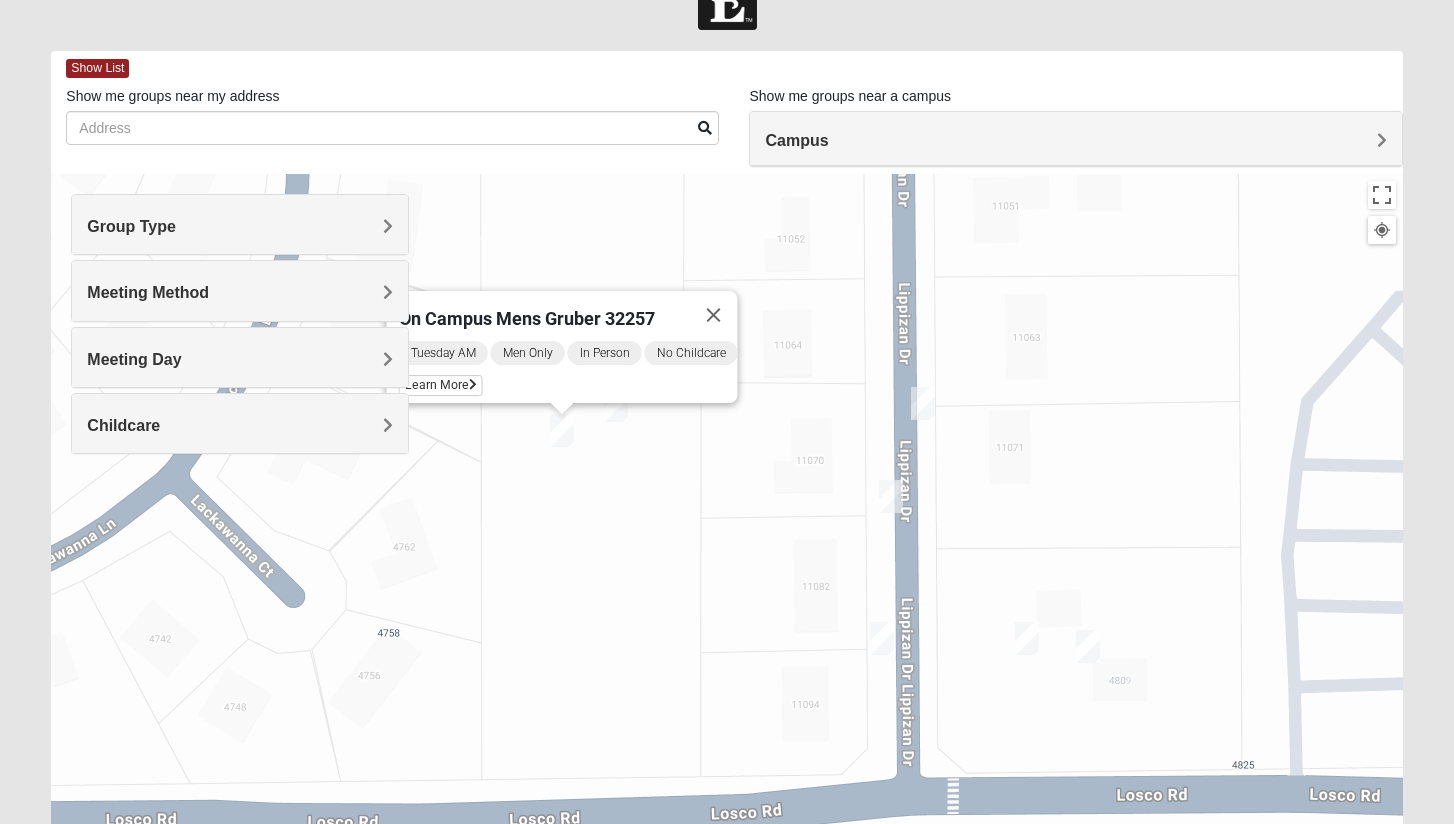 click on "On Campus Mens Gruber 32257          Tuesday AM      Men Only      In Person      No Childcare Learn More" at bounding box center [726, 574] 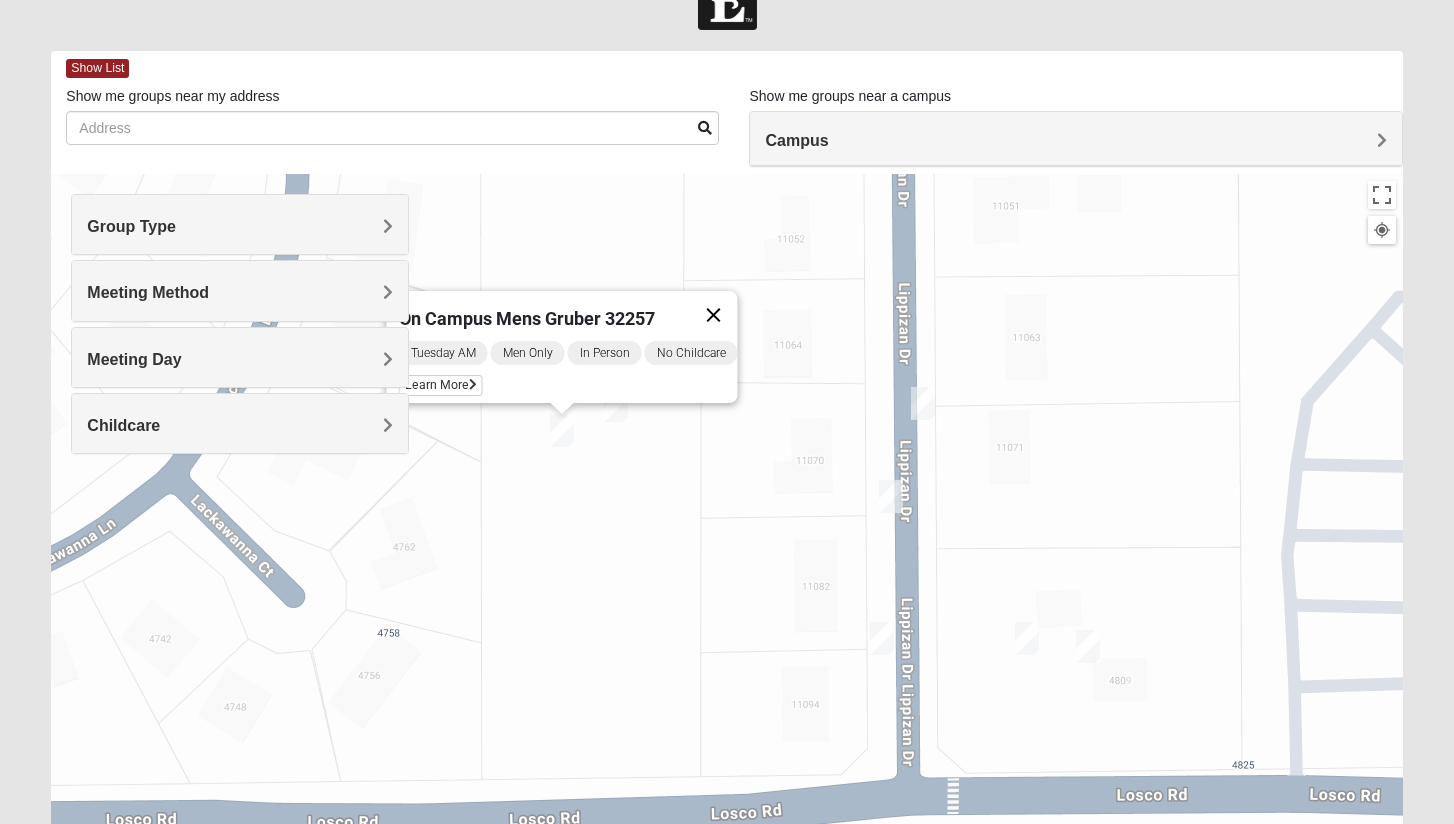 click at bounding box center [713, 315] 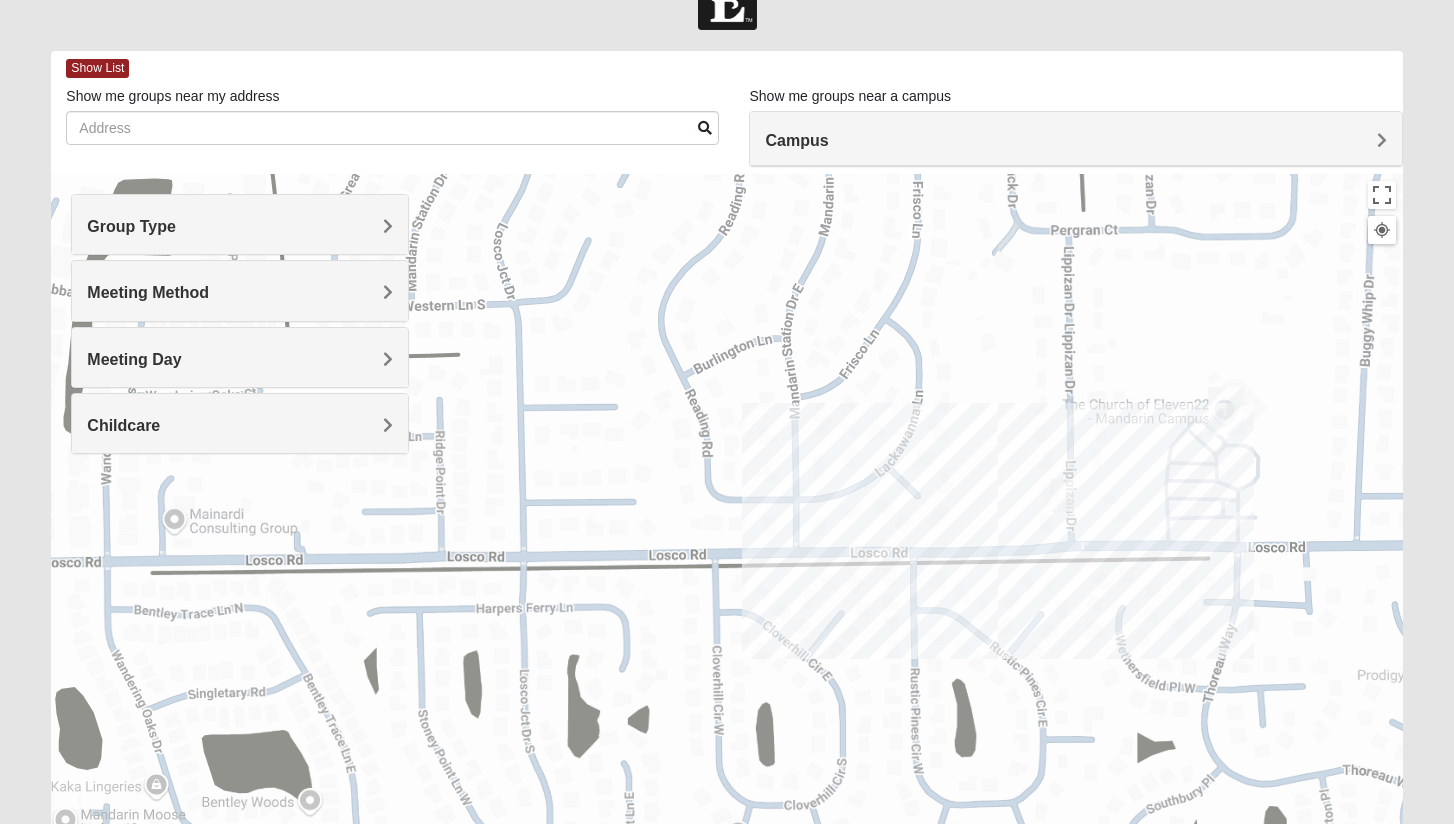 click at bounding box center [1226, 411] 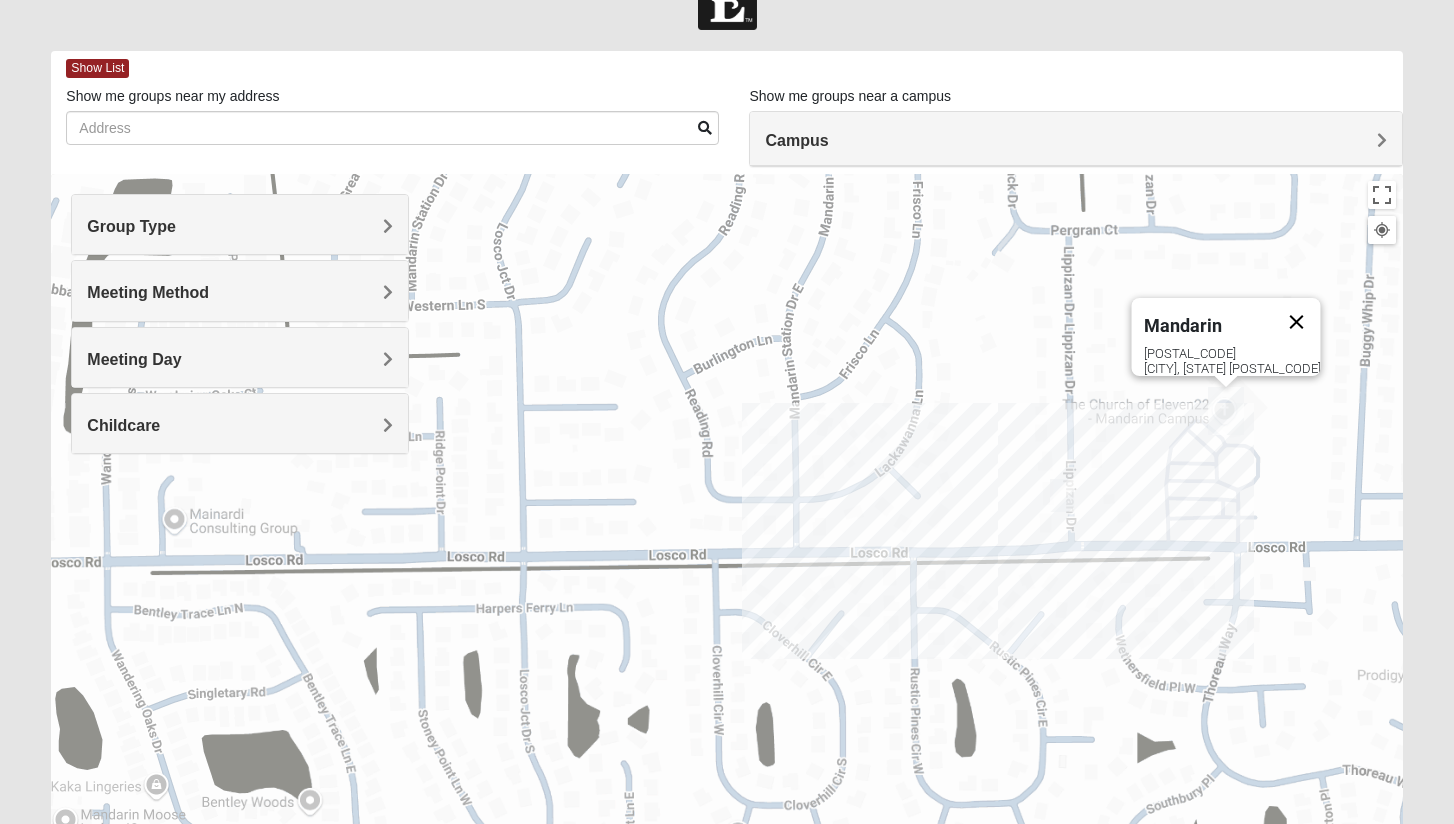 click at bounding box center (1296, 322) 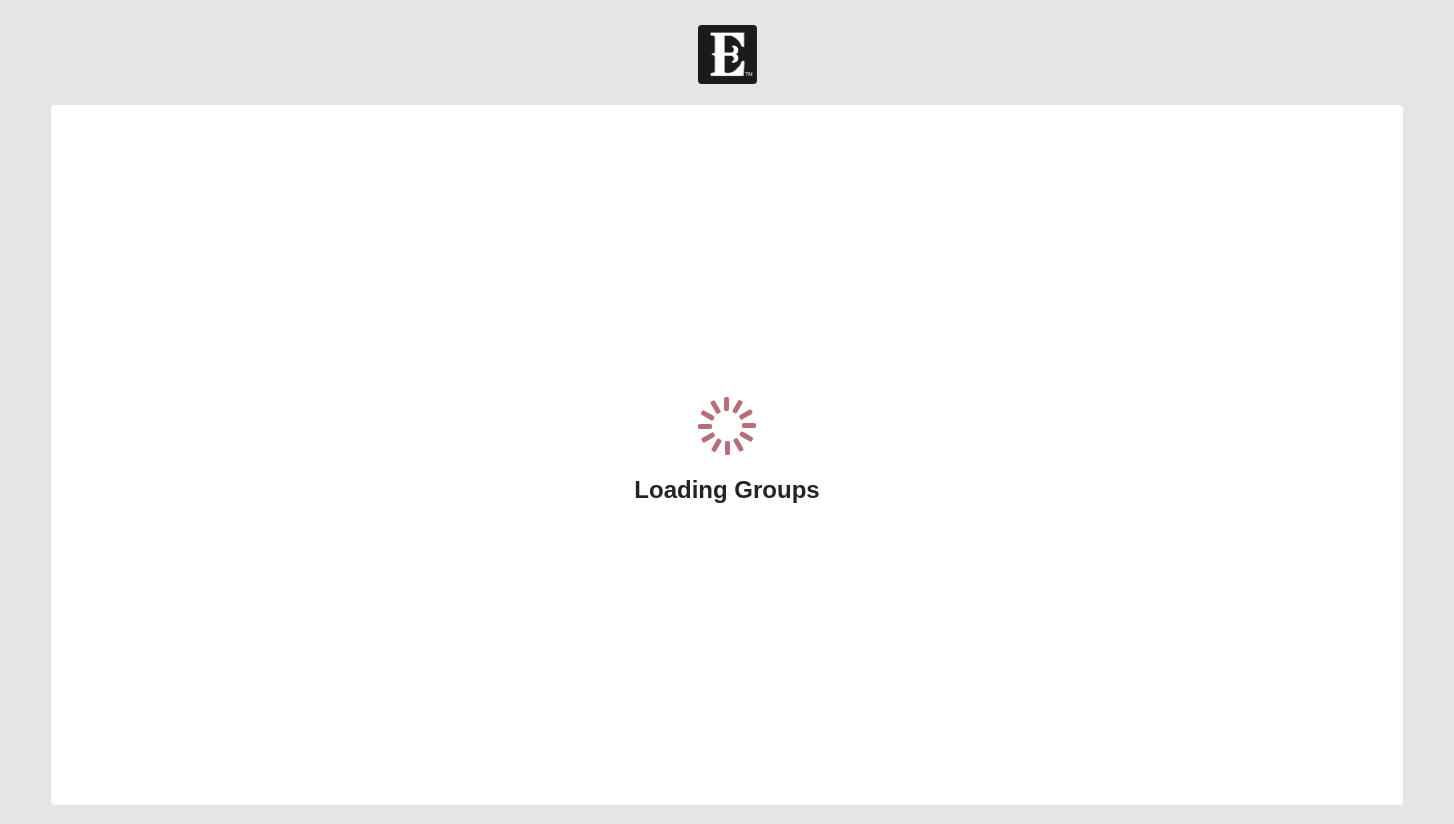 scroll, scrollTop: 54, scrollLeft: 0, axis: vertical 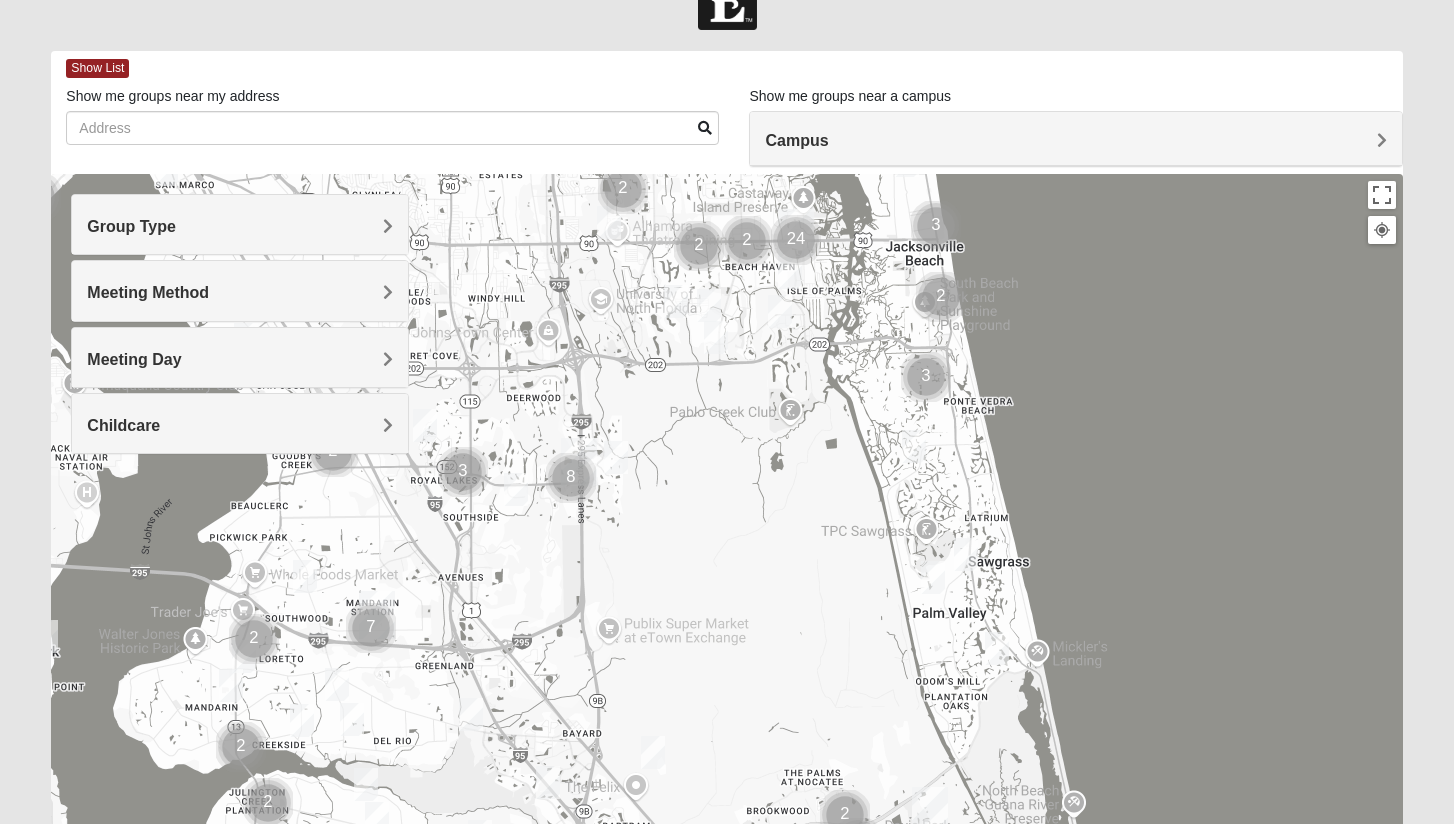 drag, startPoint x: 496, startPoint y: 669, endPoint x: 581, endPoint y: 326, distance: 353.37515 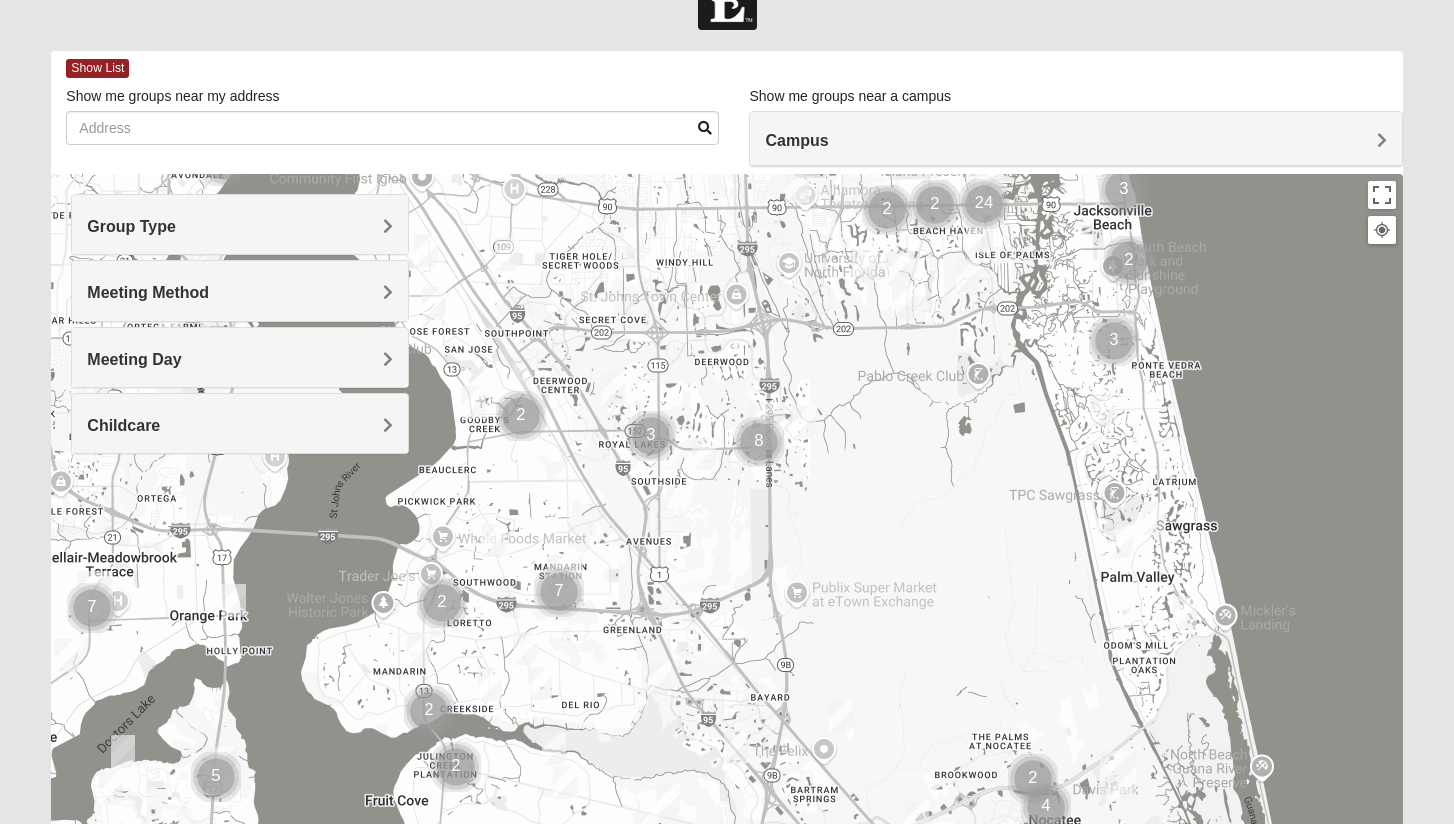 drag, startPoint x: 493, startPoint y: 561, endPoint x: 648, endPoint y: 530, distance: 158.06961 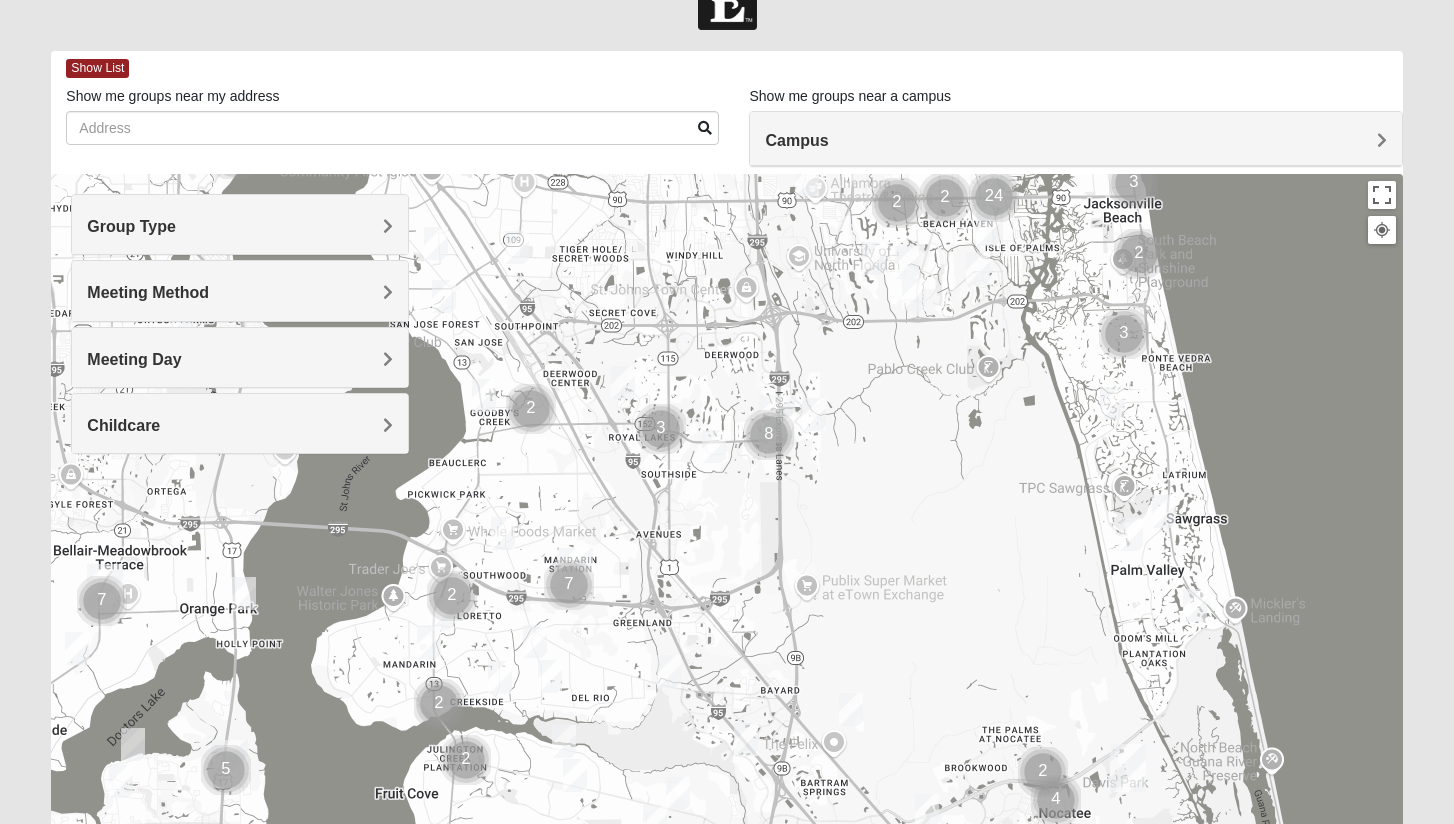 click at bounding box center [429, 642] 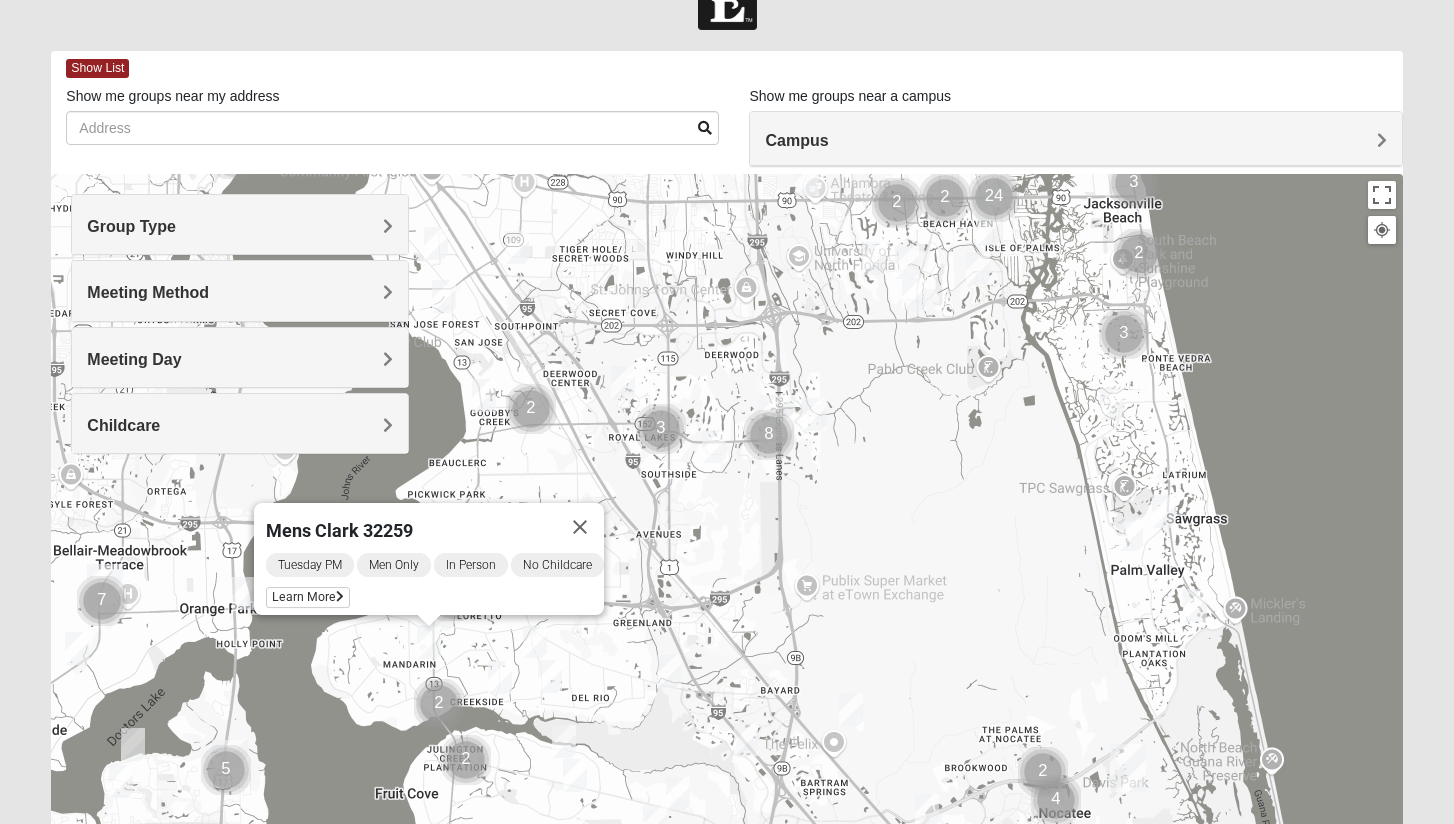 click at bounding box center (669, 671) 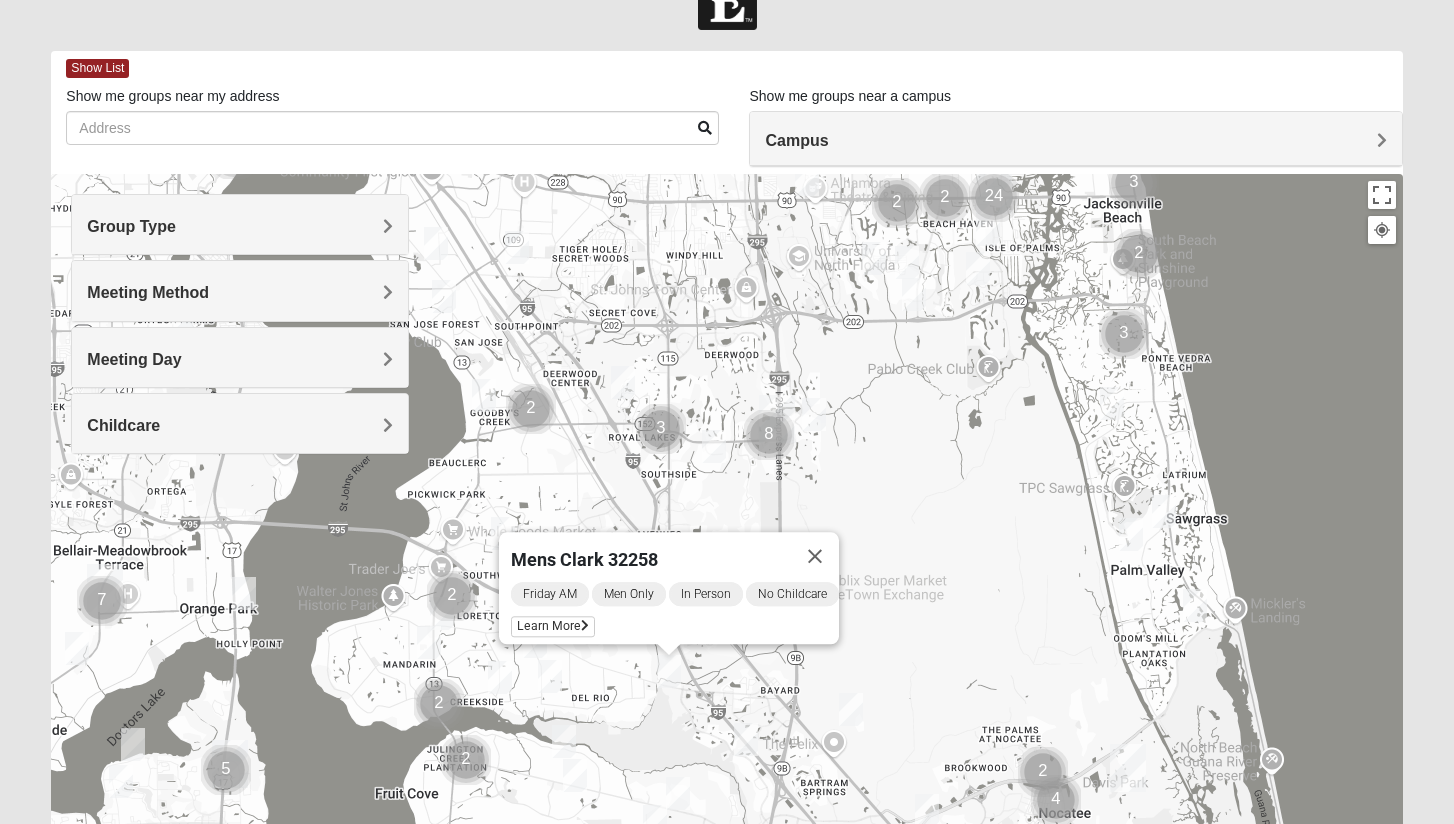 click on "Mens [LAST NAME] [ZIP]          Friday AM      Men Only      In Person      No Childcare Learn More" at bounding box center (726, 574) 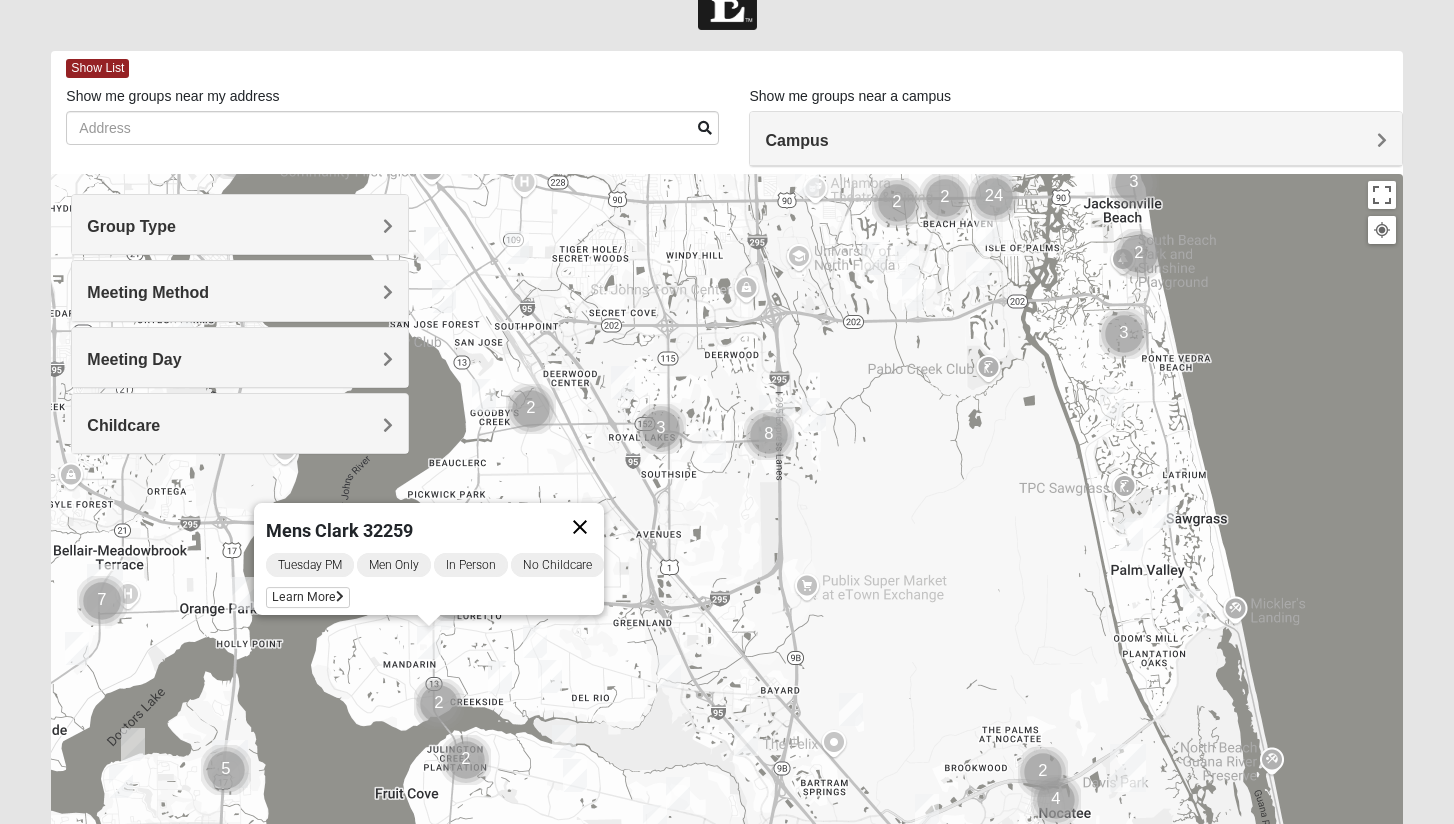 click at bounding box center [580, 527] 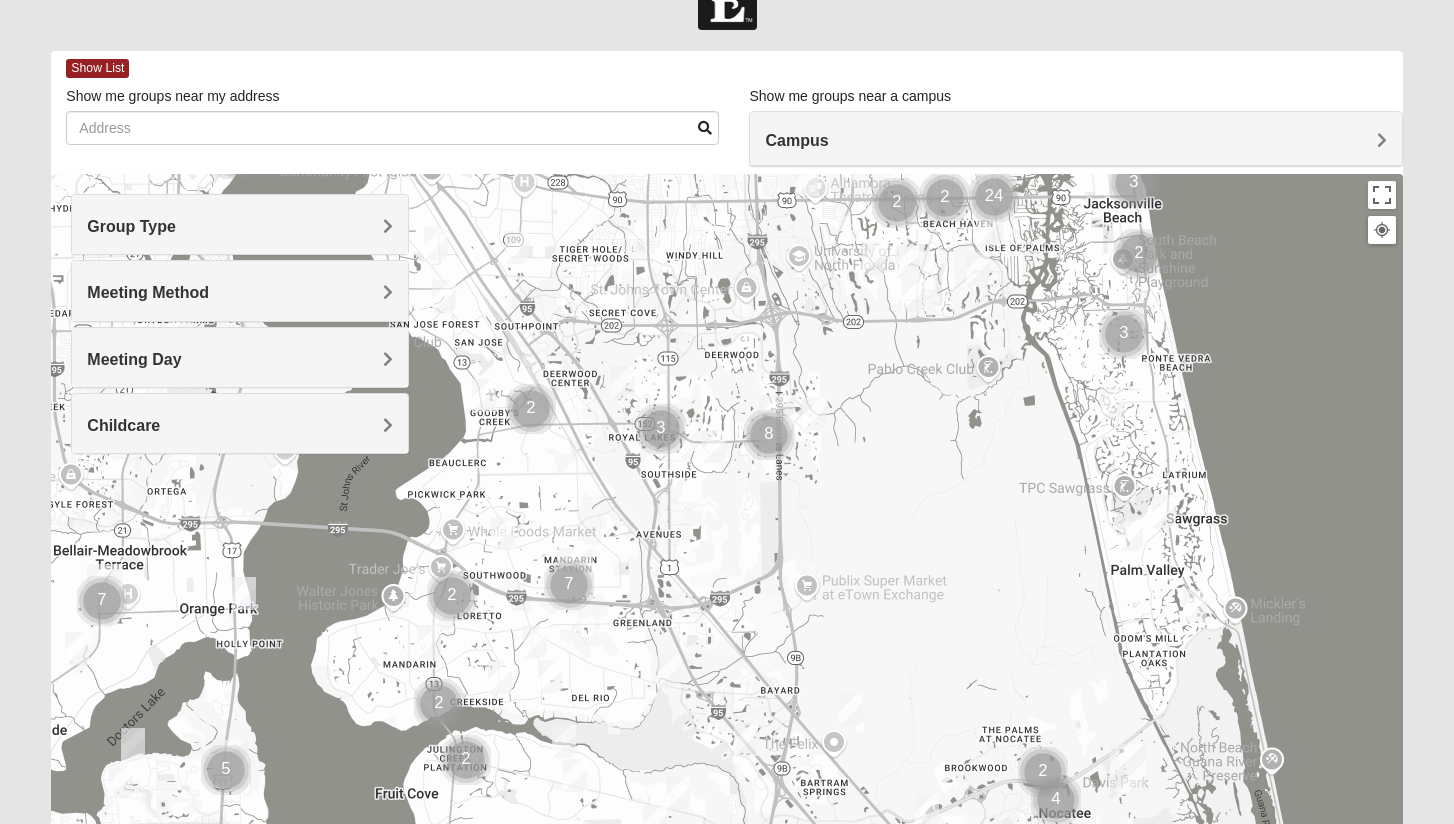click on "To navigate, press the arrow keys." at bounding box center [726, 574] 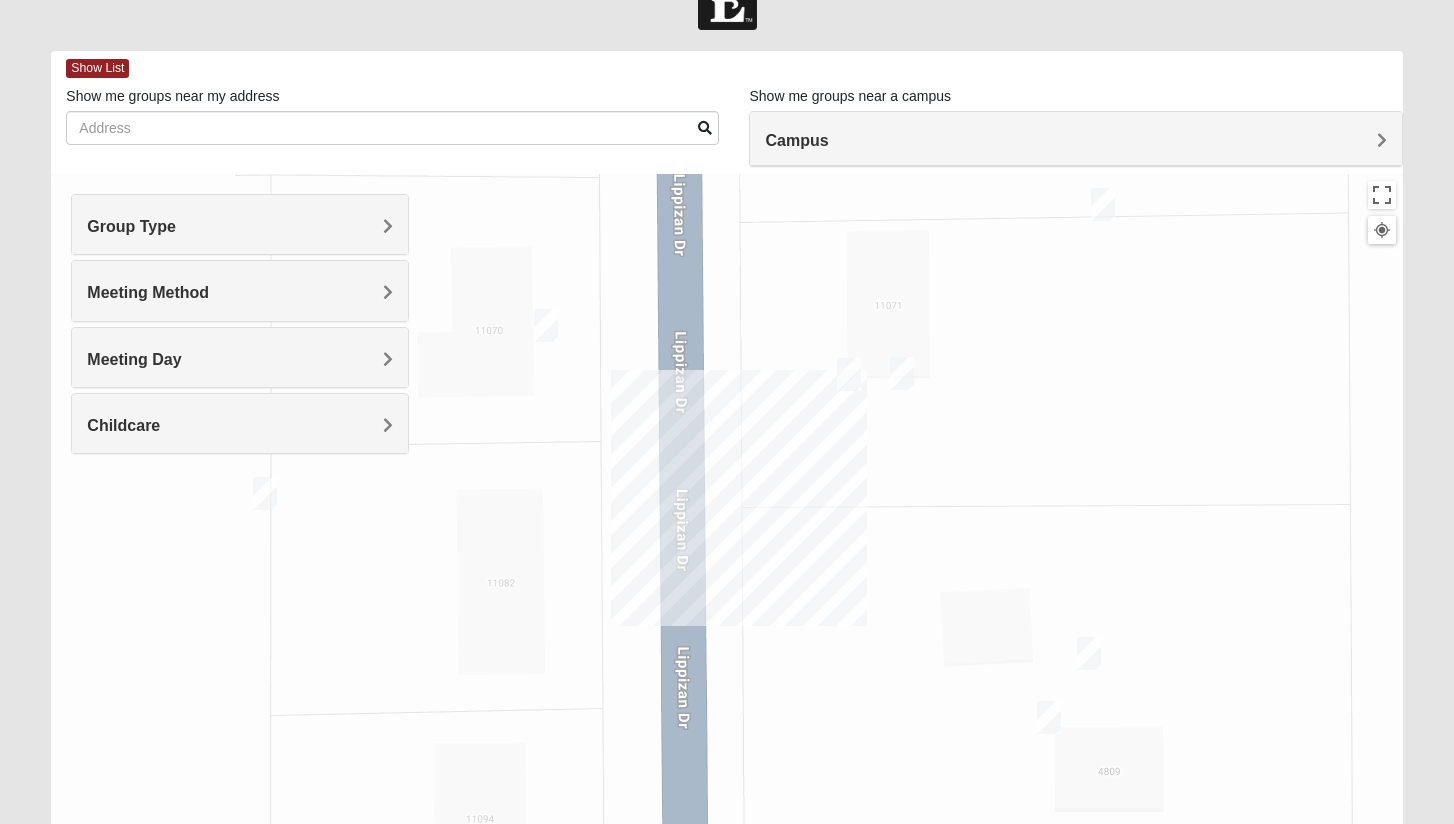 drag, startPoint x: 1029, startPoint y: 525, endPoint x: 986, endPoint y: 425, distance: 108.85311 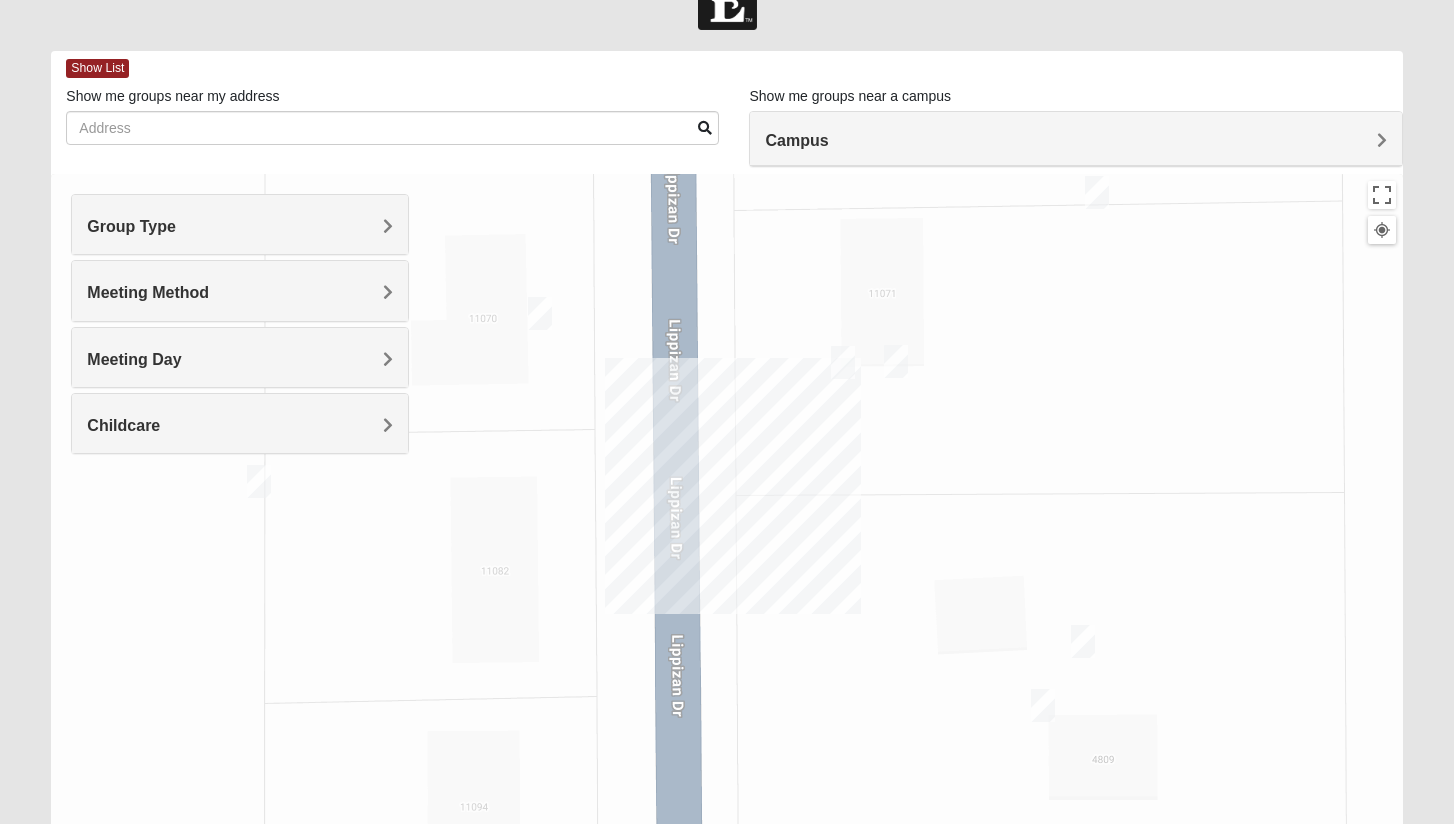 click at bounding box center [1097, 192] 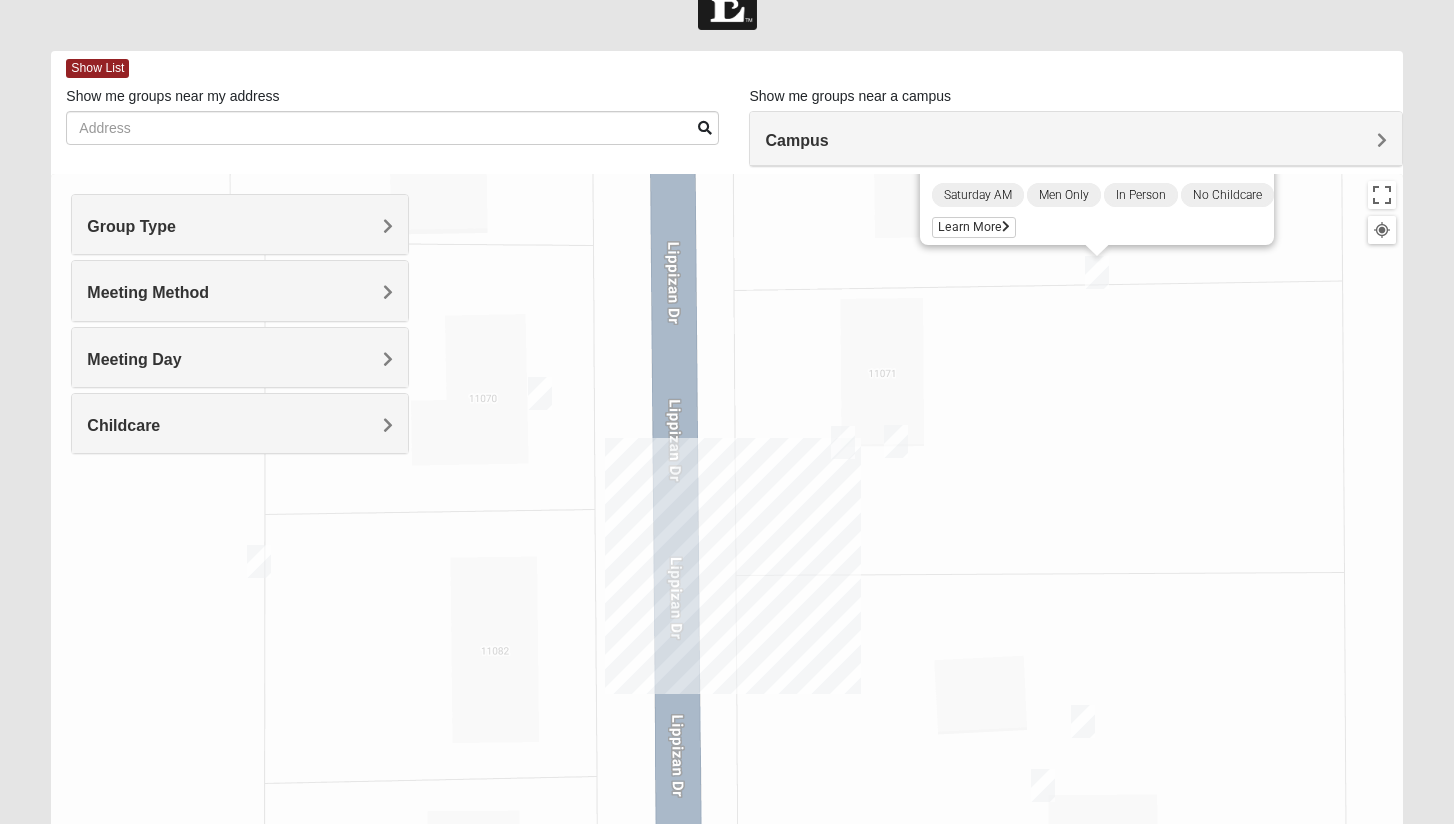 drag, startPoint x: 1094, startPoint y: 748, endPoint x: 1094, endPoint y: 633, distance: 115 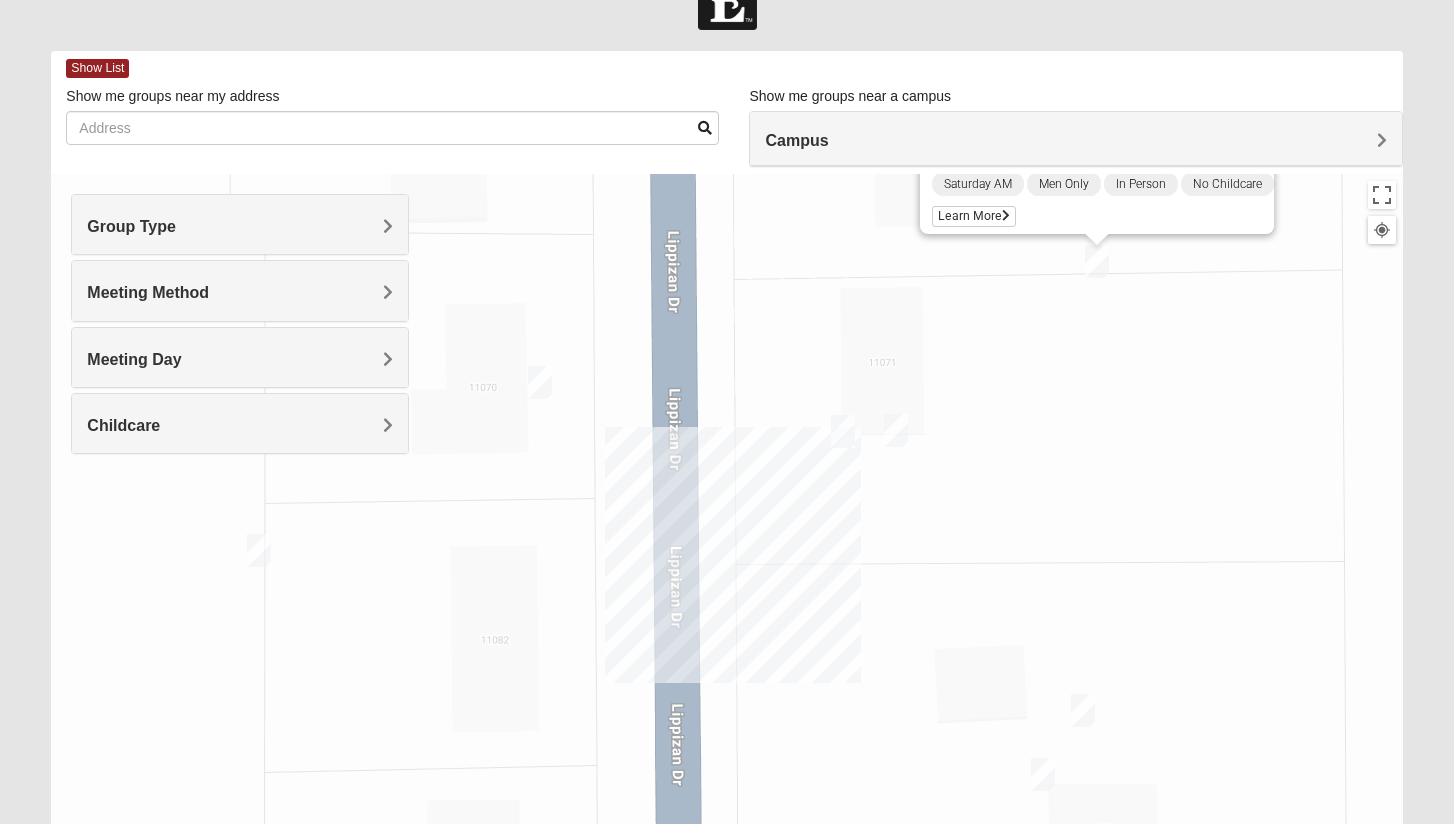 click at bounding box center [1083, 710] 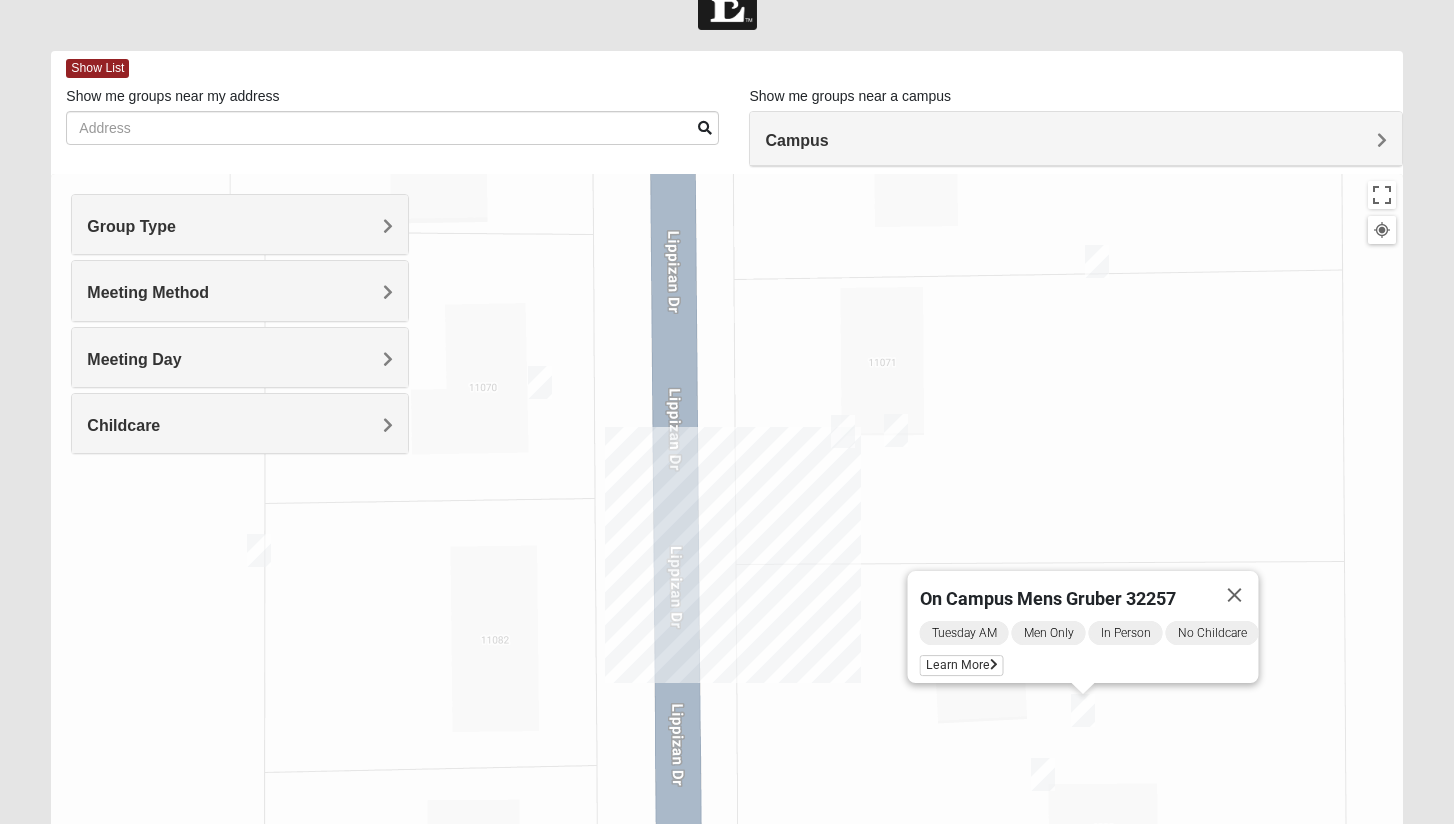 click at bounding box center [540, 382] 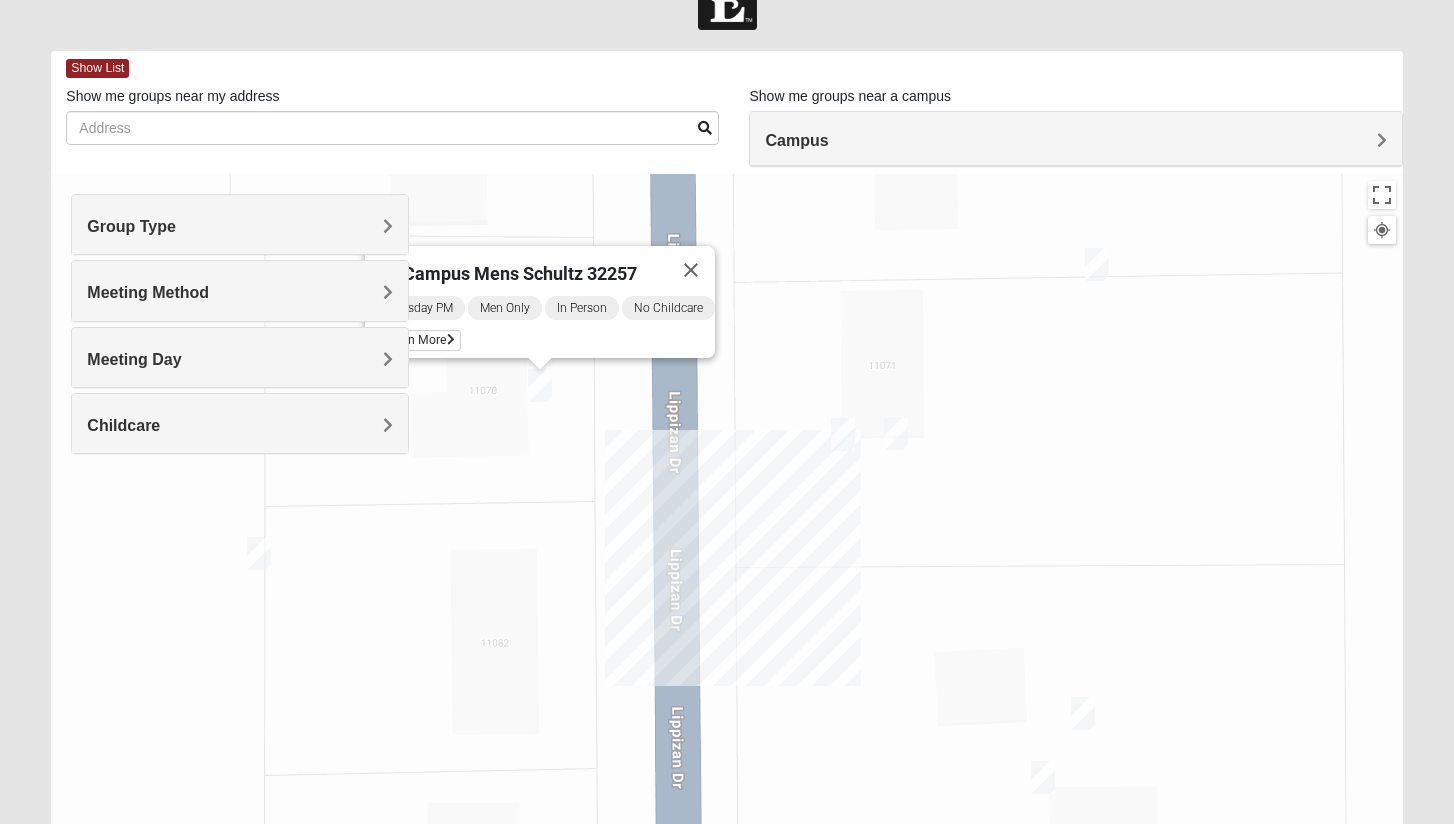 click on "On Campus Mens Schultz 32257          Tuesday PM      Men Only      In Person      No Childcare Learn More" at bounding box center (726, 574) 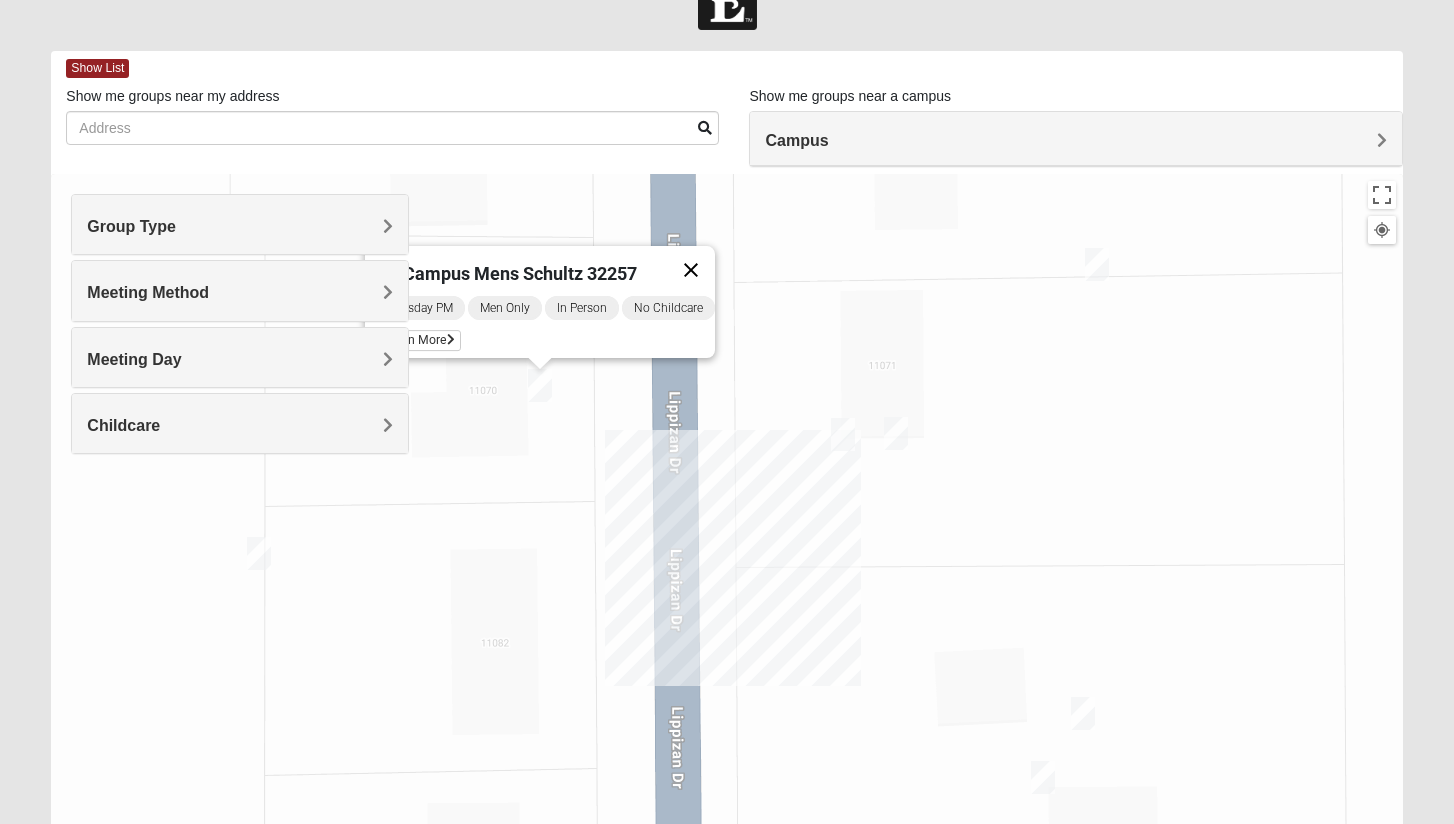 click at bounding box center [691, 270] 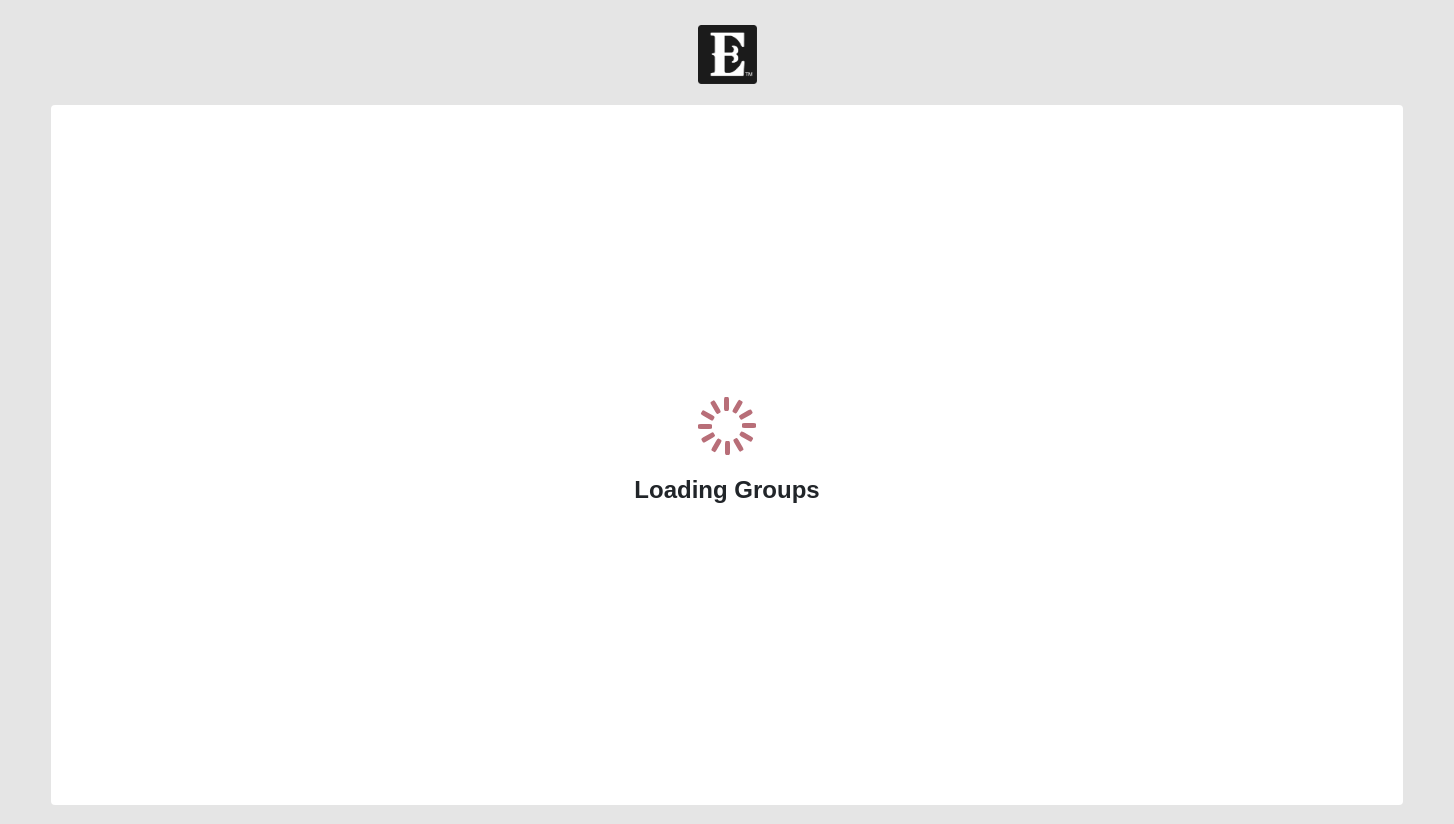 scroll, scrollTop: 54, scrollLeft: 0, axis: vertical 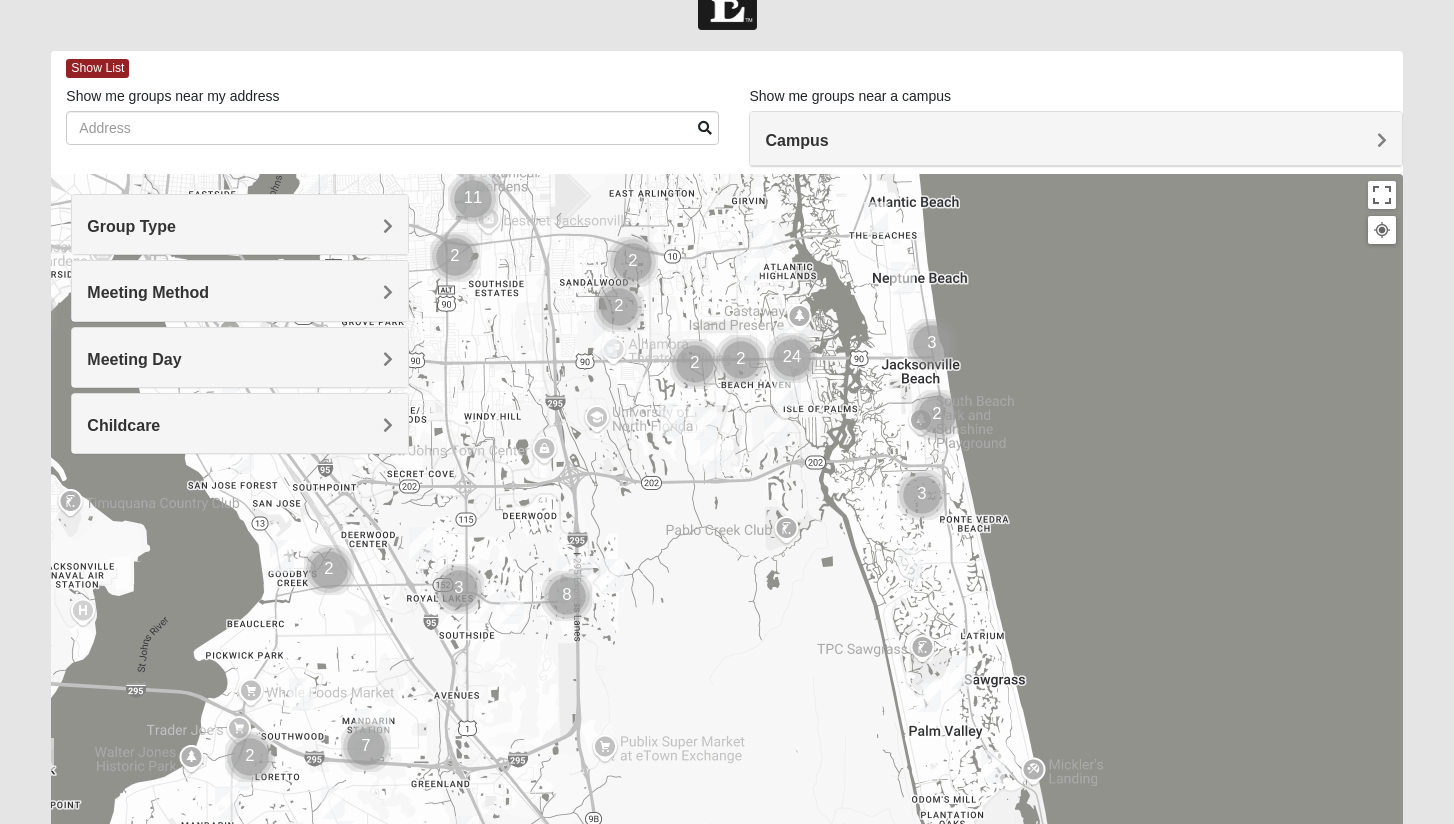 drag, startPoint x: 640, startPoint y: 688, endPoint x: 715, endPoint y: 449, distance: 250.49152 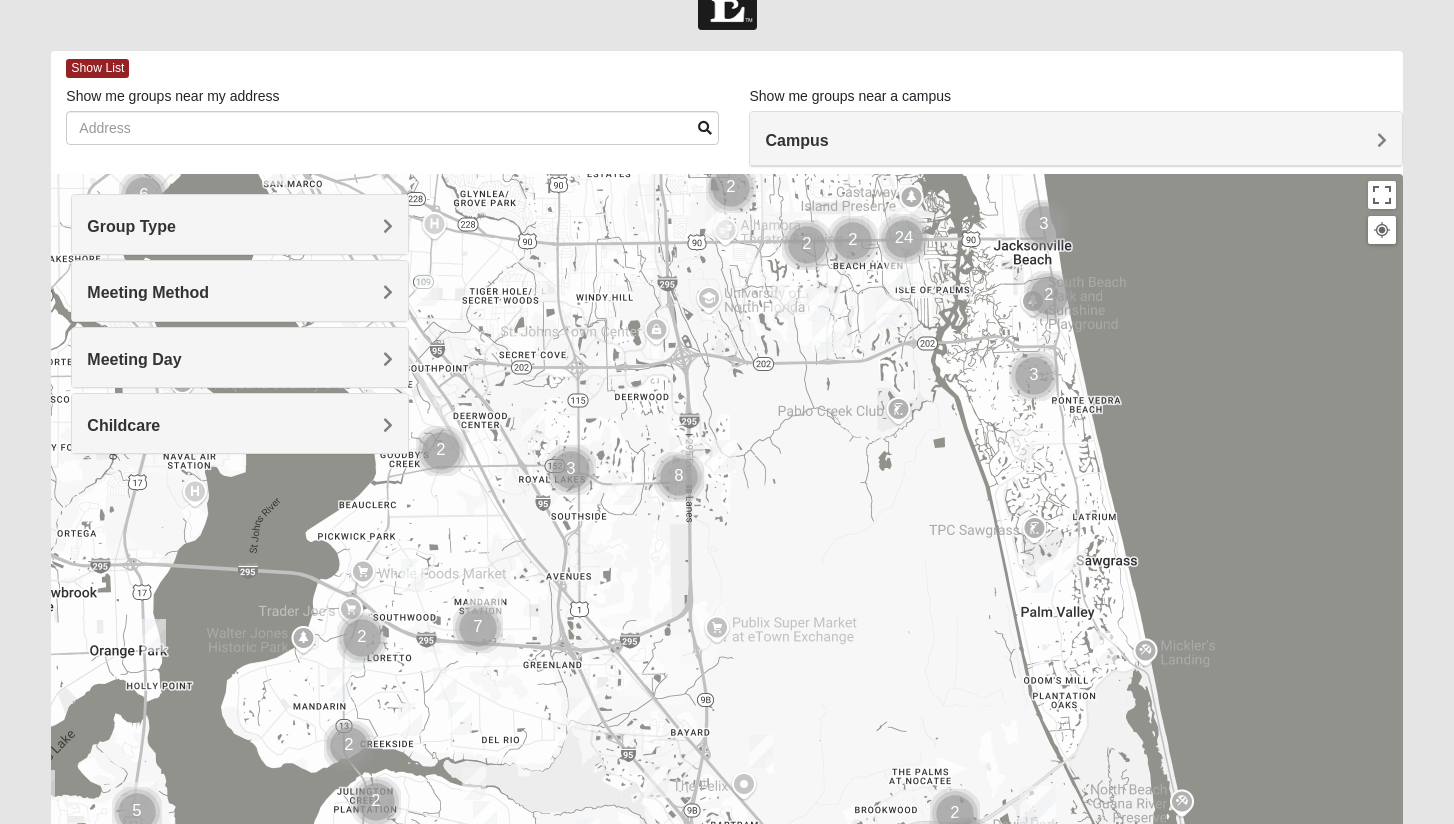 drag, startPoint x: 506, startPoint y: 741, endPoint x: 607, endPoint y: 642, distance: 141.42842 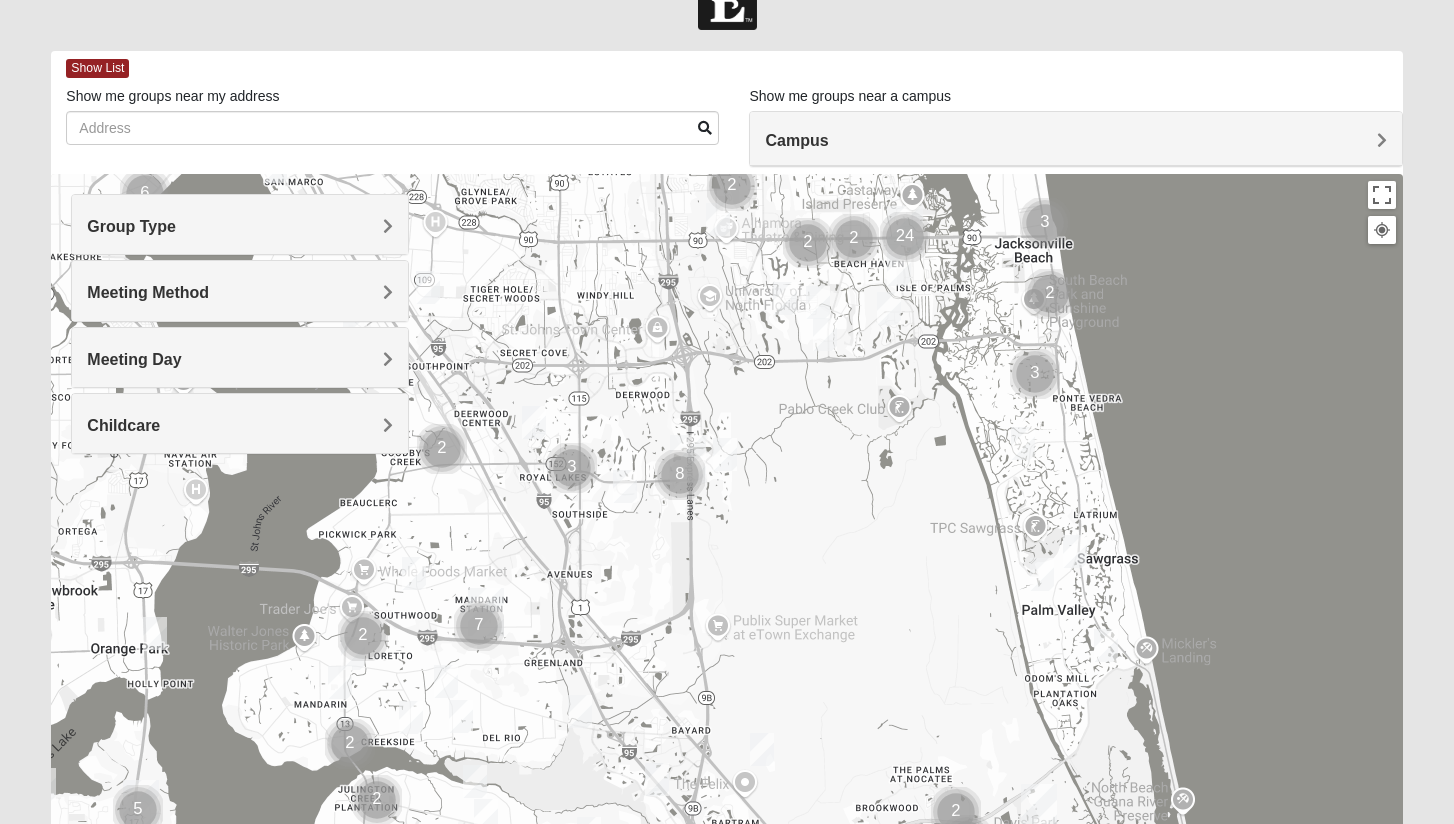 click at bounding box center (479, 626) 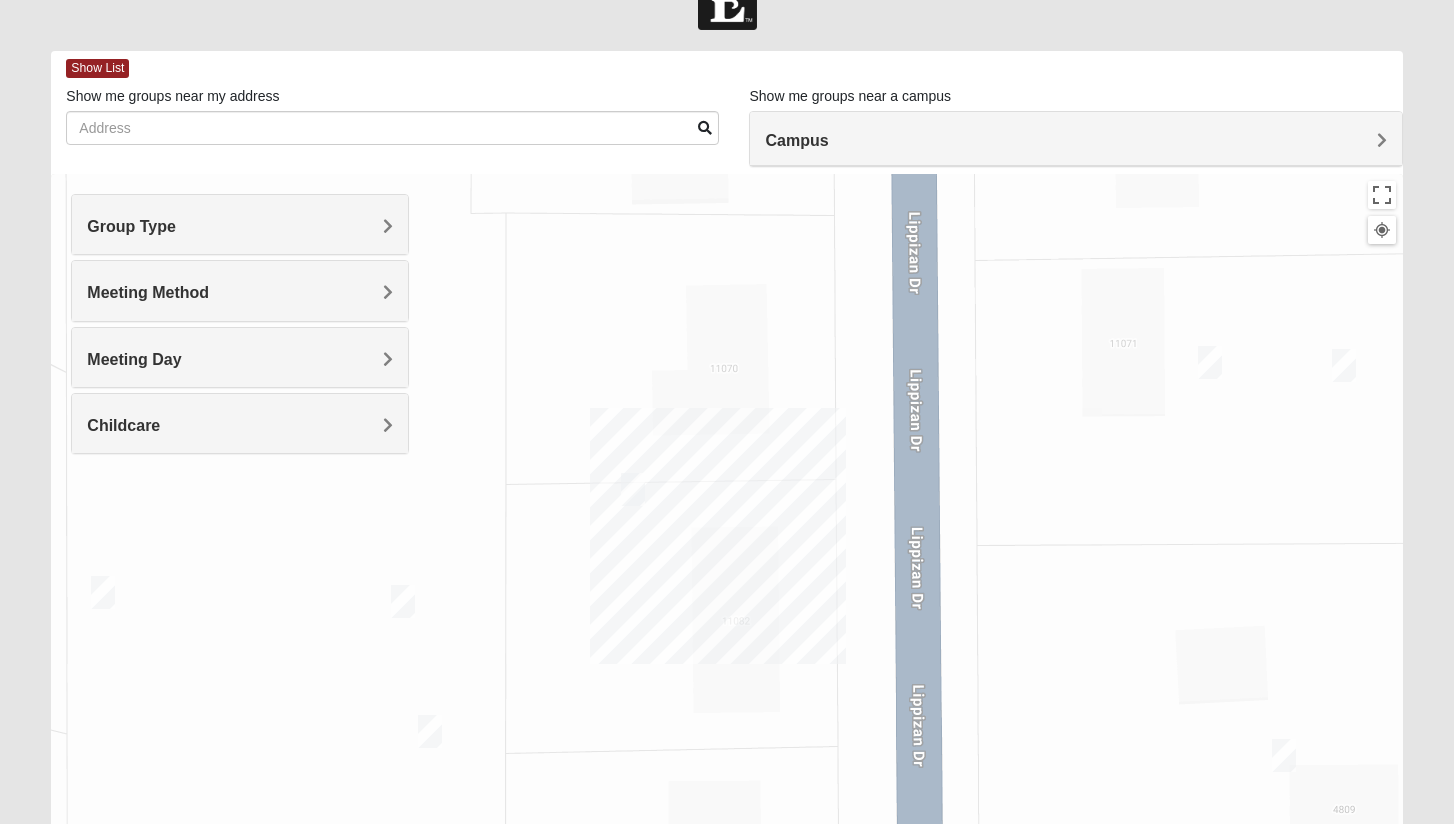 click at bounding box center [1344, 365] 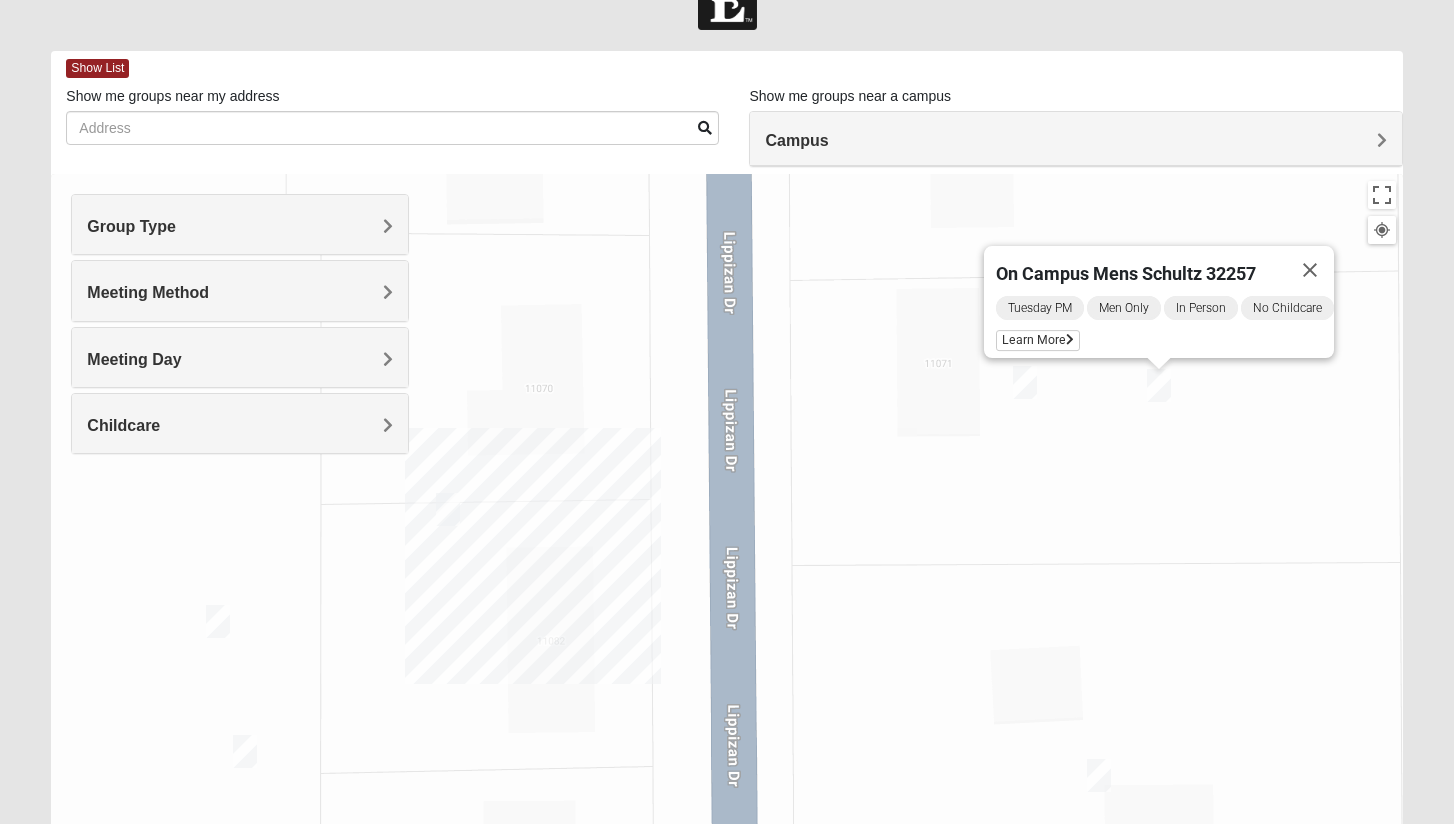click at bounding box center (448, 509) 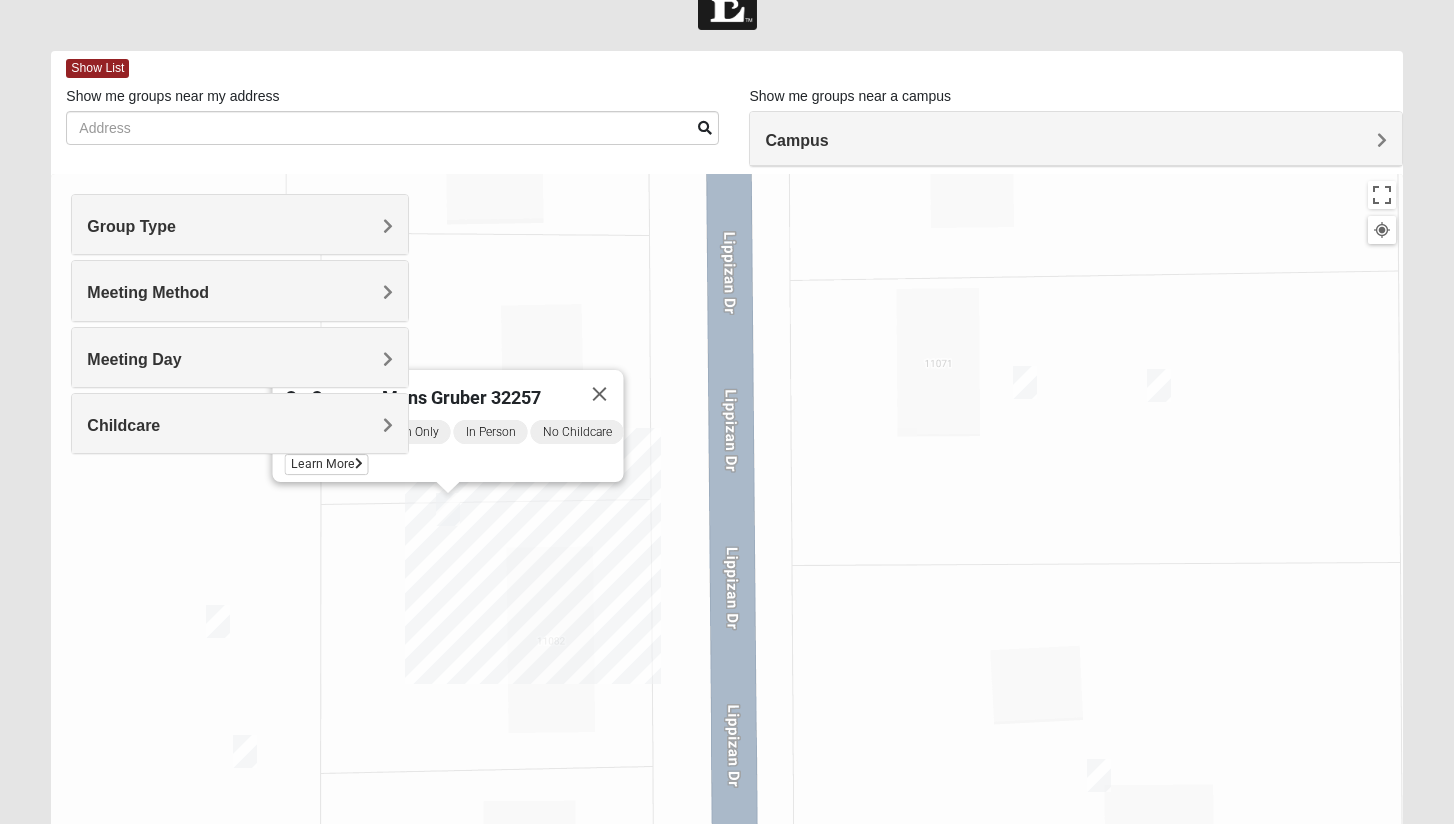 click at bounding box center (218, 621) 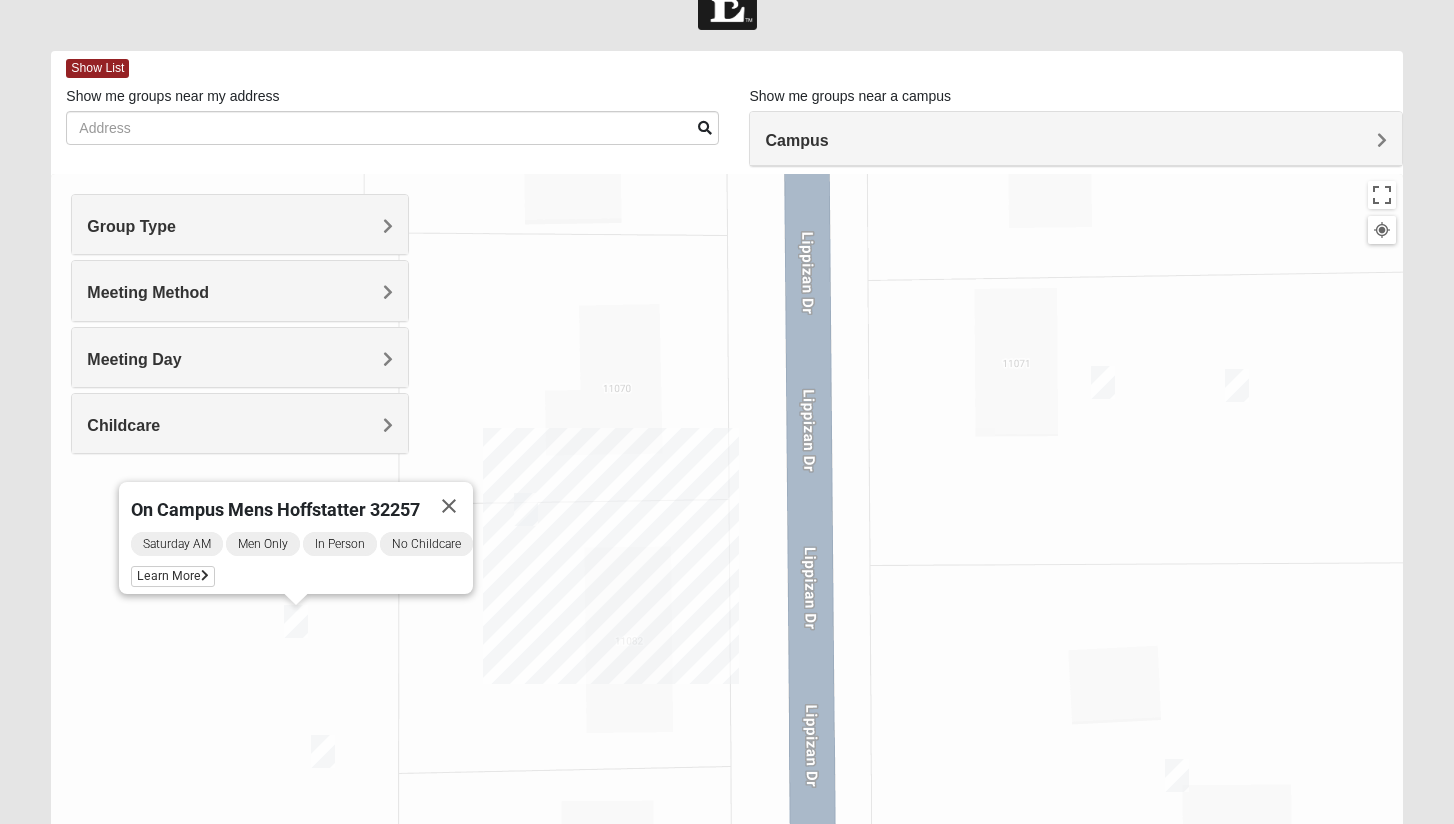 click on "On Campus Mens Hoffstatter 32257          Saturday AM      Men Only      In Person      No Childcare Learn More" at bounding box center [726, 574] 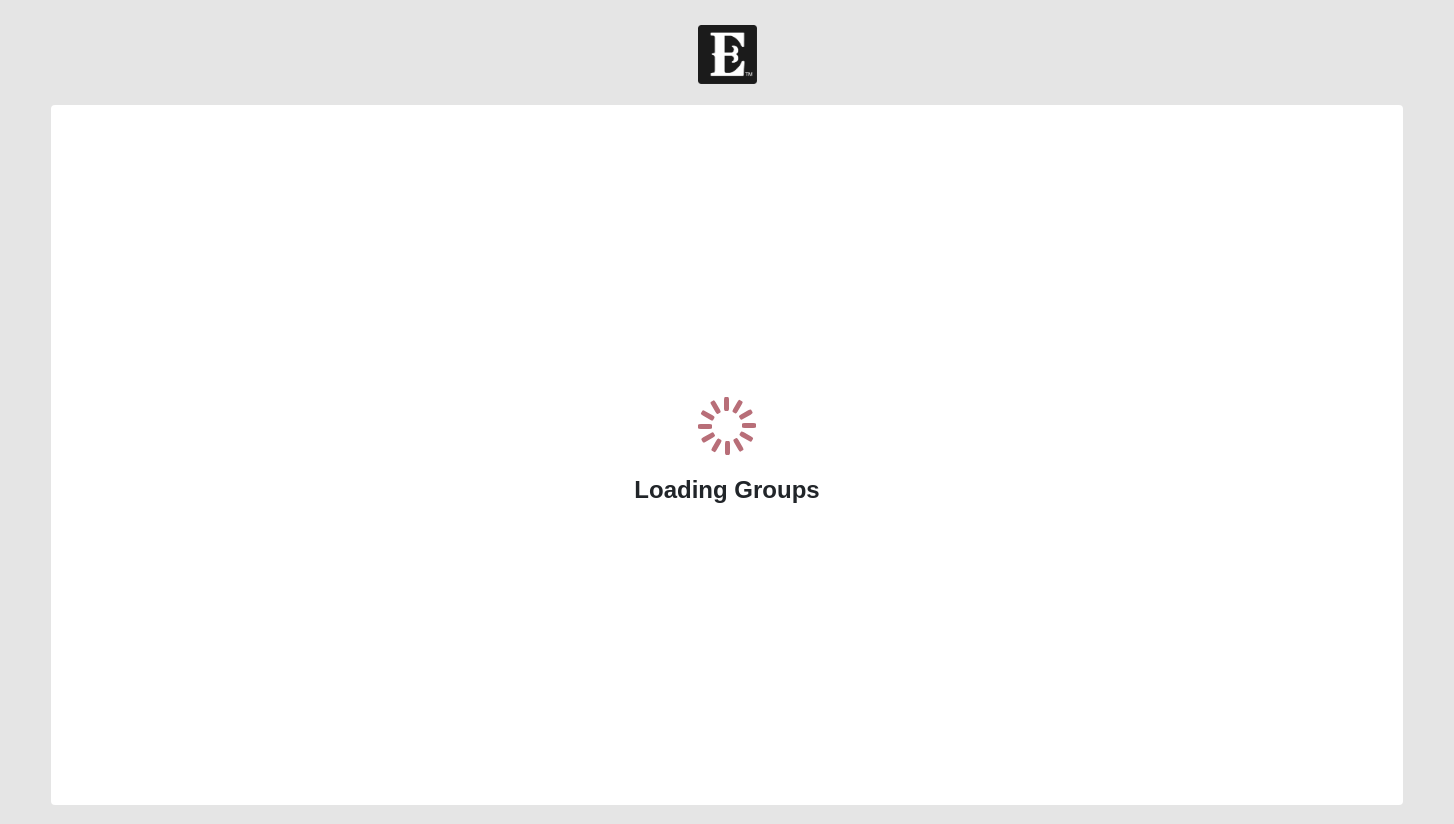 scroll, scrollTop: 0, scrollLeft: 0, axis: both 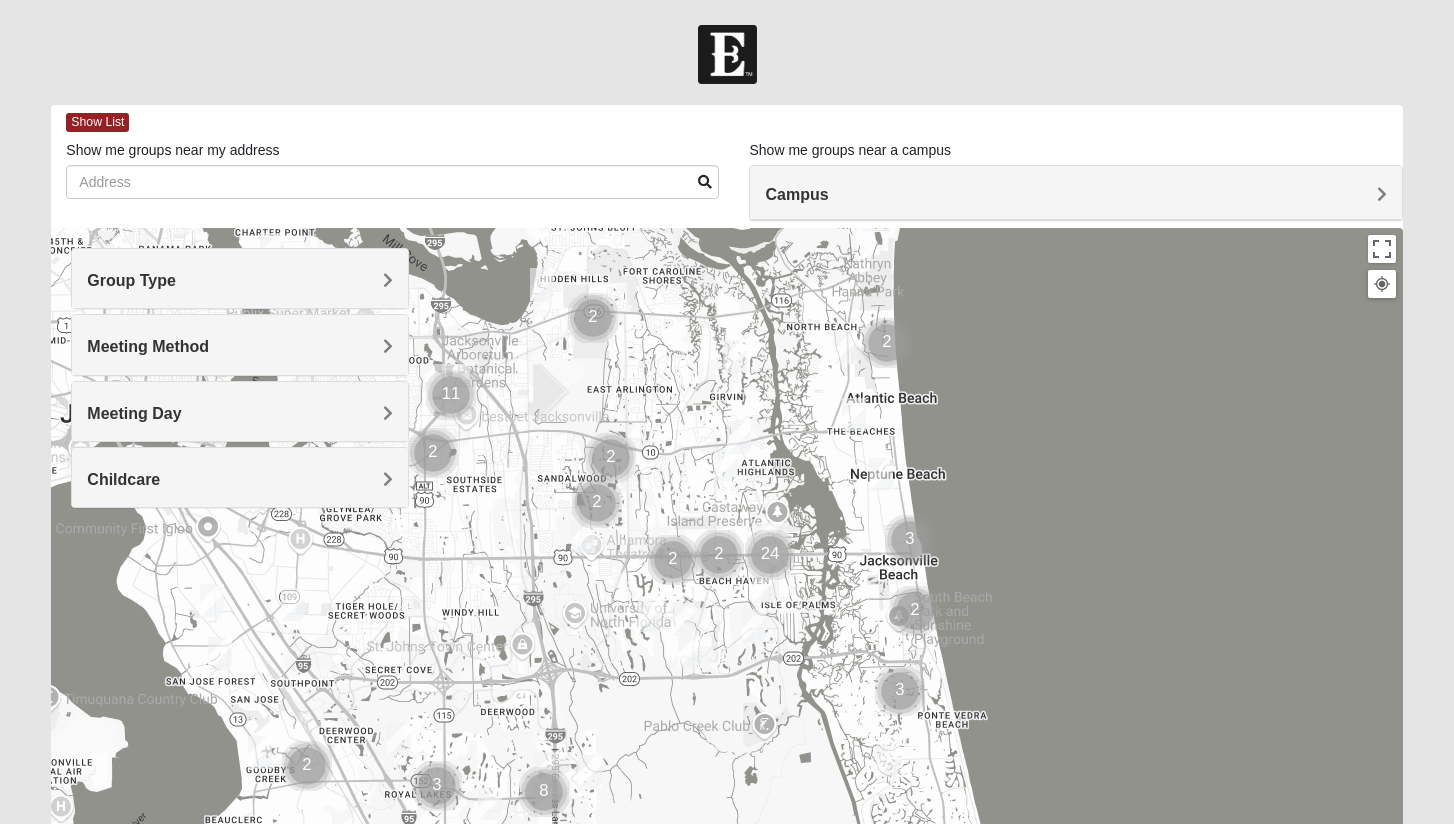 drag, startPoint x: 442, startPoint y: 631, endPoint x: 604, endPoint y: 368, distance: 308.88995 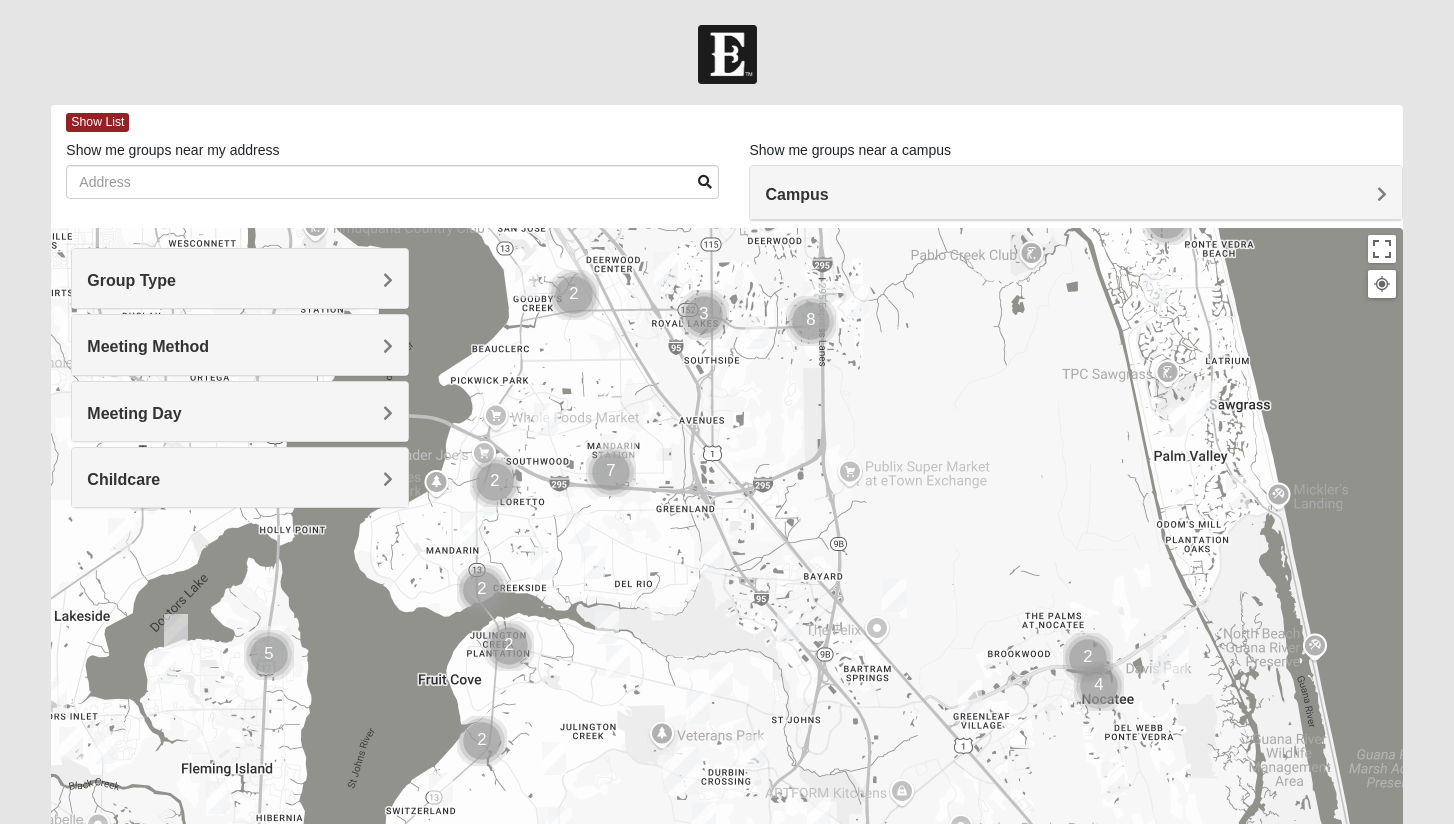 drag, startPoint x: 587, startPoint y: 653, endPoint x: 716, endPoint y: 402, distance: 282.20914 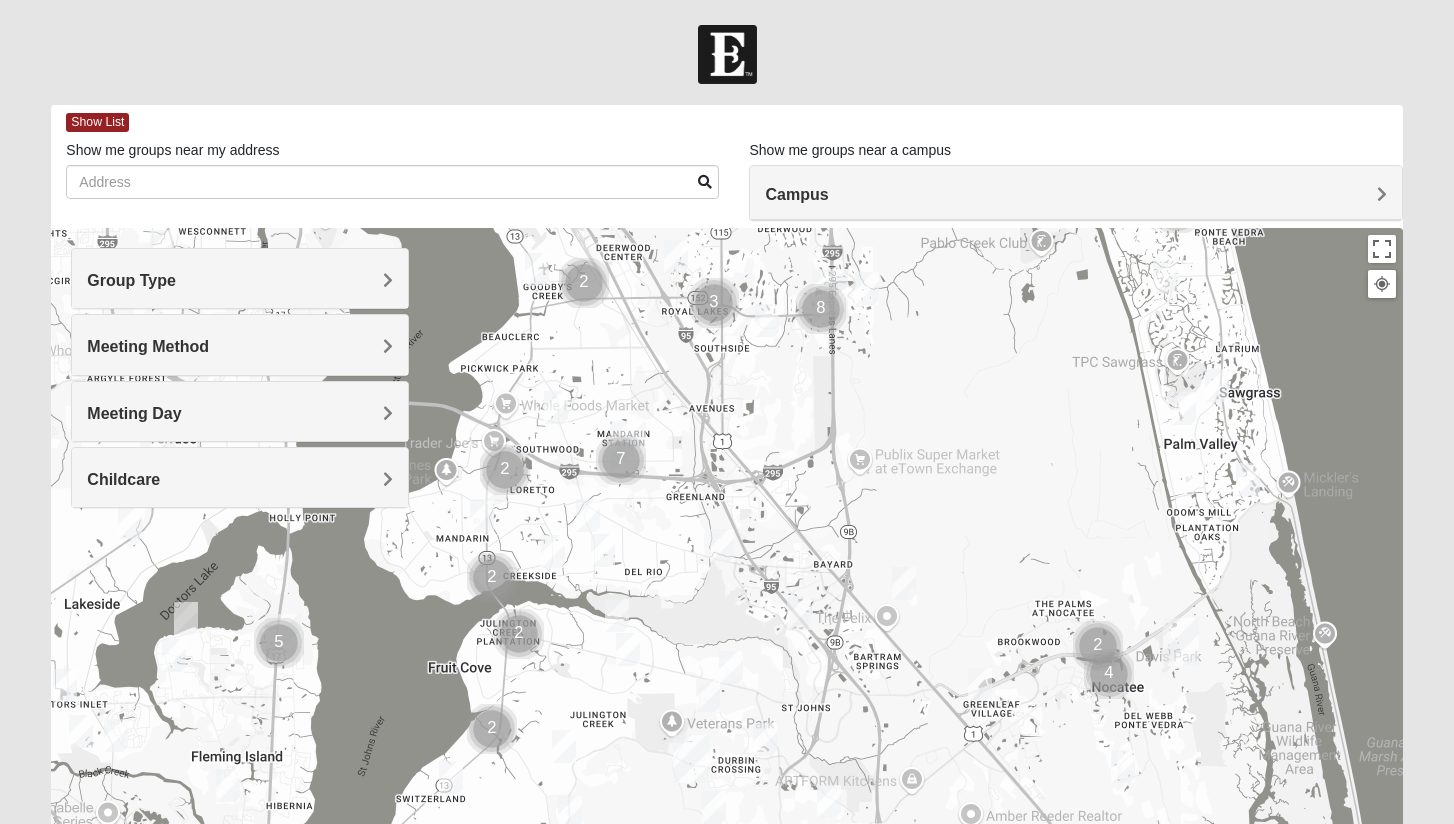 click on "Meeting Day" at bounding box center [240, 411] 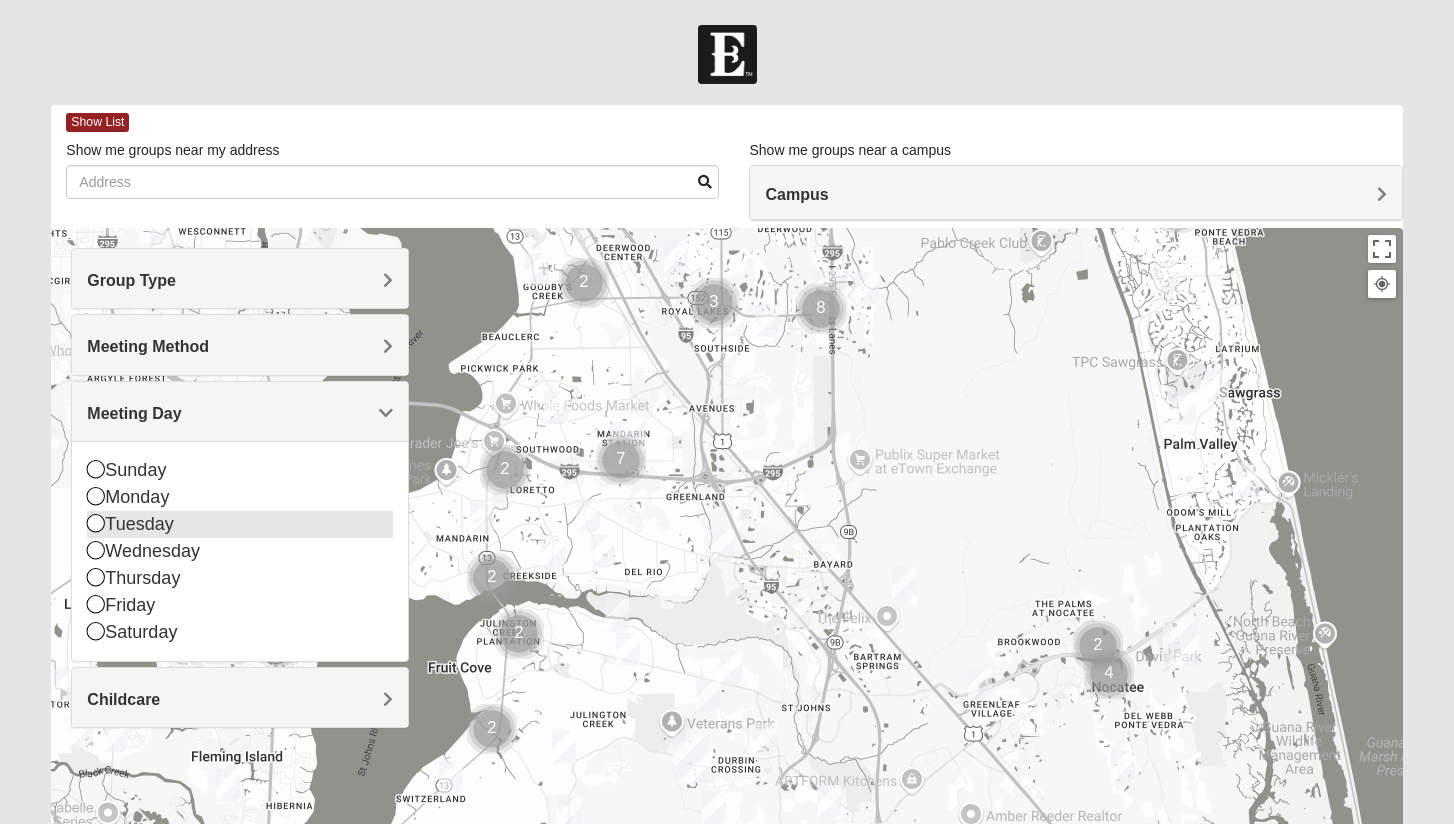 click on "Tuesday" at bounding box center (240, 524) 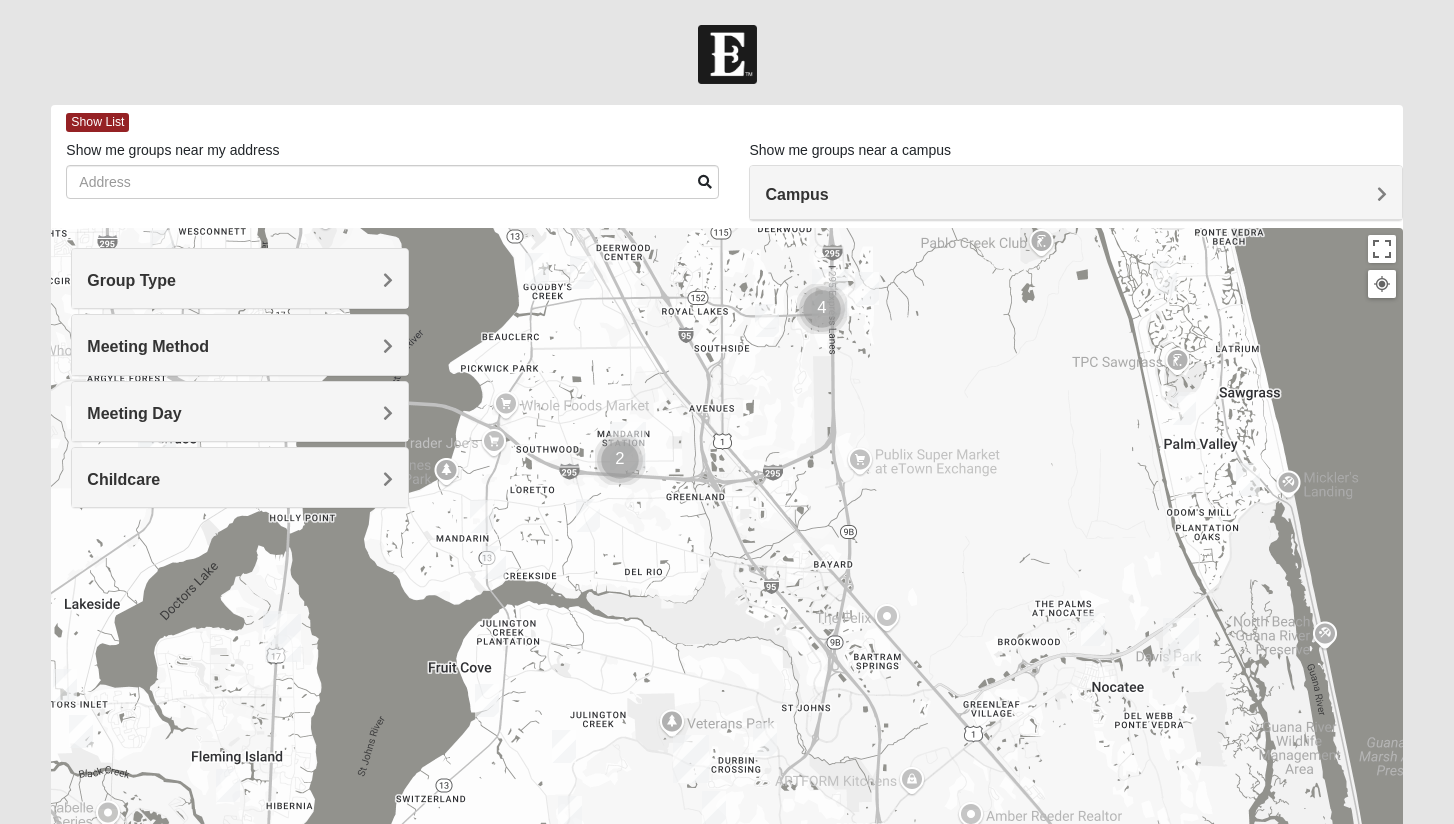 click on "Childcare" at bounding box center [240, 477] 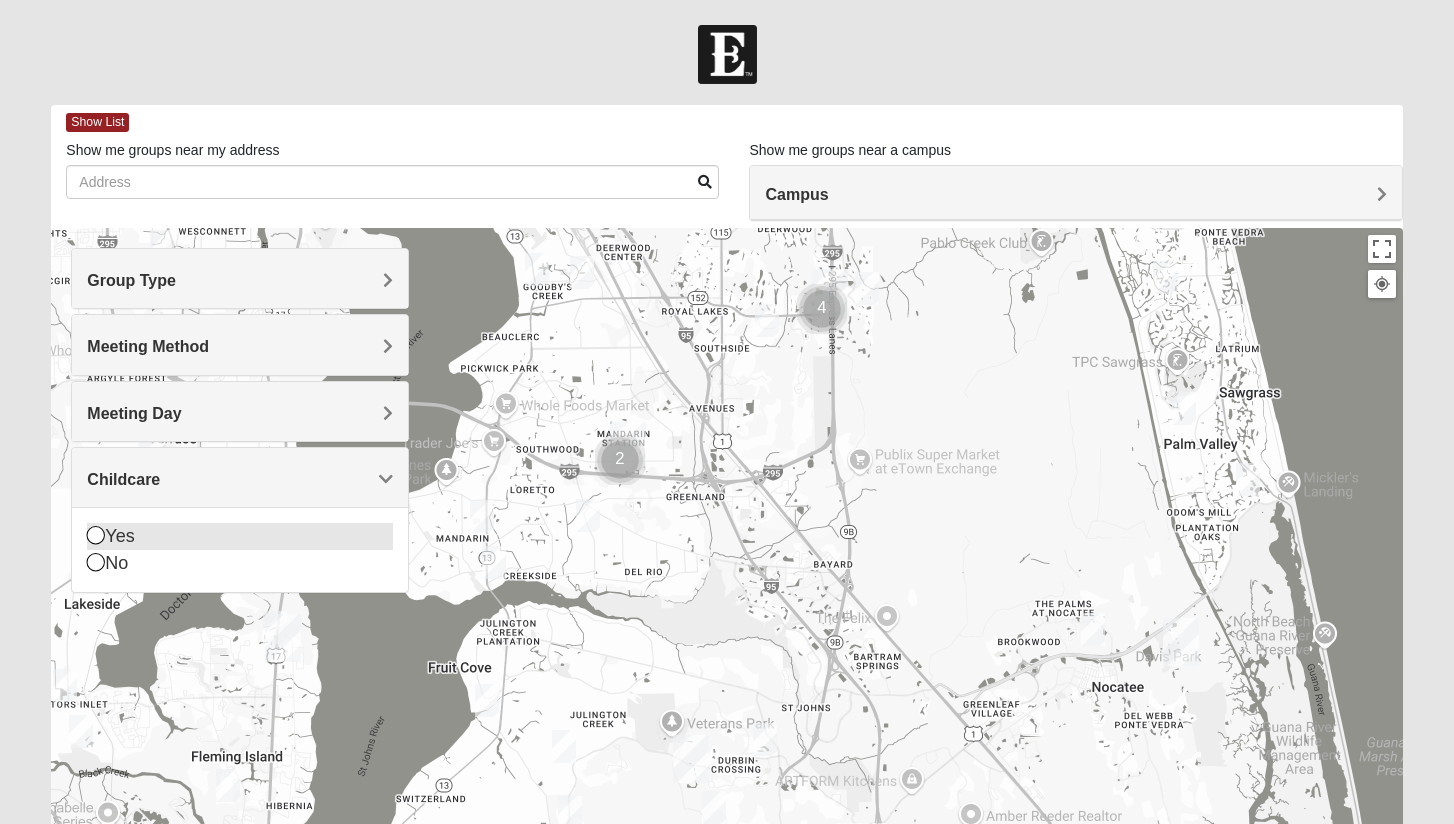 click on "Yes" at bounding box center [240, 536] 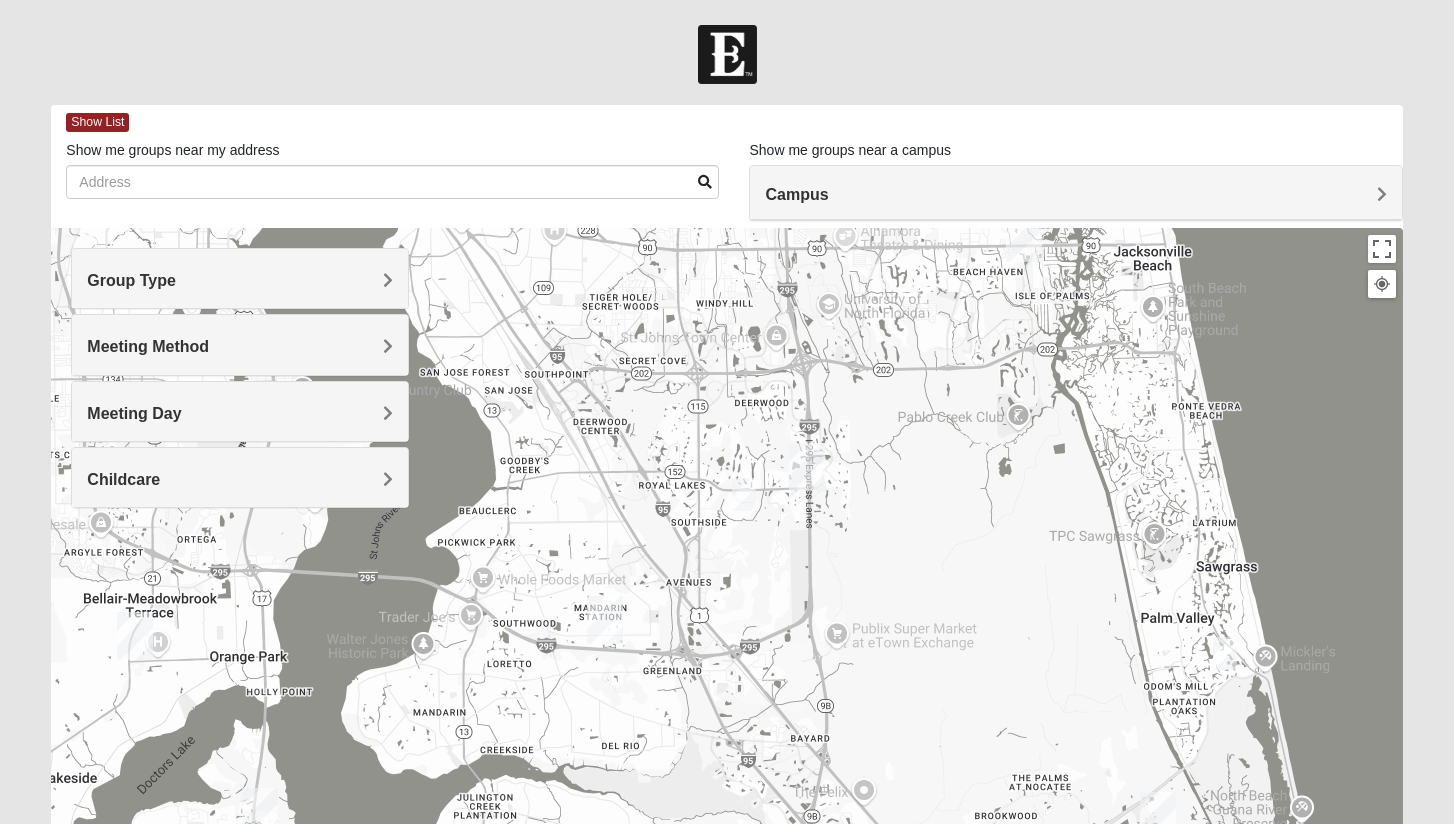drag, startPoint x: 632, startPoint y: 508, endPoint x: 604, endPoint y: 615, distance: 110.60289 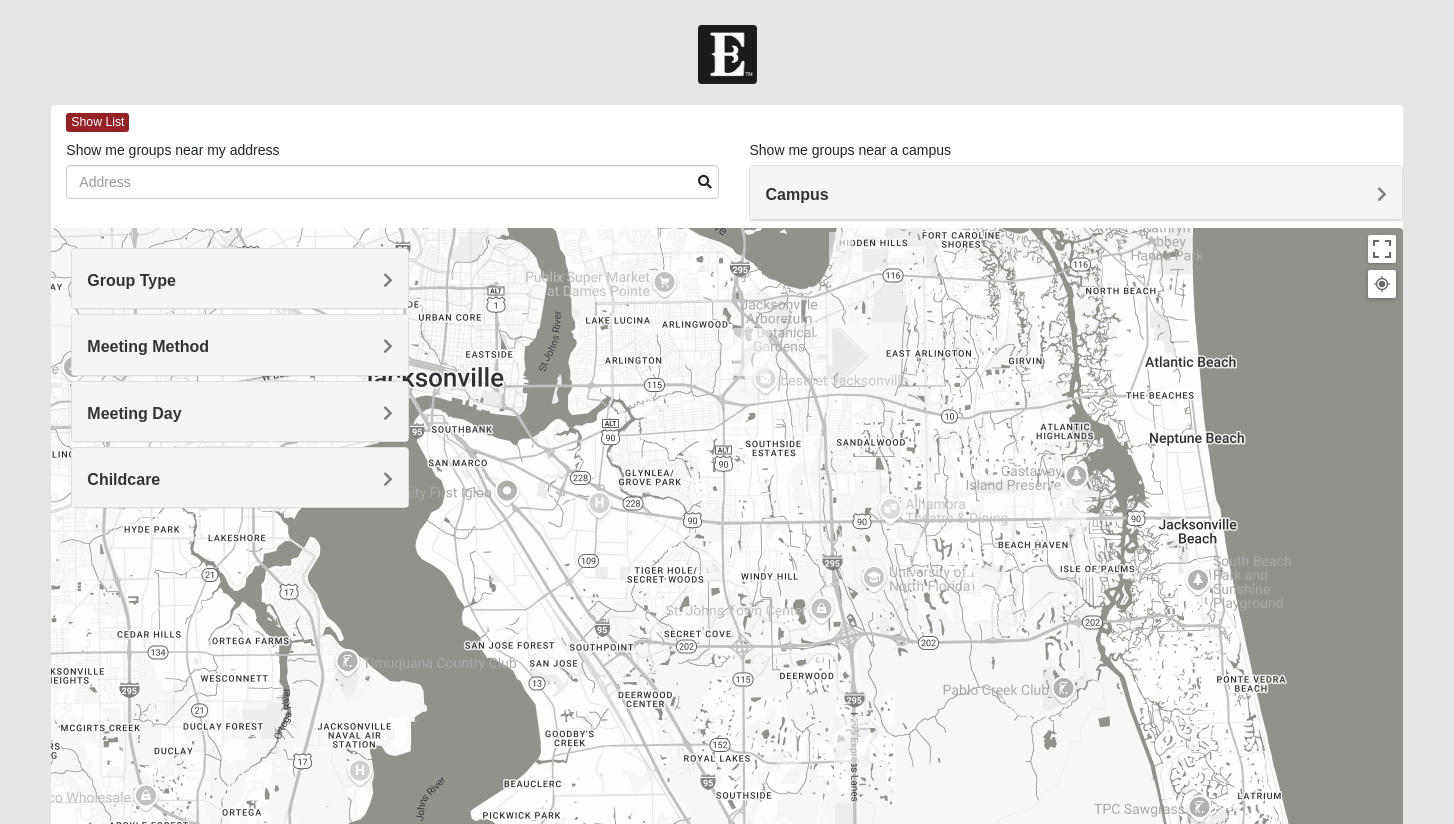 drag, startPoint x: 653, startPoint y: 548, endPoint x: 707, endPoint y: 818, distance: 275.34705 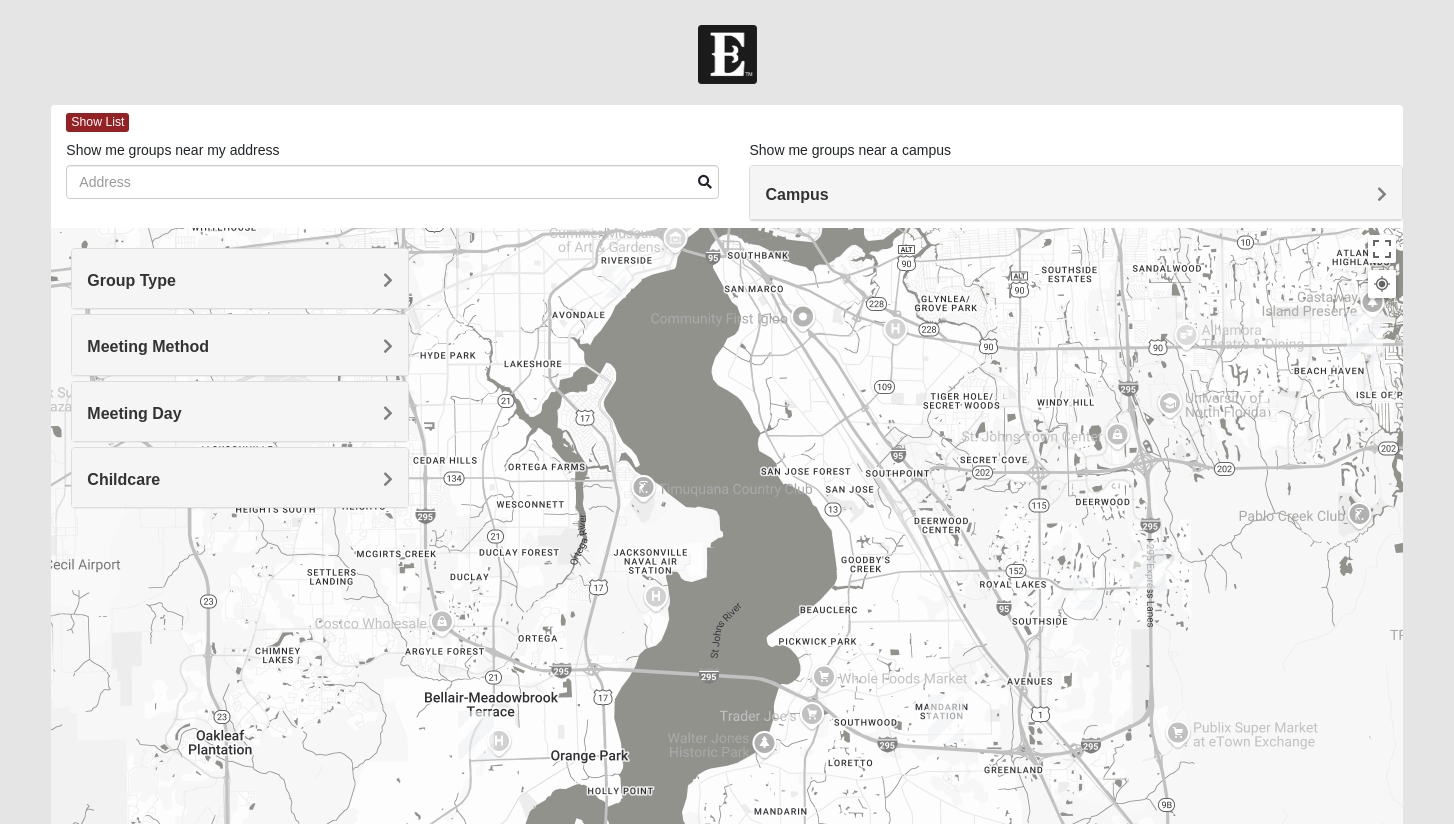 drag, startPoint x: 732, startPoint y: 634, endPoint x: 1030, endPoint y: 448, distance: 351.28336 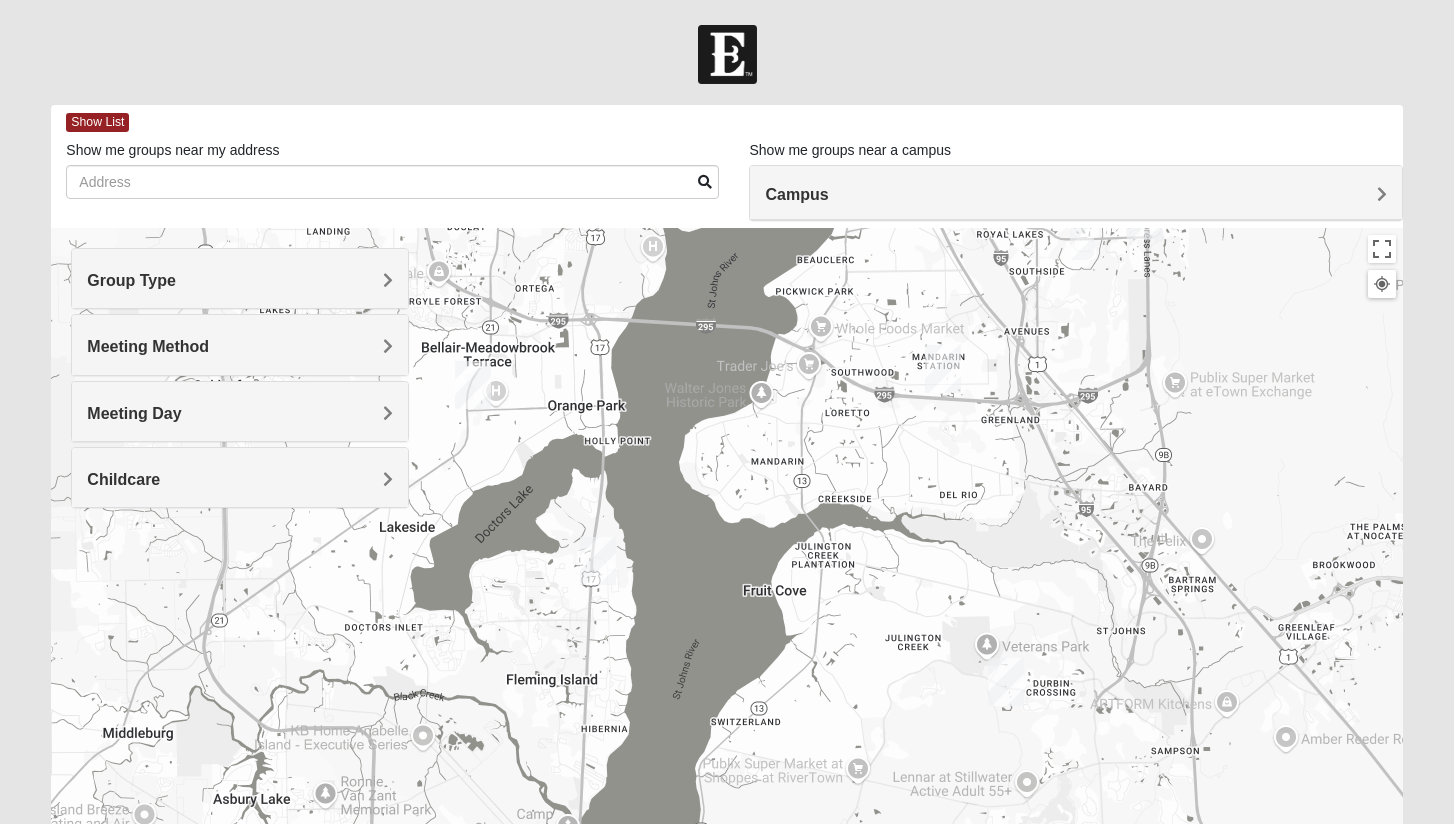 drag, startPoint x: 954, startPoint y: 566, endPoint x: 924, endPoint y: 311, distance: 256.75864 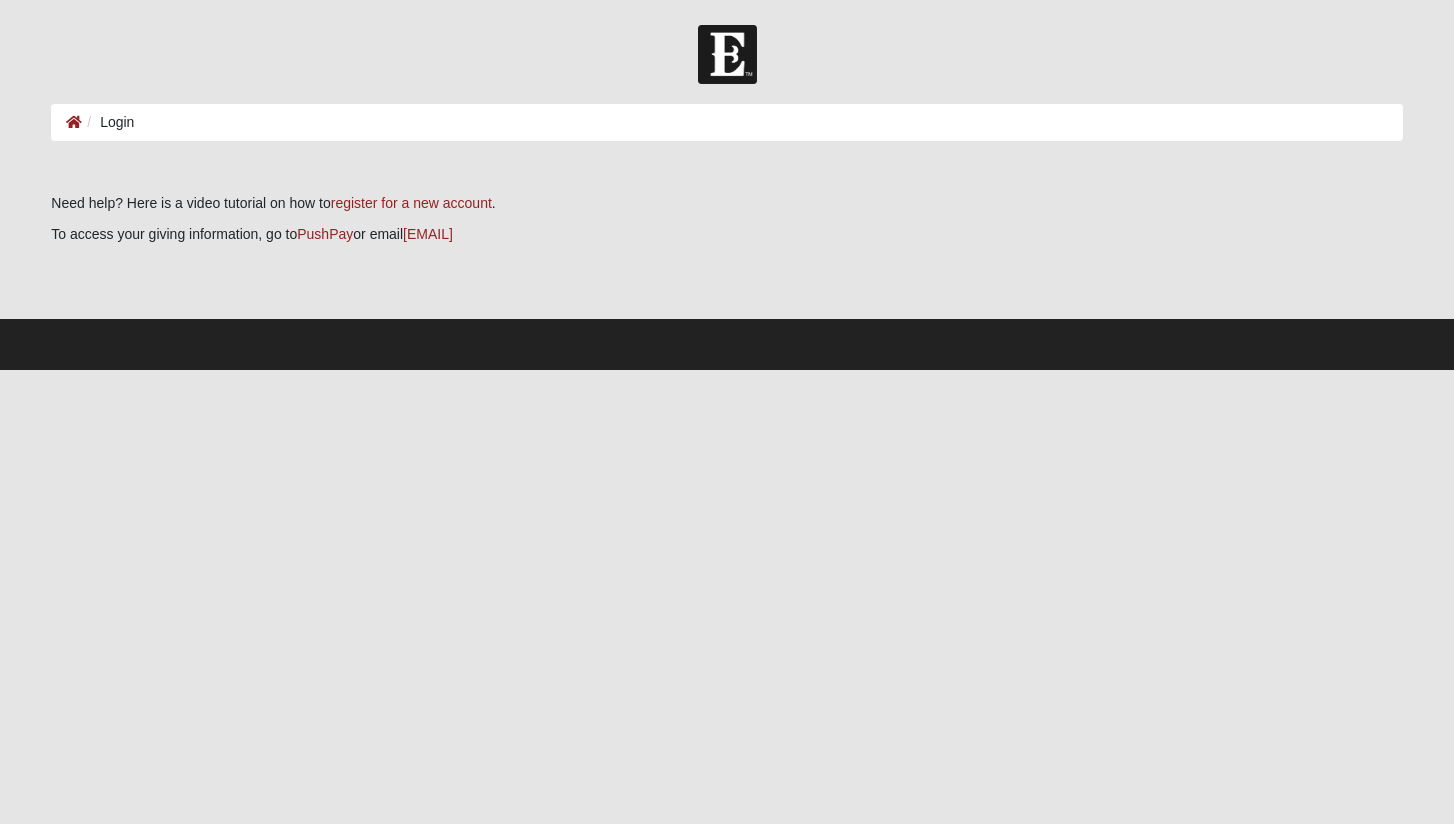 scroll, scrollTop: 0, scrollLeft: 0, axis: both 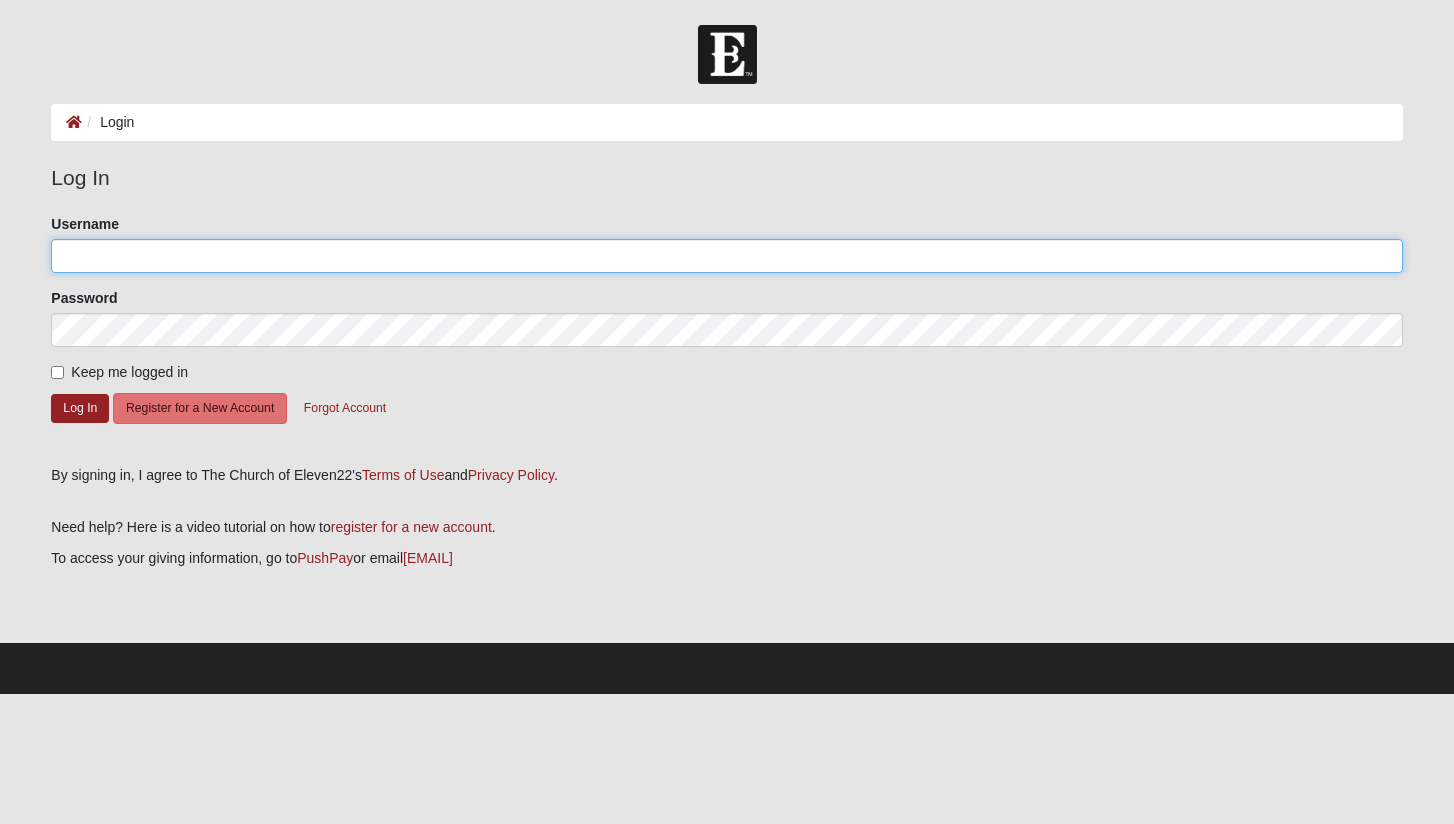 type on "[USERNAME]" 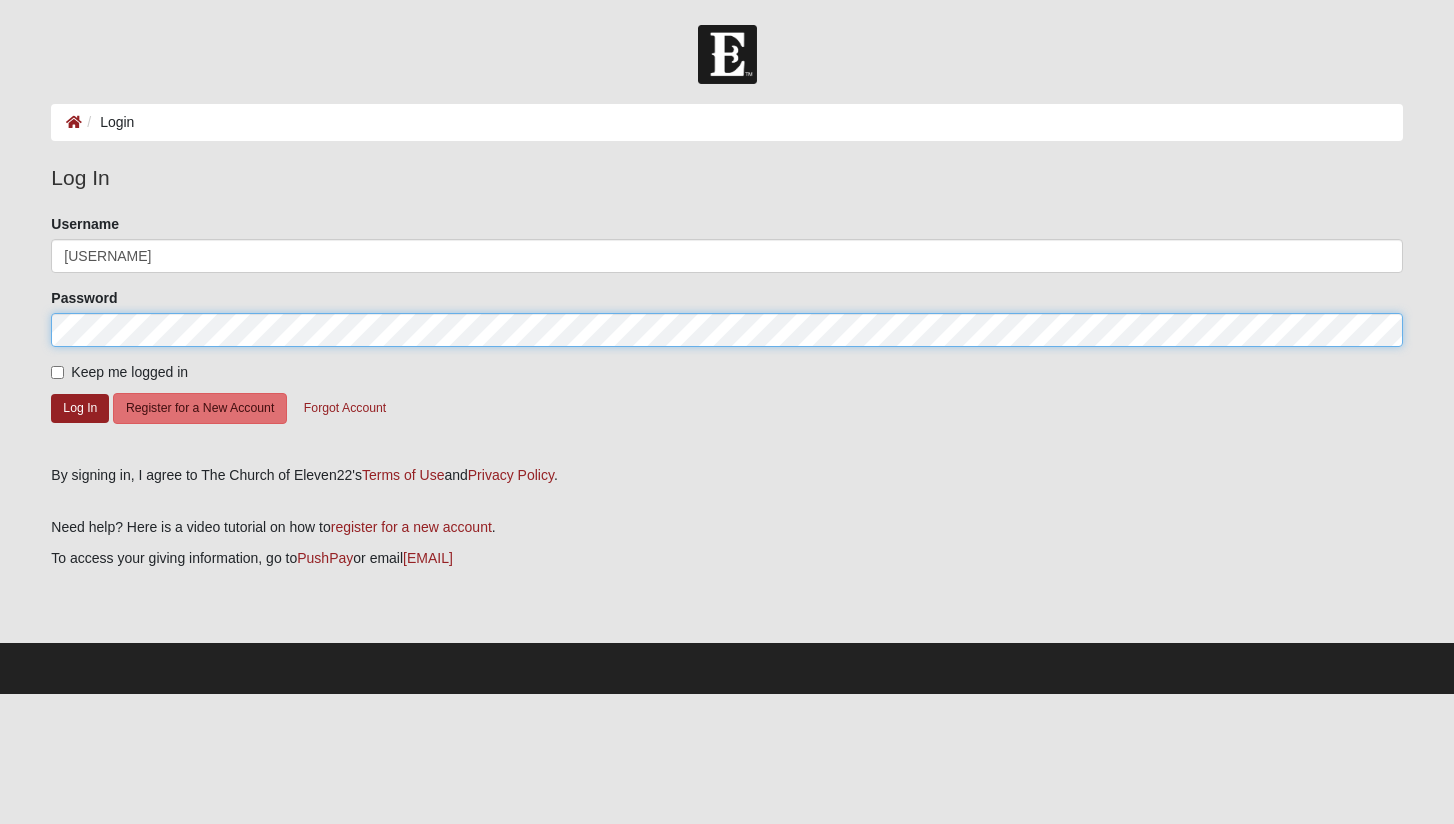 click on "Log In" 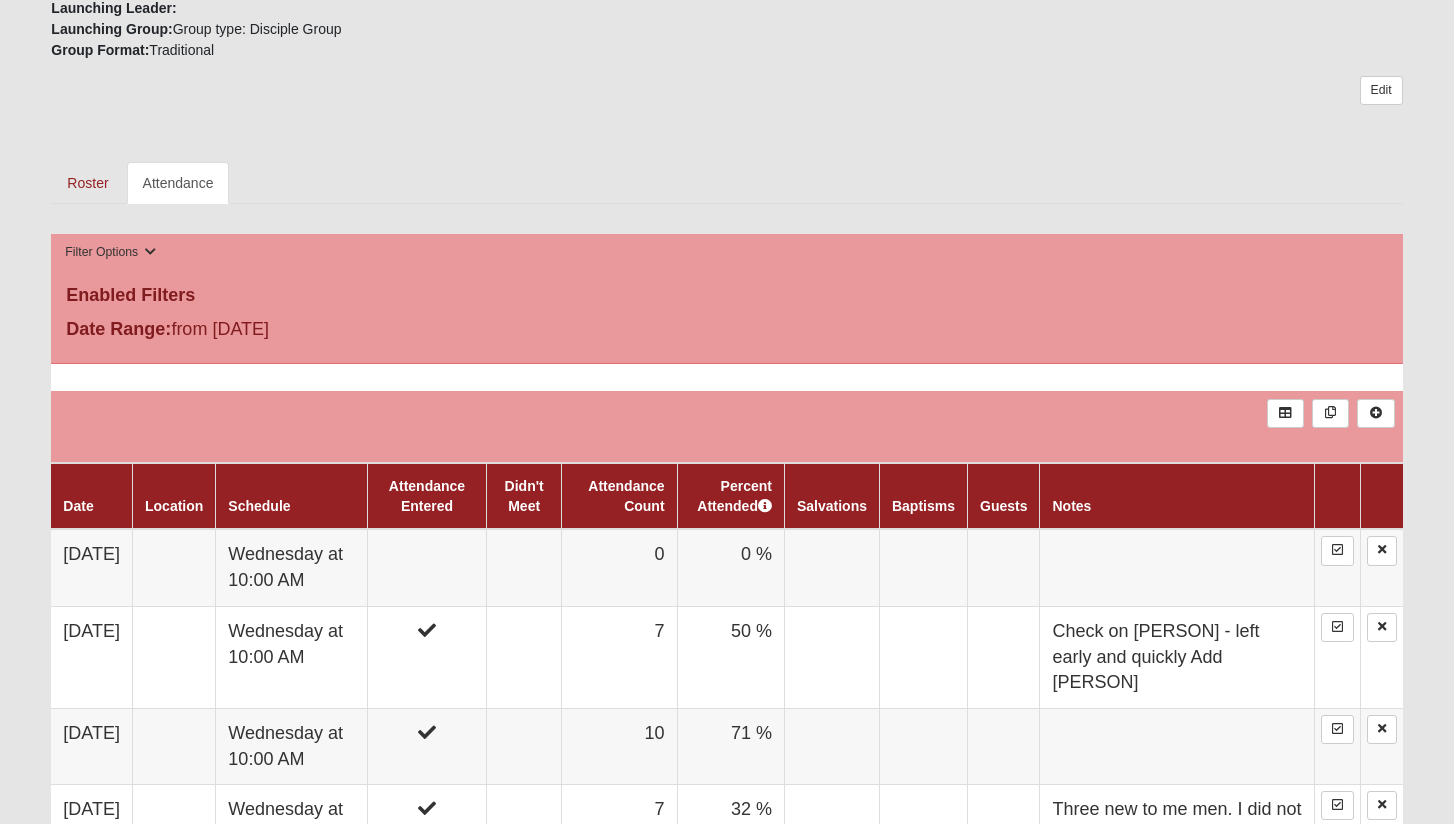 scroll, scrollTop: 961, scrollLeft: 0, axis: vertical 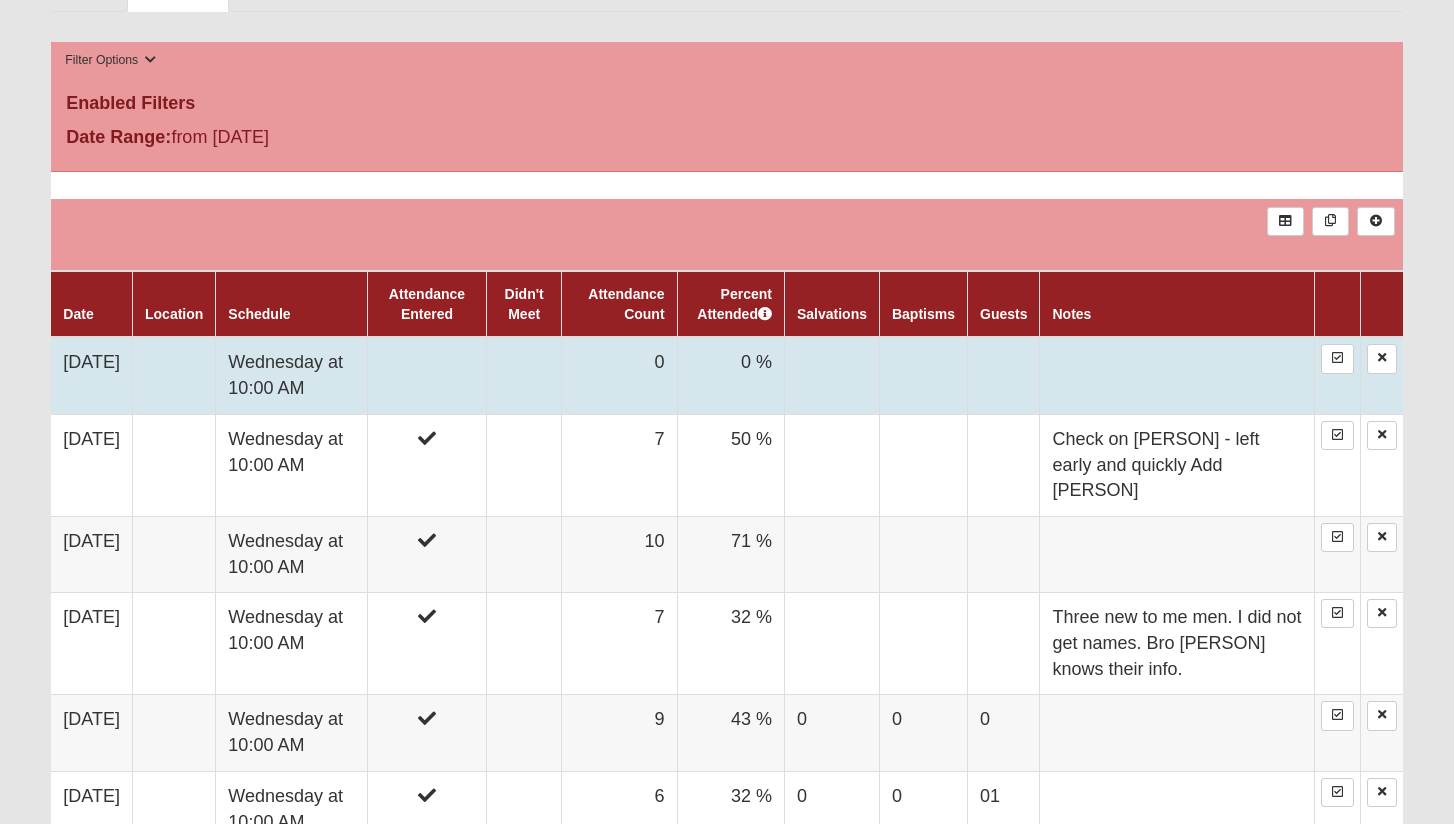 click at bounding box center (427, 375) 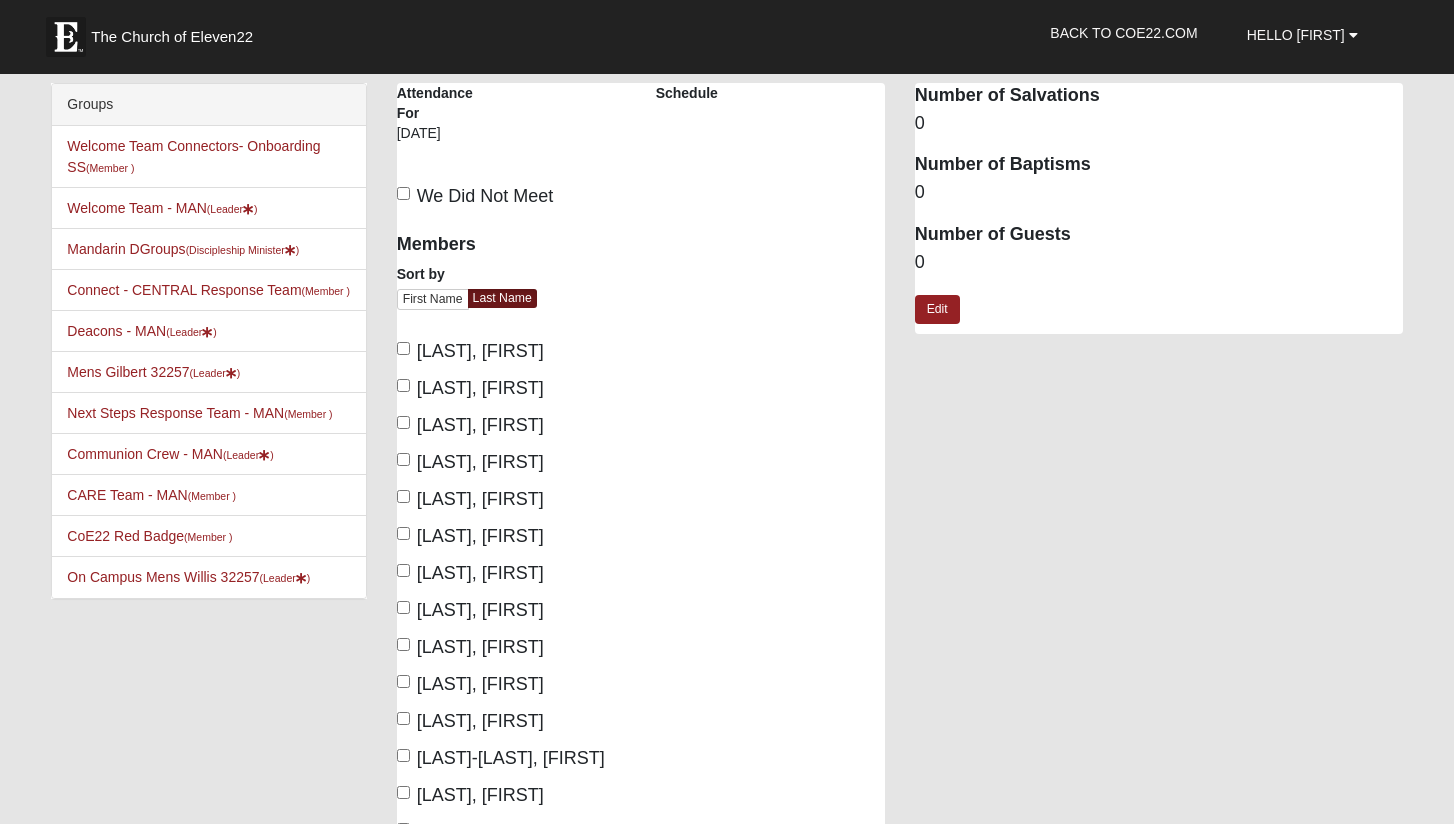 scroll, scrollTop: 0, scrollLeft: 0, axis: both 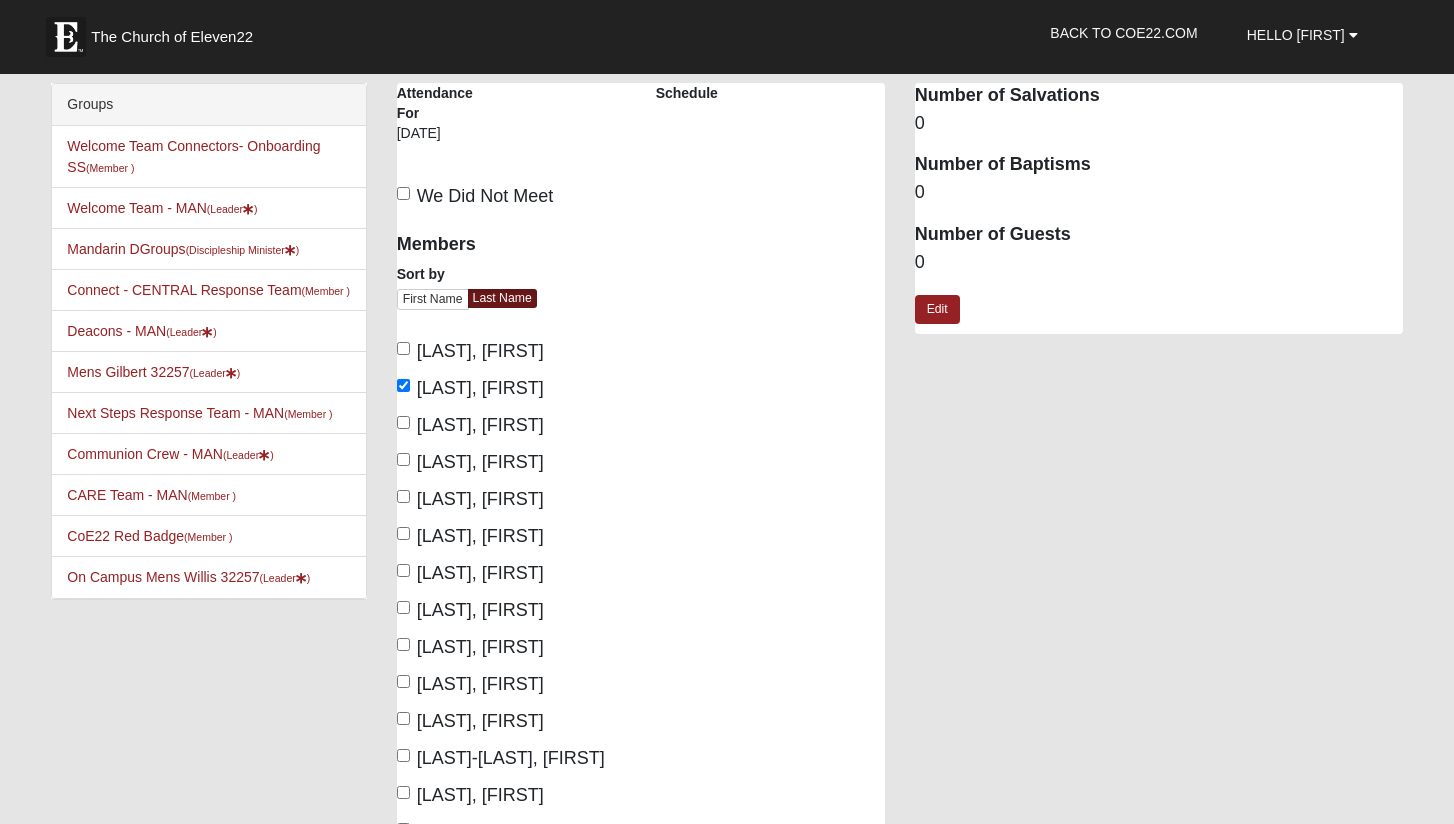 click on "Evans, Mark" at bounding box center (470, 462) 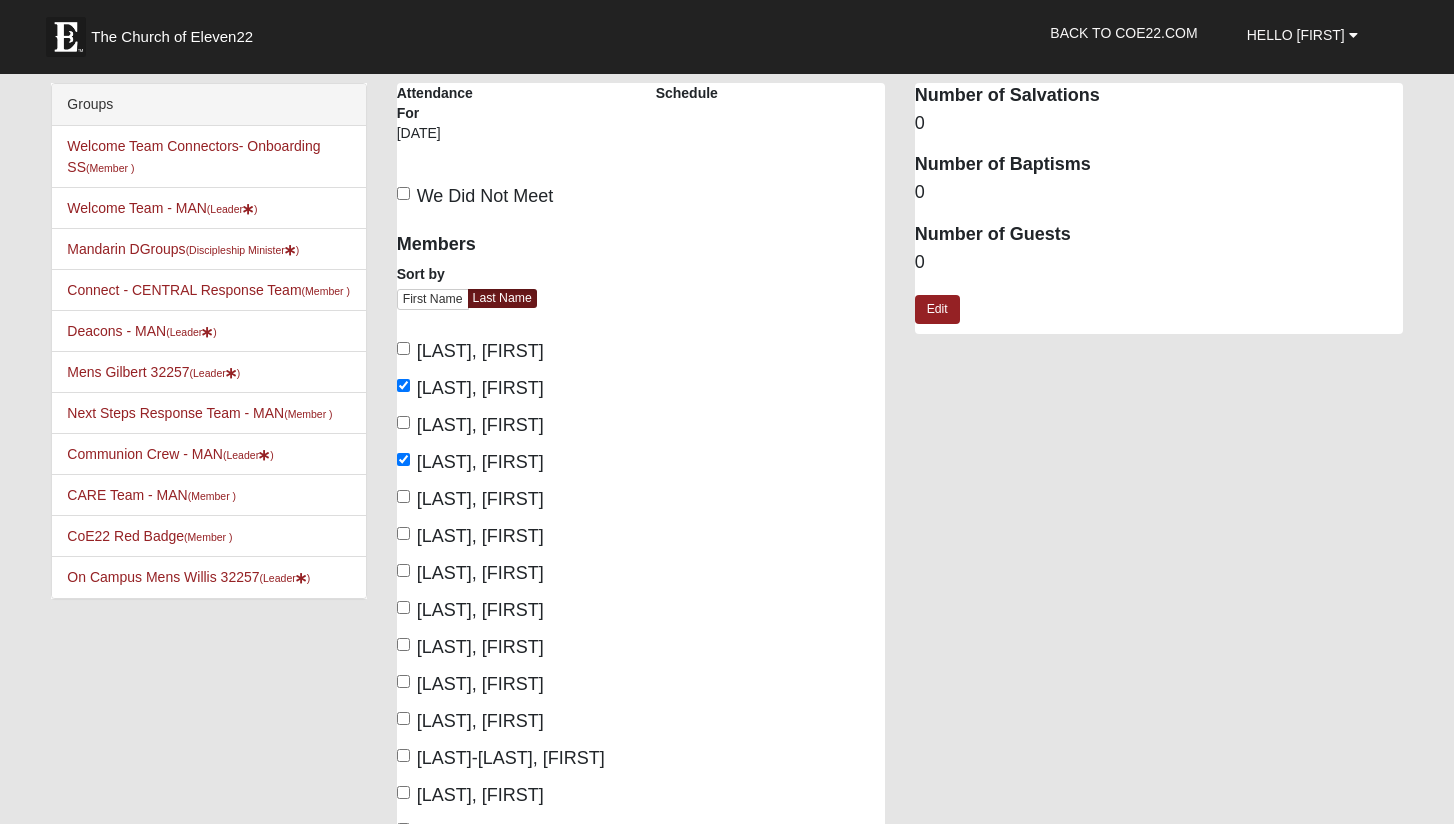 click on "Felten, Jerry" at bounding box center (403, 496) 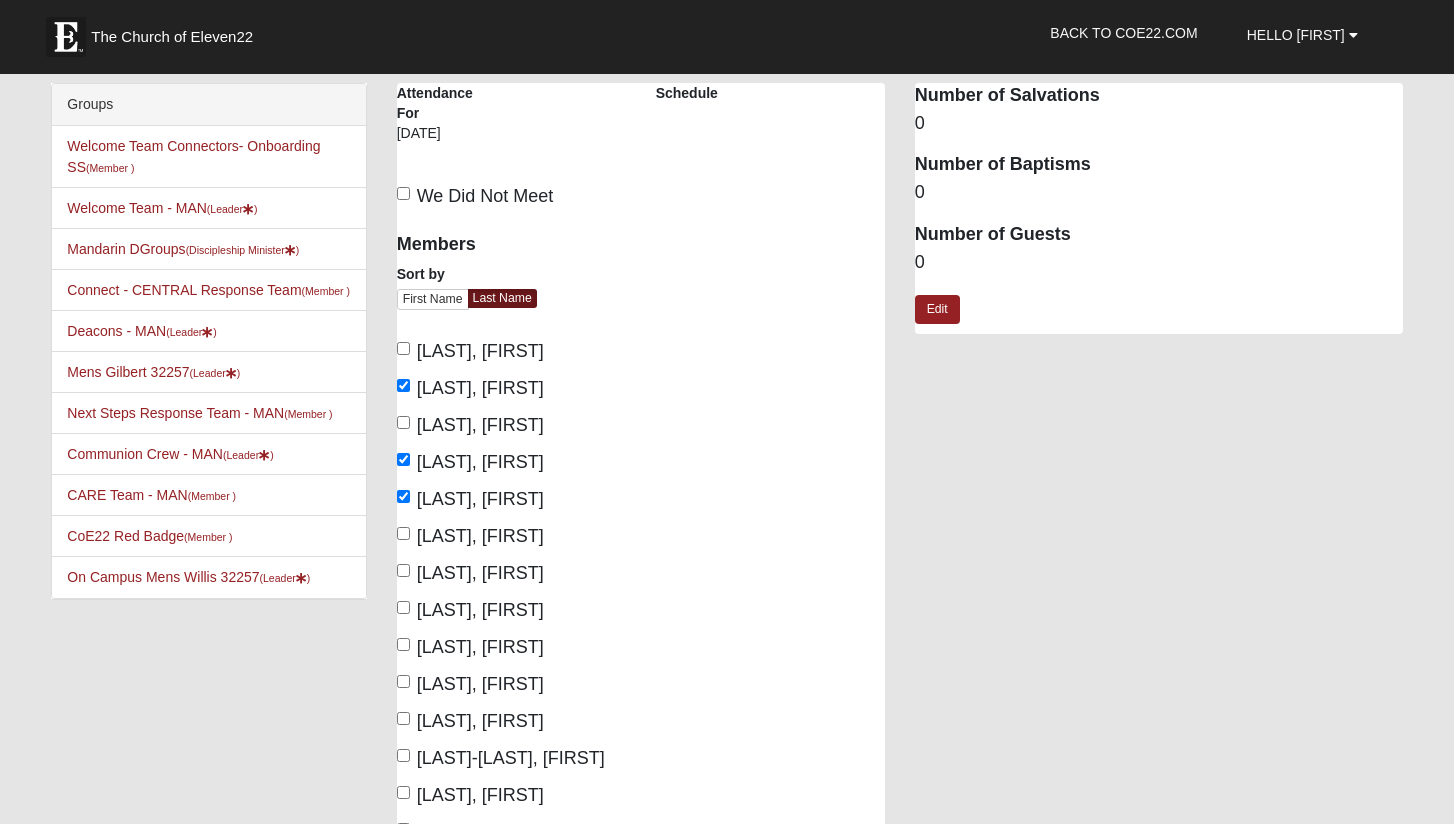 click on "Gilbert, David" at bounding box center [470, 573] 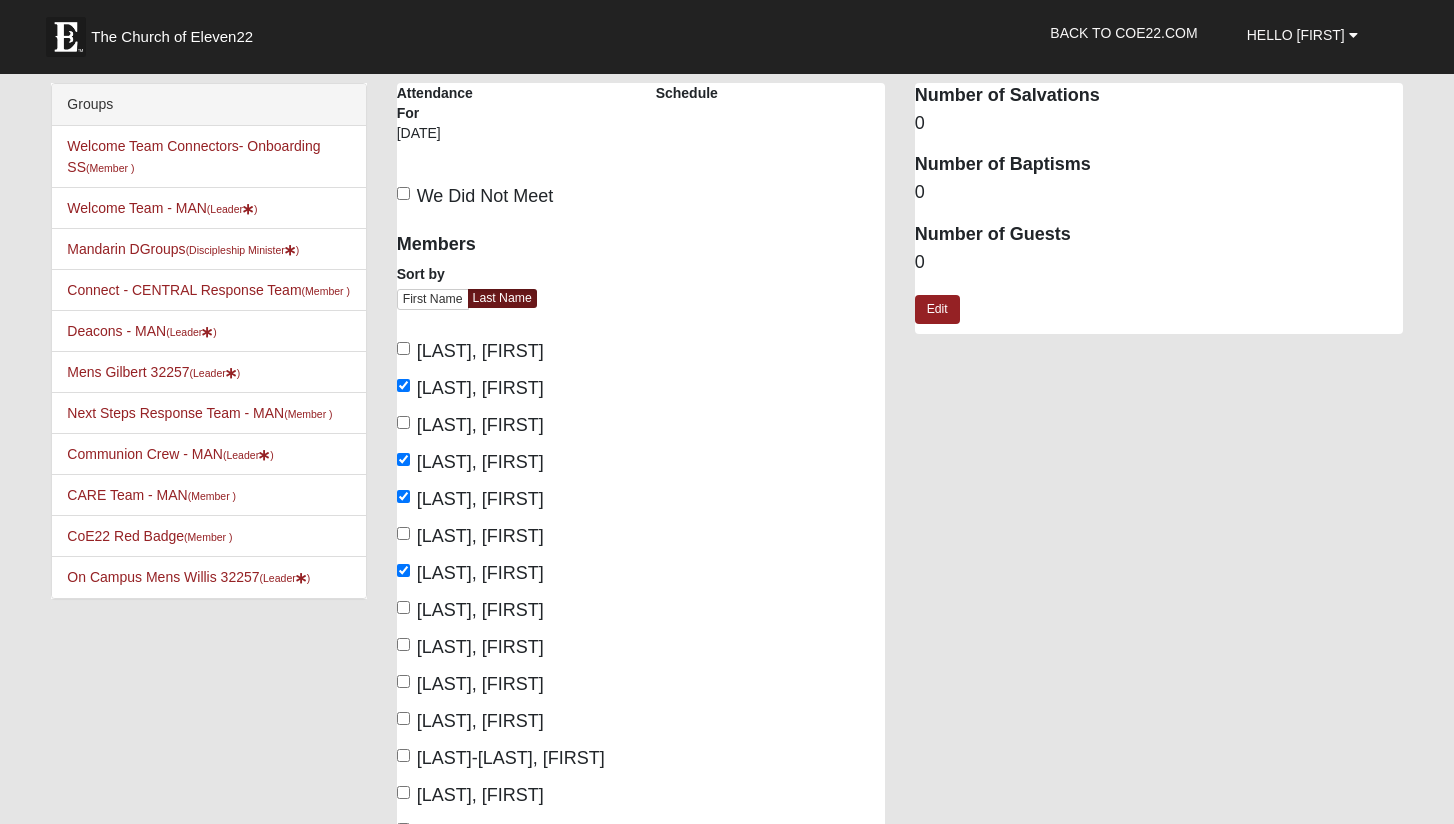 click on "Gilbert, David" at bounding box center [470, 573] 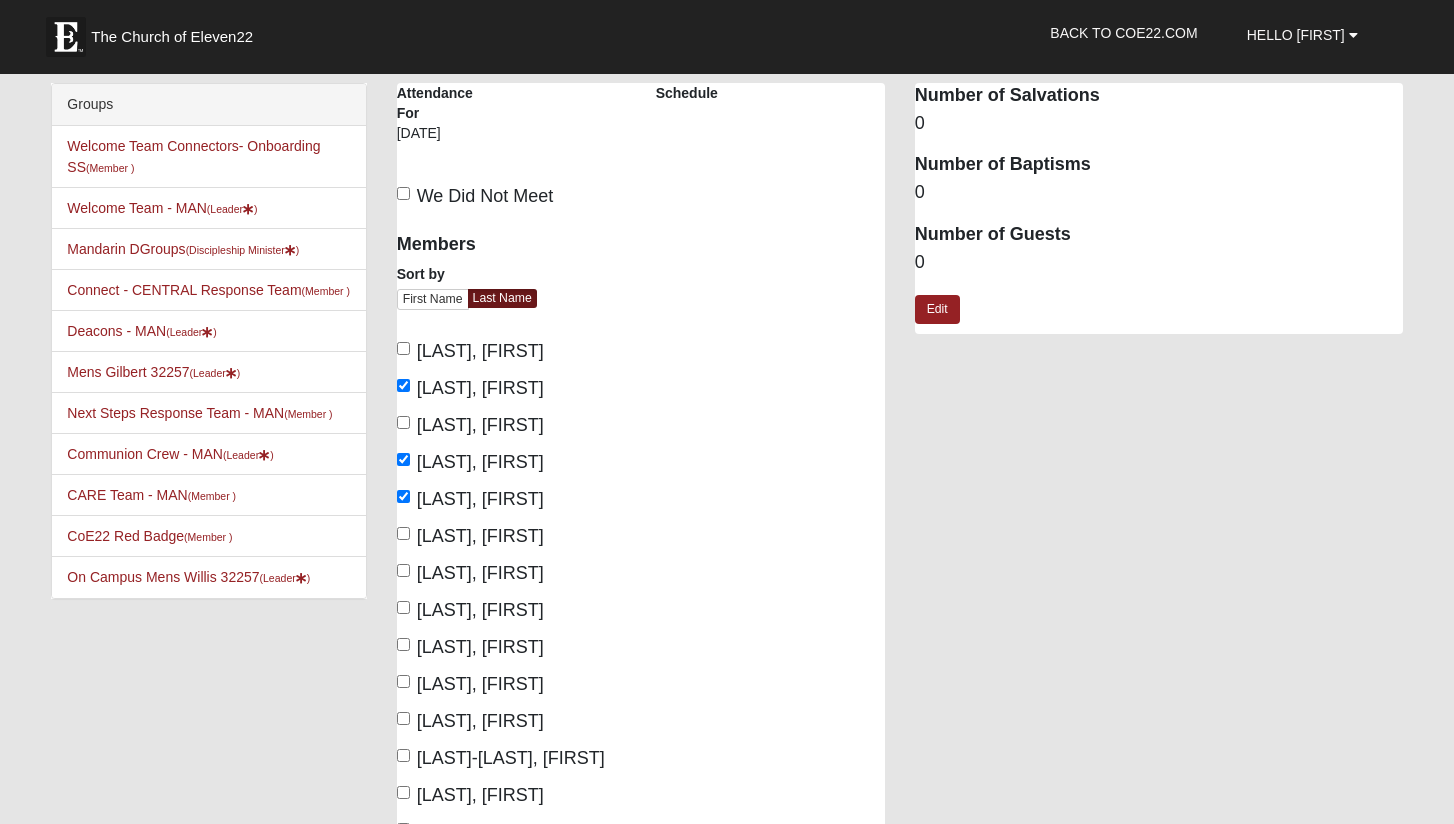 click on "Greeley, Mark" at bounding box center (470, 610) 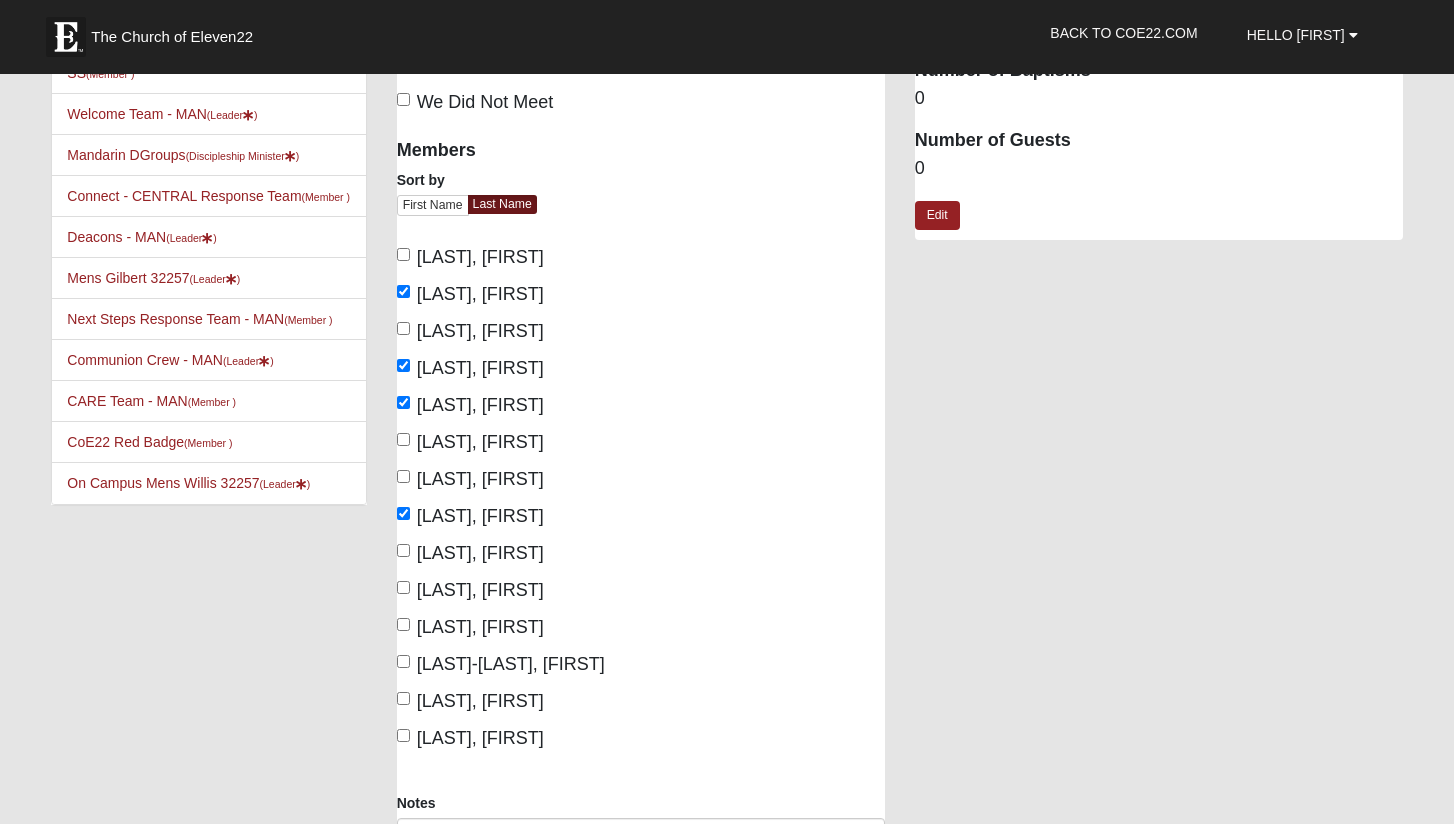 scroll, scrollTop: 108, scrollLeft: 0, axis: vertical 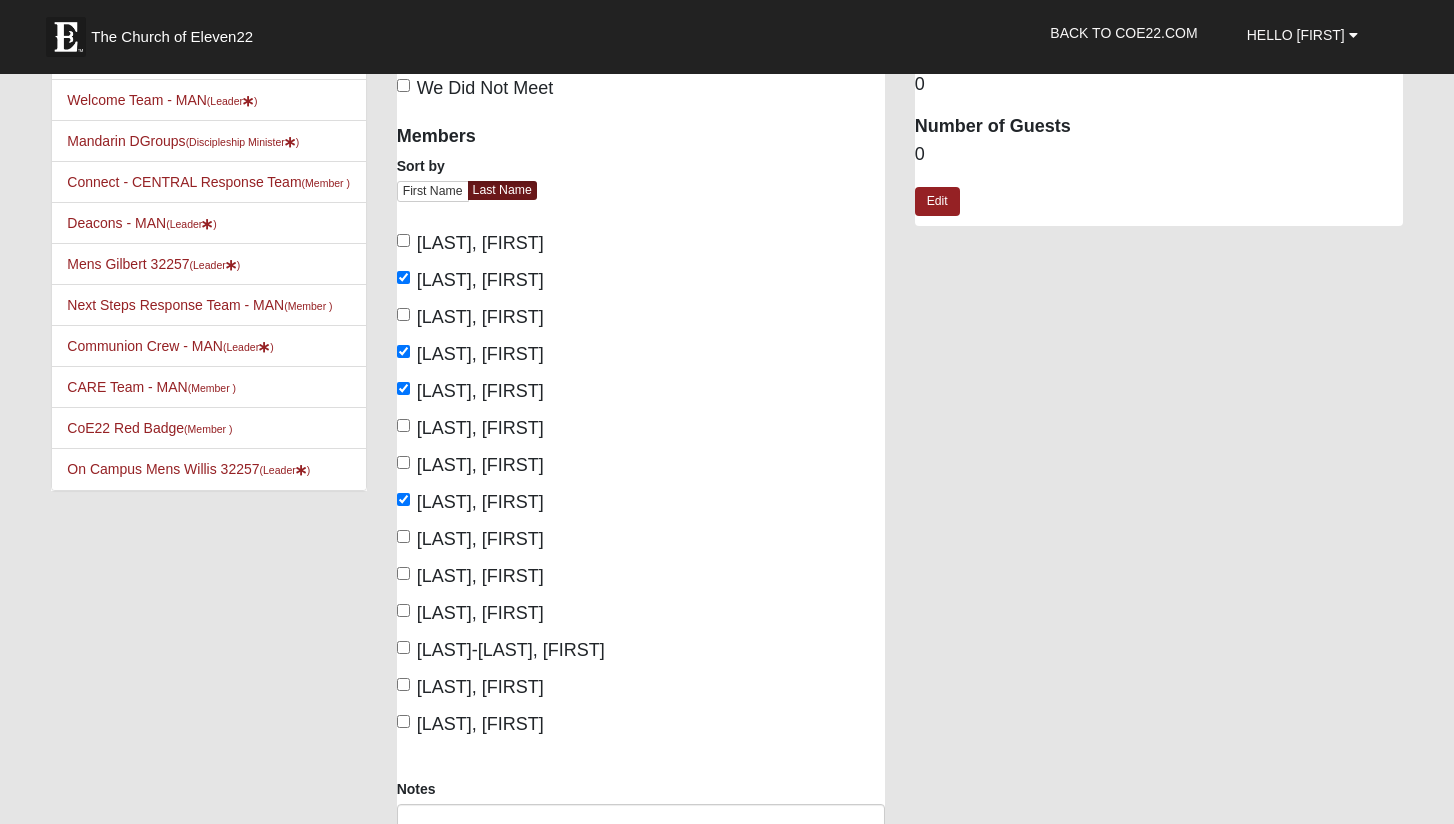 click on "Kiep, Jared" at bounding box center [470, 539] 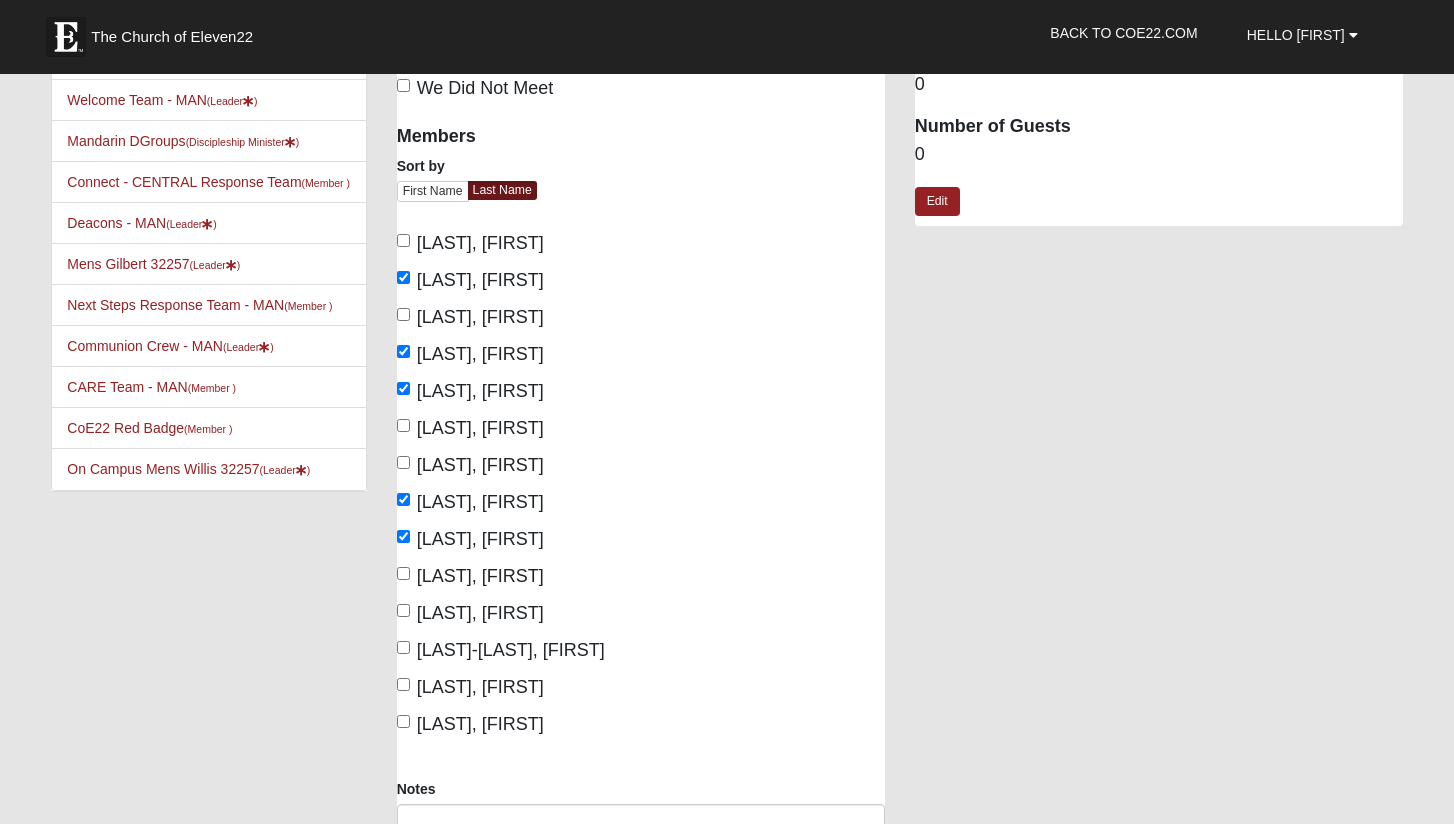 click on "Kirk, Andy" at bounding box center [470, 576] 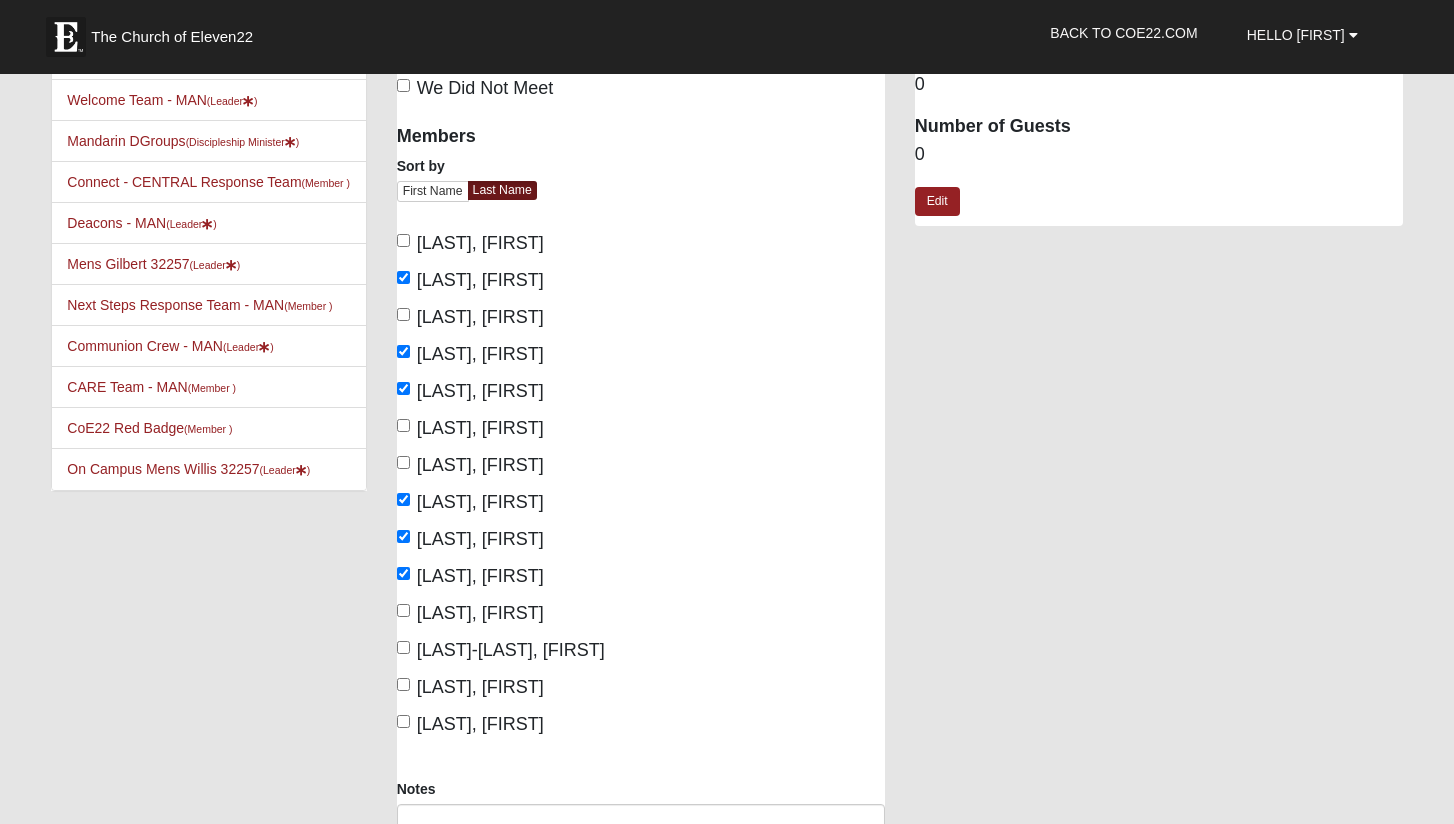 click on "Willis, Demetrius" at bounding box center (470, 724) 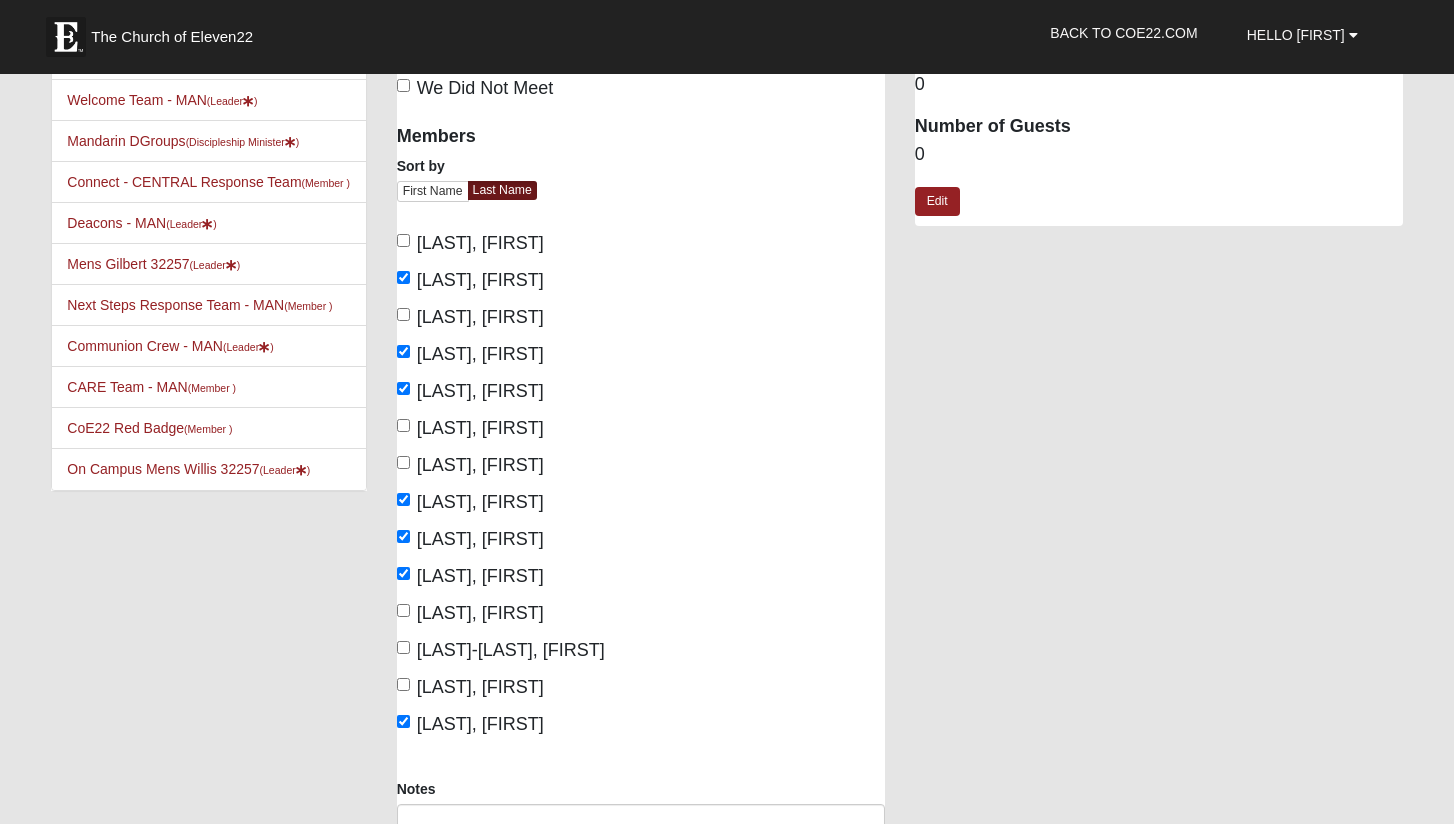 click on "Pena-Ross, John" at bounding box center [403, 647] 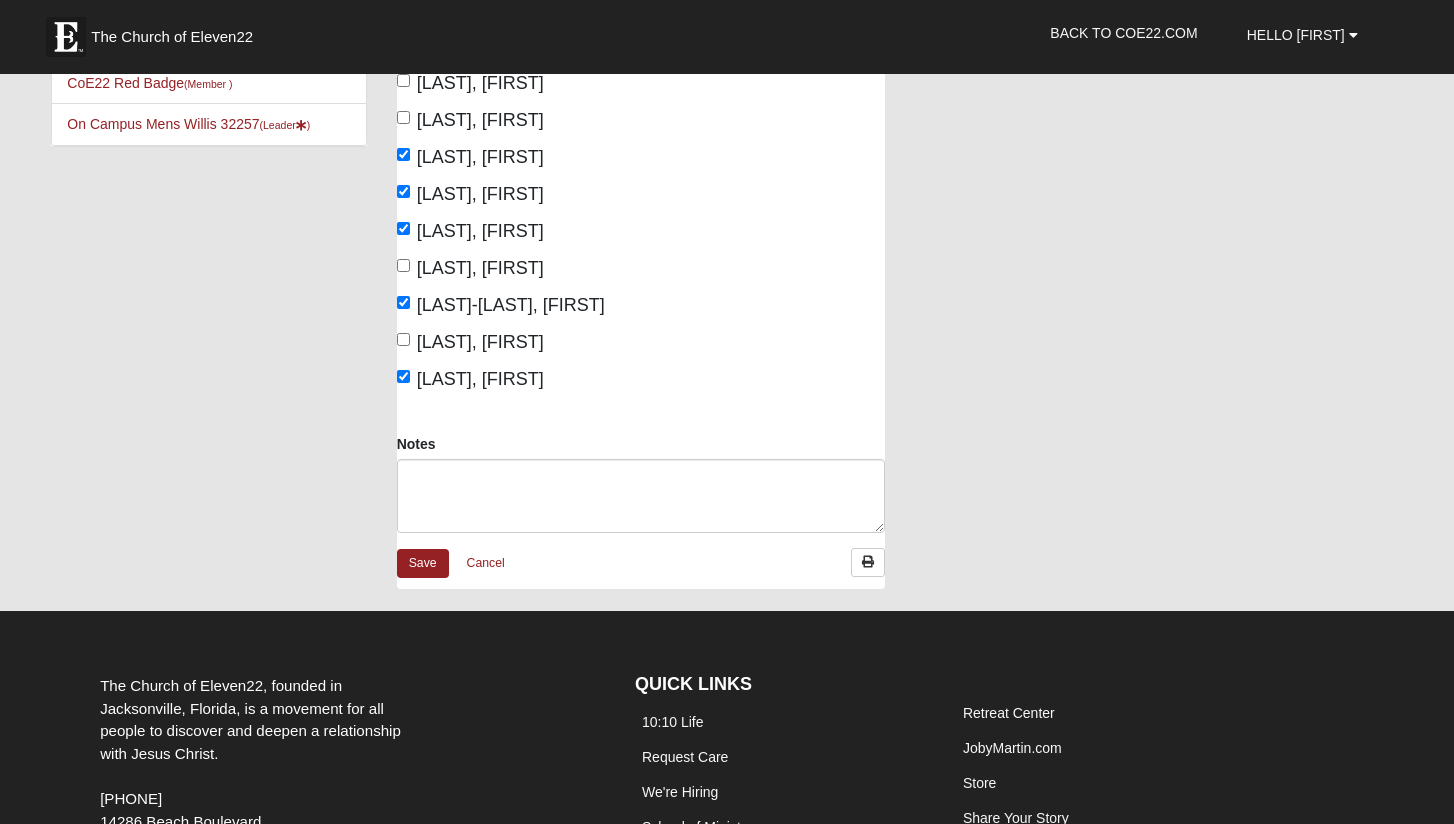 scroll, scrollTop: 458, scrollLeft: 0, axis: vertical 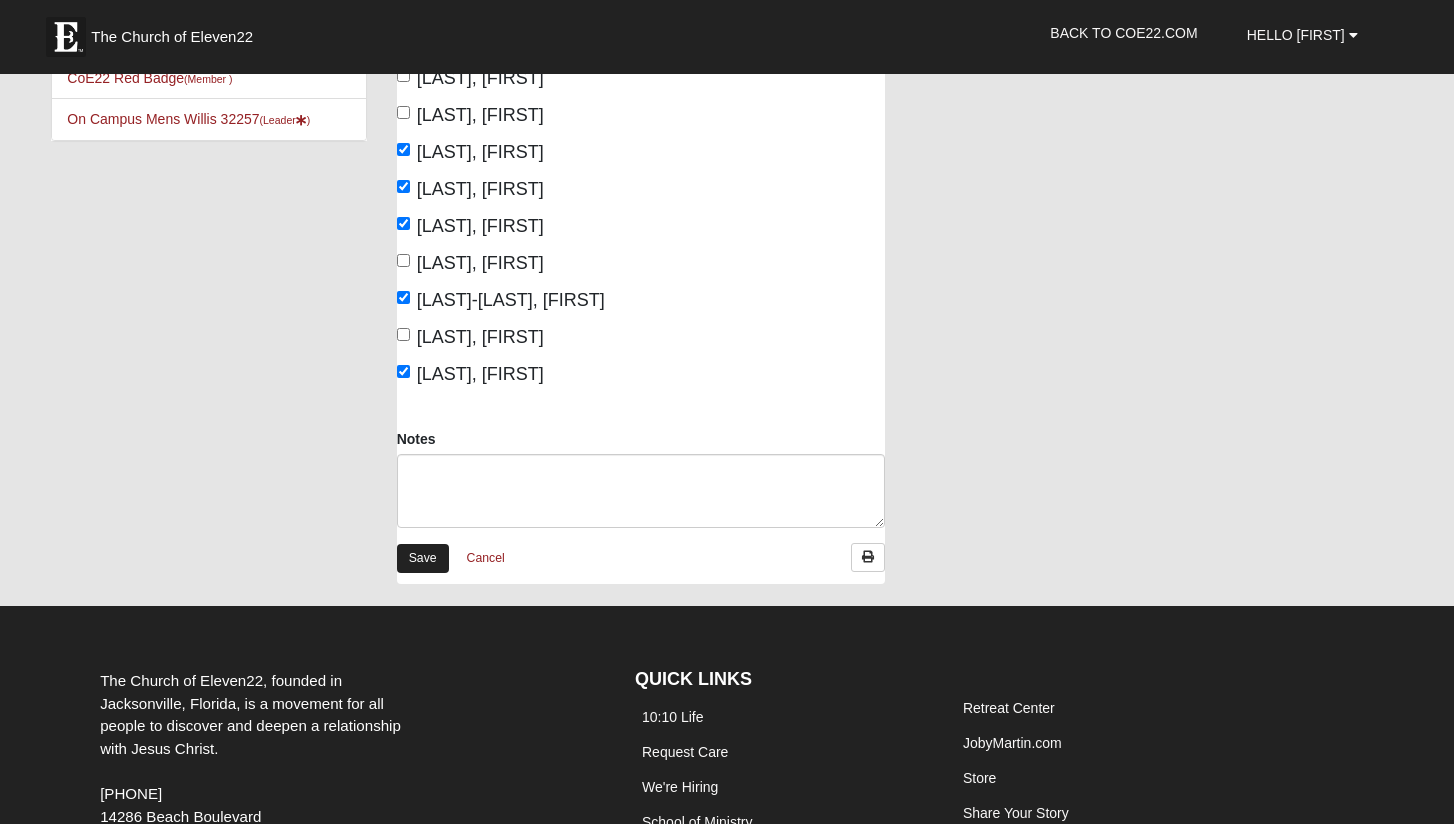 click on "Save" at bounding box center (423, 558) 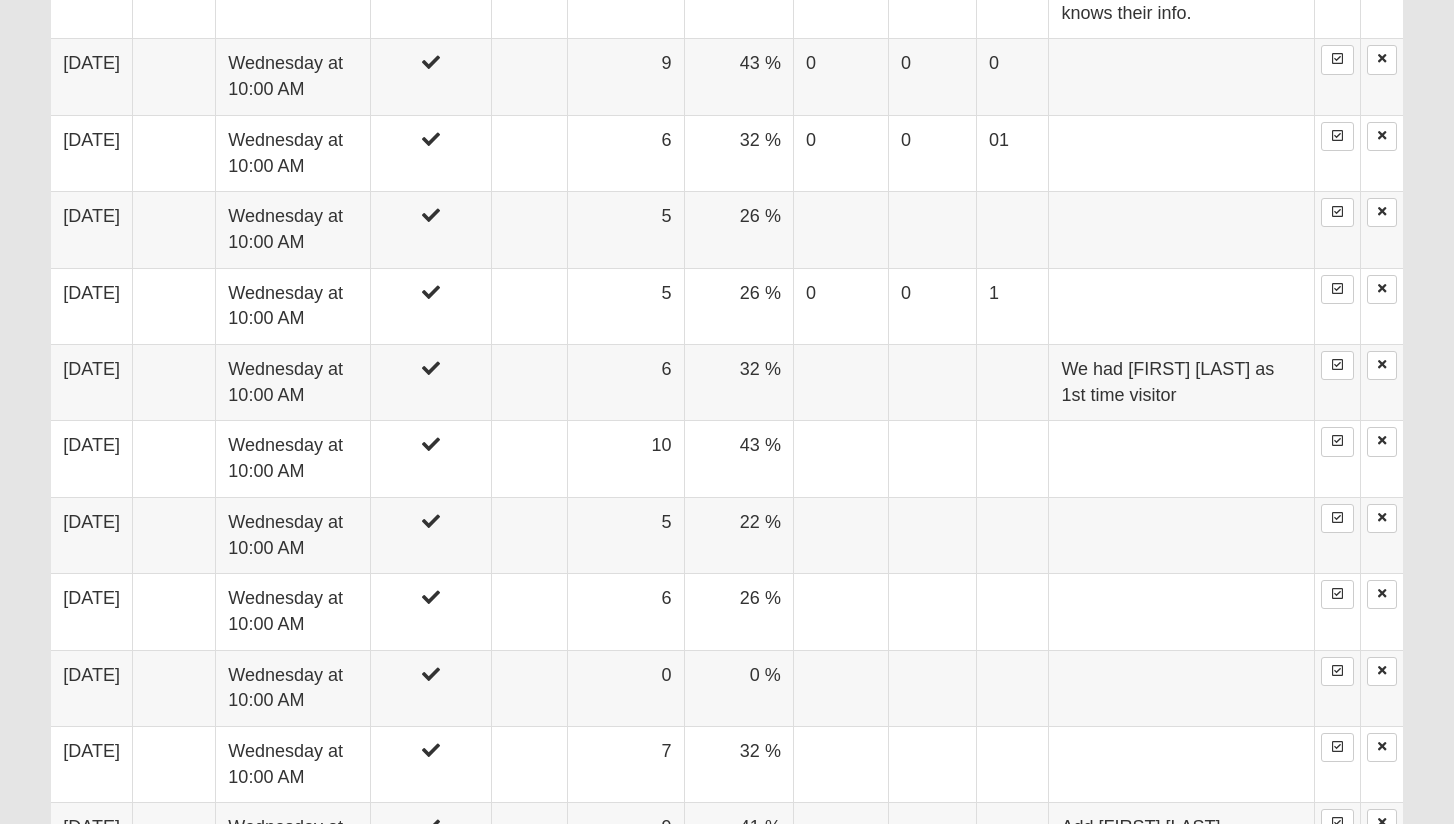 scroll, scrollTop: 1611, scrollLeft: 0, axis: vertical 